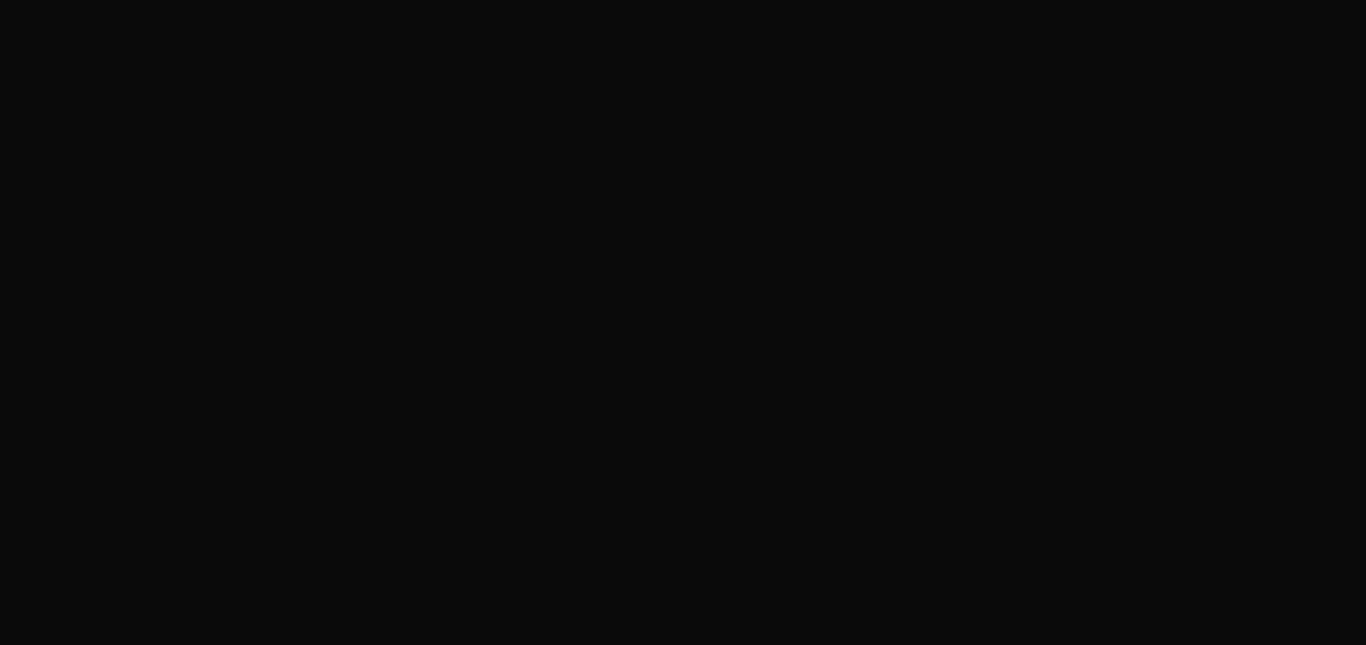 scroll, scrollTop: 0, scrollLeft: 0, axis: both 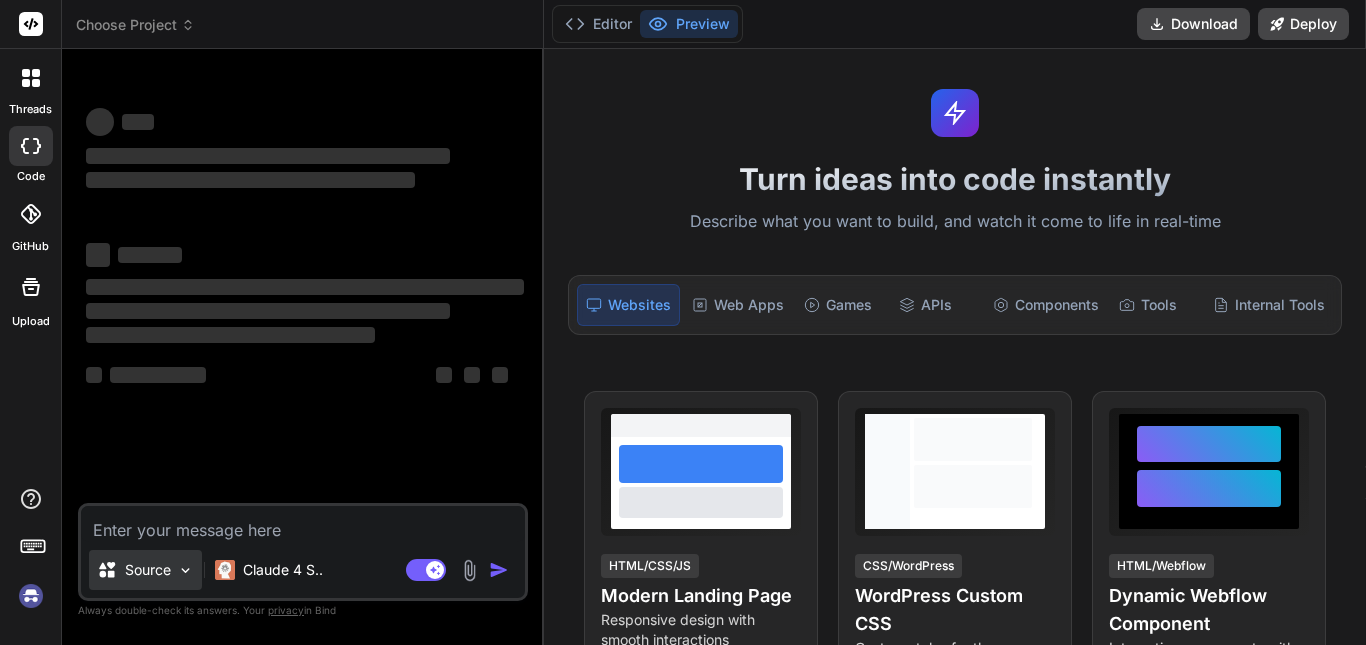 click on "Source" at bounding box center [145, 570] 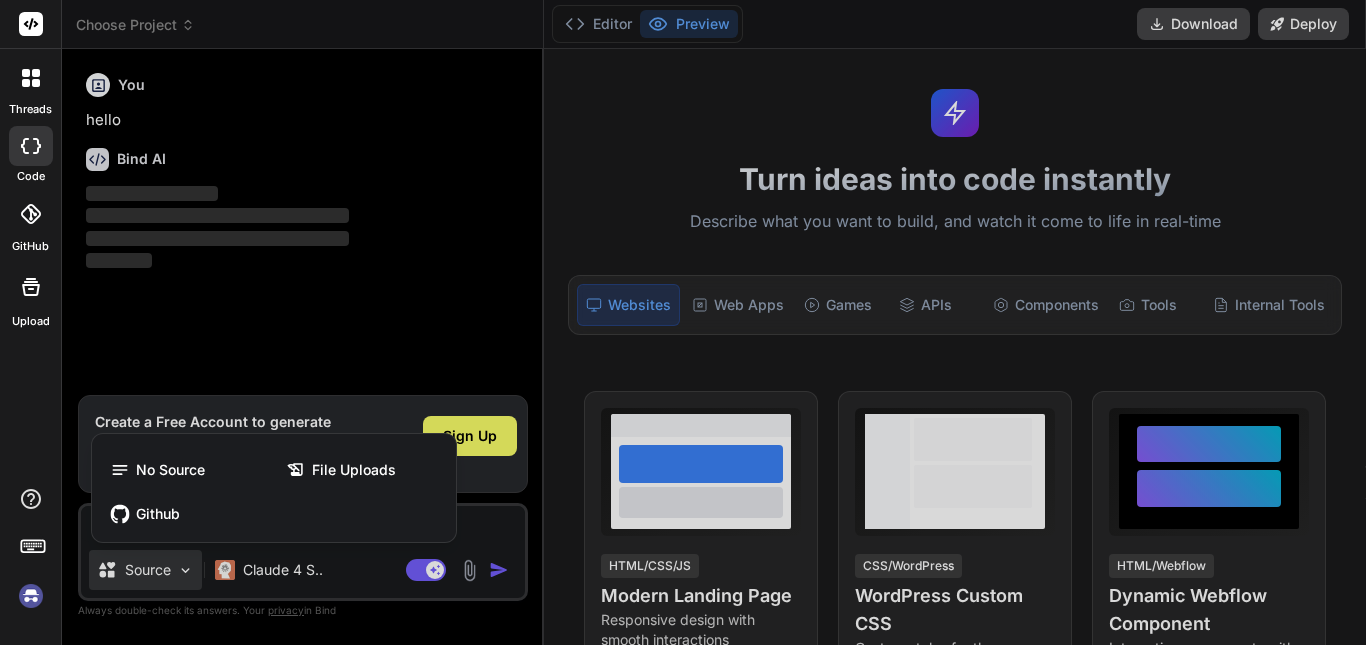 click at bounding box center (683, 322) 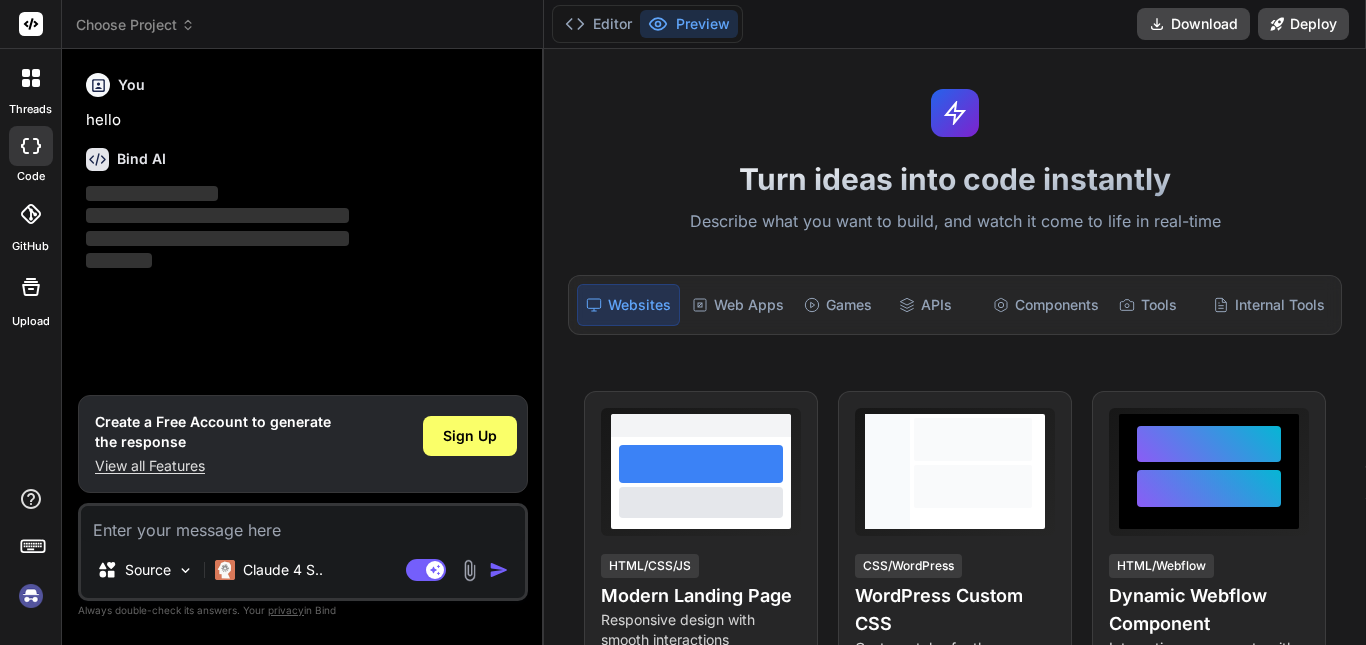 click at bounding box center [303, 524] 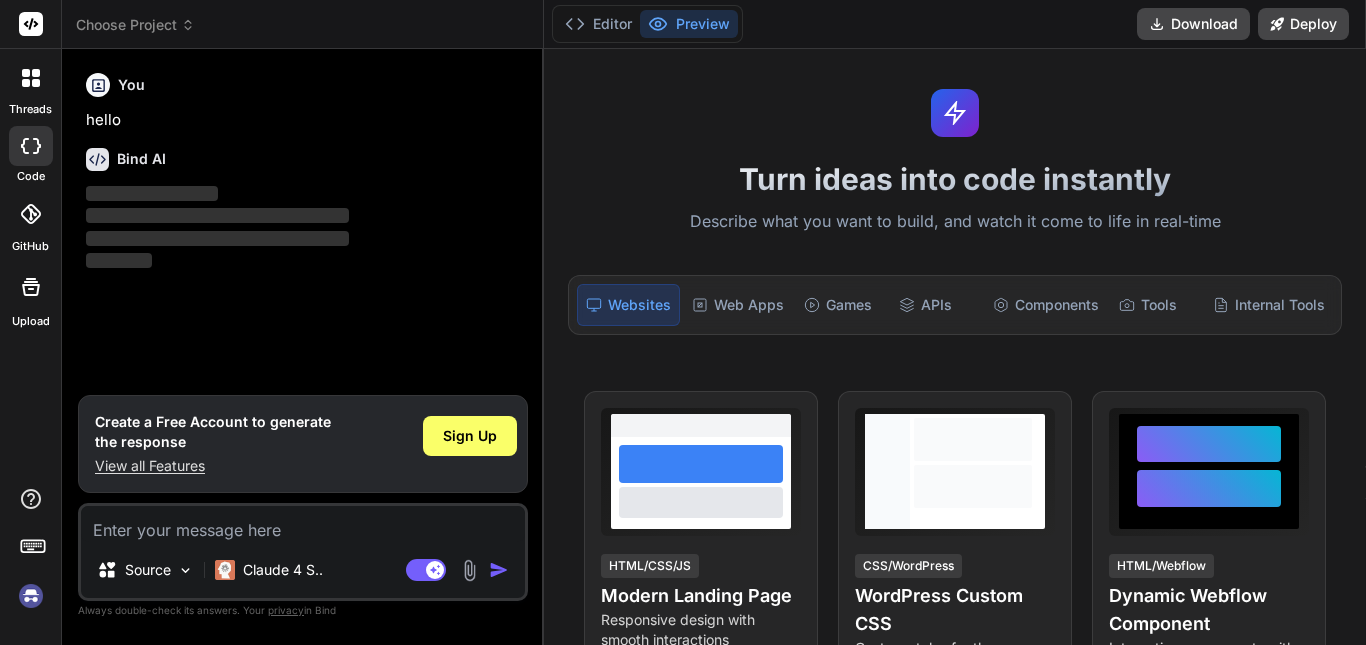 paste on "#include <Wire.h> // include the Wire library for I2C communication
#include <LiquidCrystal_I2C.h> // include the LiquidCrystal_I2C library for LCD display
LiquidCrystal_I2C lcd(0x27, 16, 2); // initialize the LCD with its I2C address and dimensions
void setup() {
lcd.init(); // initialize the LCD
lcd.backlight(); // turn on the LCD backlight
}
void loop() {
lcd.clear(); // clear the LCD display
lcd.setCursor(0, 0); // set the cursor to the first row, first column
lcd.print("Scrolling Text"); // print the first part of the scrolling text
delay(1000); // wait for 1 second
for (int i = 0; i < 10; i++) { // loop 10 times for scrolling effect
lcd.scrollDisplayLeft(); // scroll the display to the left
delay(500); // wait for 0.5 seconds
}
lcd.setCursor(0, 1); // set the cursor to the second row, first column
lcd.print("in LCD I2C"); // print the second part of the scrolling text
delay(1000); // wait for 1 second
for (int i = 0; i < 10; i++) { // loop 10 times for scrolling eff...
}" 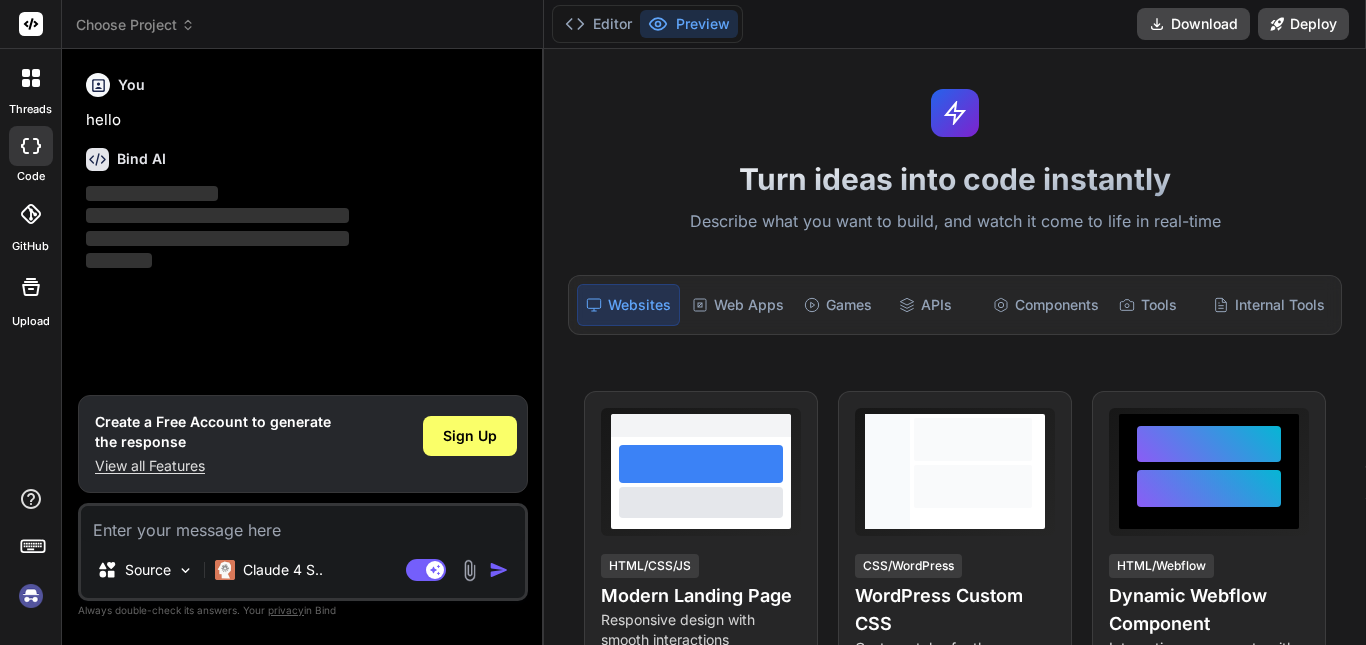type on "#include <Wire.h> // include the Wire library for I2C communication
#include <LiquidCrystal_I2C.h> // include the LiquidCrystal_I2C library for LCD display
LiquidCrystal_I2C lcd(0x27, 16, 2); // initialize the LCD with its I2C address and dimensions
void setup() {
lcd.init(); // initialize the LCD
lcd.backlight(); // turn on the LCD backlight
}
void loop() {
lcd.clear(); // clear the LCD display
lcd.setCursor(0, 0); // set the cursor to the first row, first column
lcd.print("Scrolling Text"); // print the first part of the scrolling text
delay(1000); // wait for 1 second
for (int i = 0; i < 10; i++) { // loop 10 times for scrolling effect
lcd.scrollDisplayLeft(); // scroll the display to the left
delay(500); // wait for 0.5 seconds
}
lcd.setCursor(0, 1); // set the cursor to the second row, first column
lcd.print("in LCD I2C"); // print the second part of the scrolling text
delay(1000); // wait for 1 second
for (int i = 0; i < 10; i++) { // loop 10 times for scrolling eff...
}" 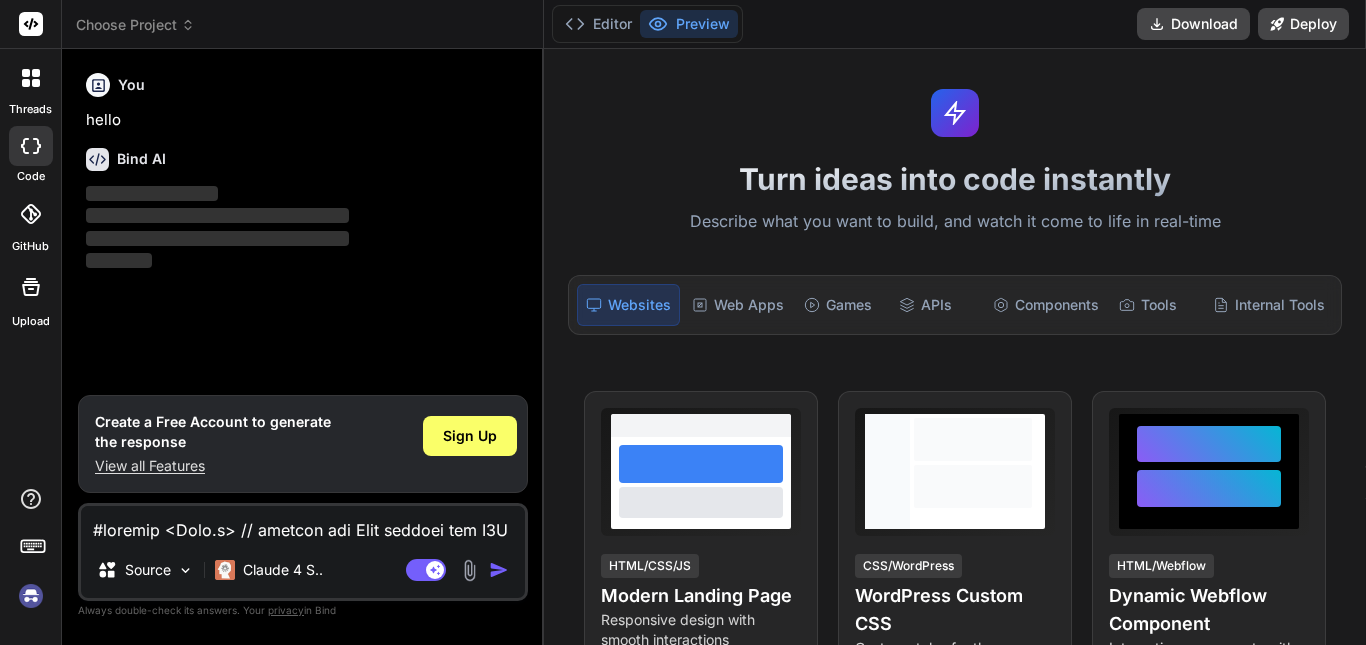 scroll, scrollTop: 674, scrollLeft: 0, axis: vertical 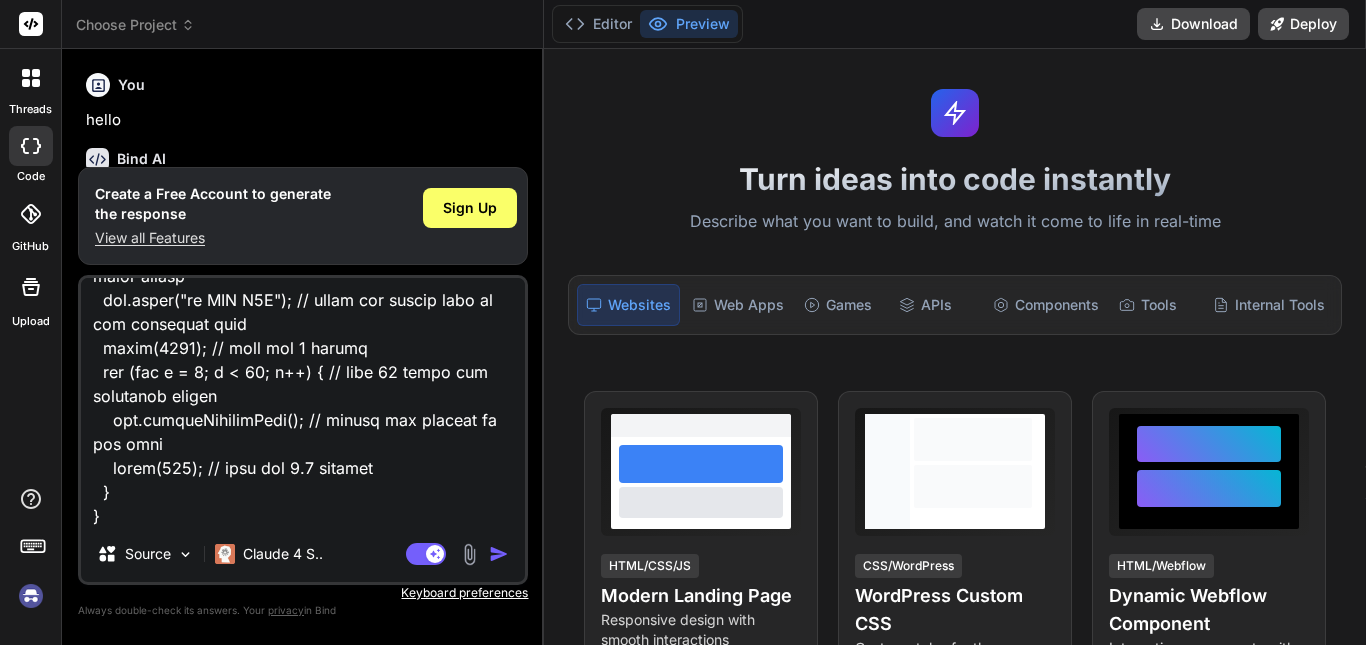 type on "#include <Wire.h> // include the Wire library for I2C communication
#include <LiquidCrystal_I2C.h> // include the LiquidCrystal_I2C library for LCD display
LiquidCrystal_I2C lcd(0x27, 16, 2); // initialize the LCD with its I2C address and dimensions
void setup() {
lcd.init(); // initialize the LCD
lcd.backlight(); // turn on the LCD backlight
}
void loop() {
lcd.clear(); // clear the LCD display
lcd.setCursor(0, 0); // set the cursor to the first row, first column
lcd.print("Scrolling Text"); // print the first part of the scrolling text
delay(1000); // wait for 1 second
for (int i = 0; i < 10; i++) { // loop 10 times for scrolling effect
lcd.scrollDisplayLeft(); // scroll the display to the left
delay(500); // wait for 0.5 seconds
}
lcd.setCursor(0, 1); // set the cursor to the second row, first column
lcd.print("in LCD I2C"); // print the second part of the scrolling text
delay(1000); // wait for 1 second
for (int i = 0; i < 10; i++) { // loop 10 times for scrolling eff...
}" 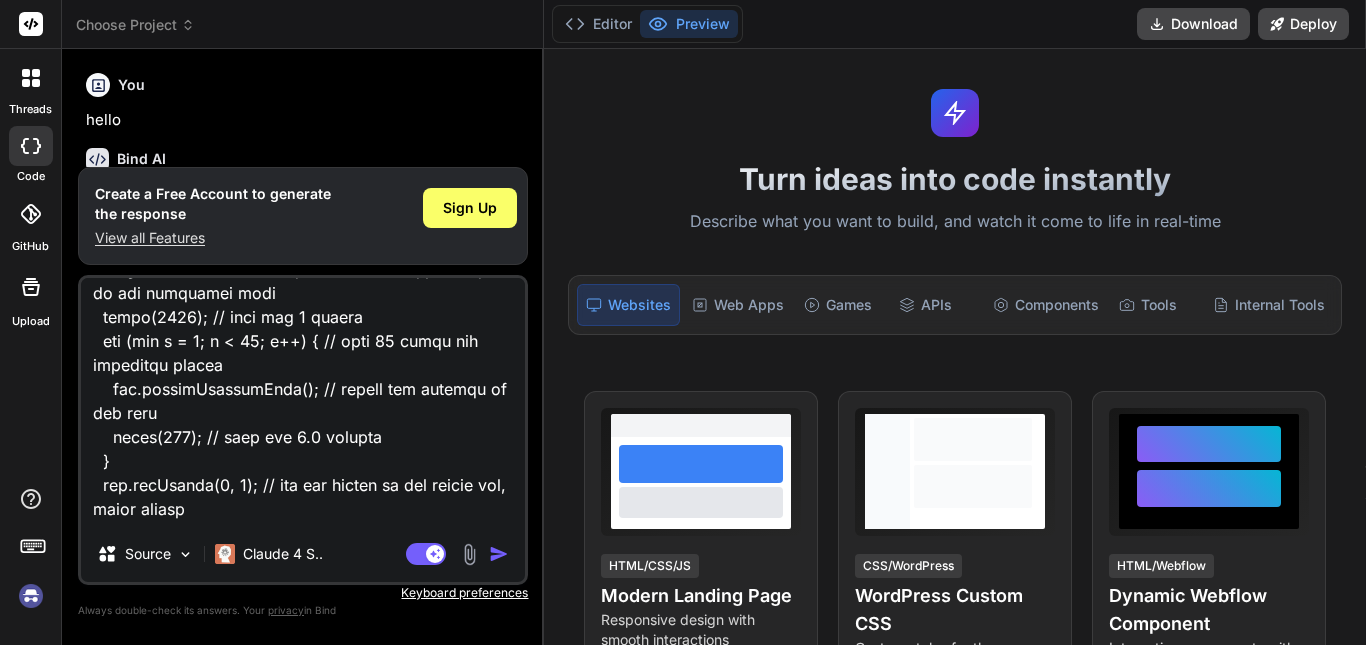 scroll, scrollTop: 437, scrollLeft: 0, axis: vertical 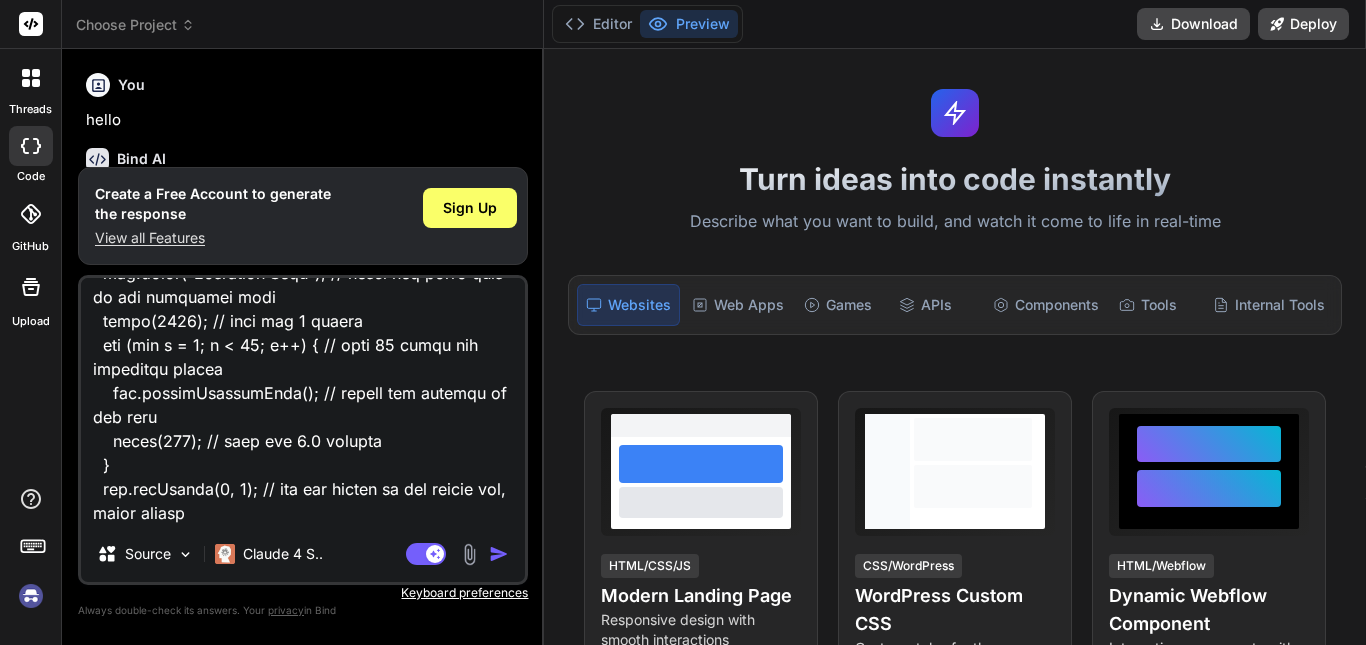 click on "hello" at bounding box center (305, 120) 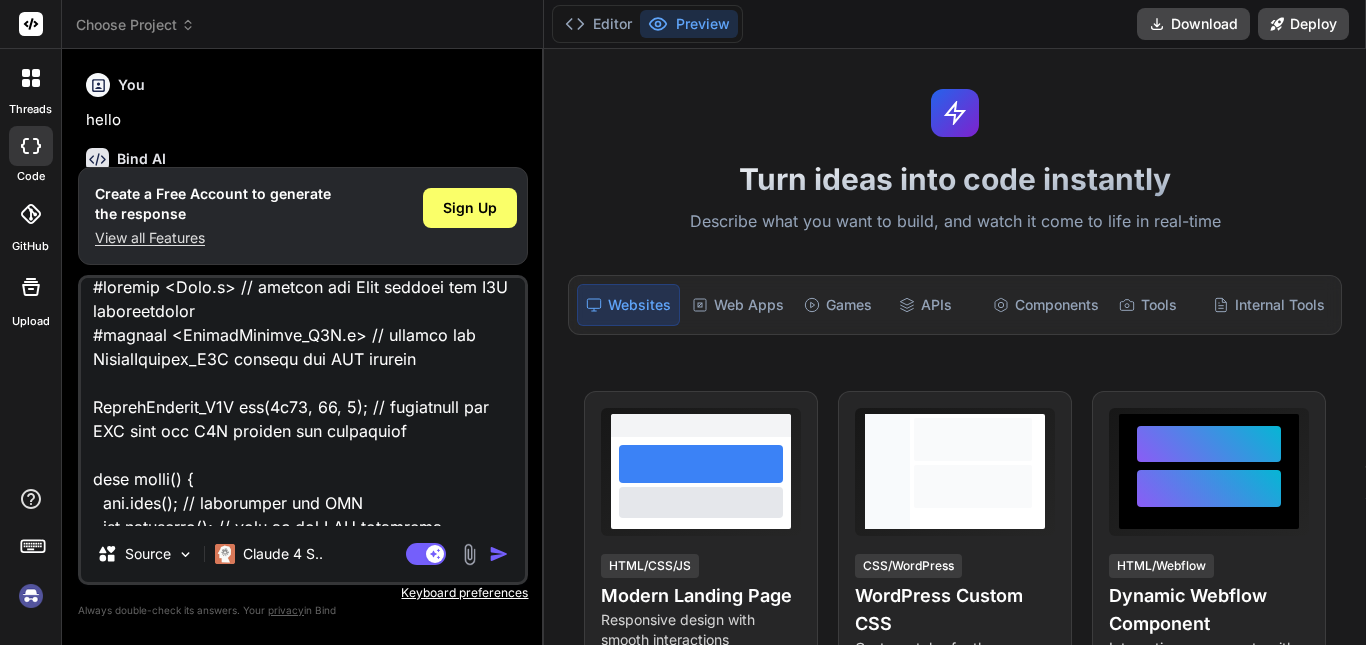 scroll, scrollTop: 0, scrollLeft: 0, axis: both 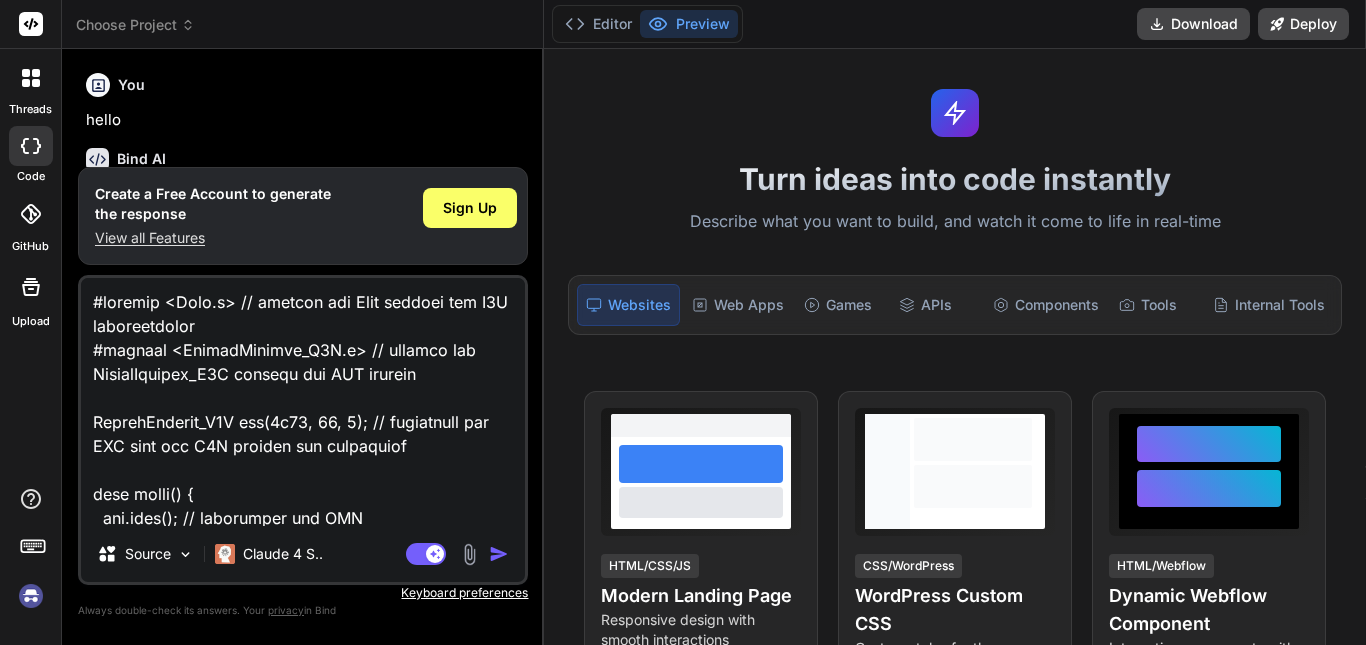 type 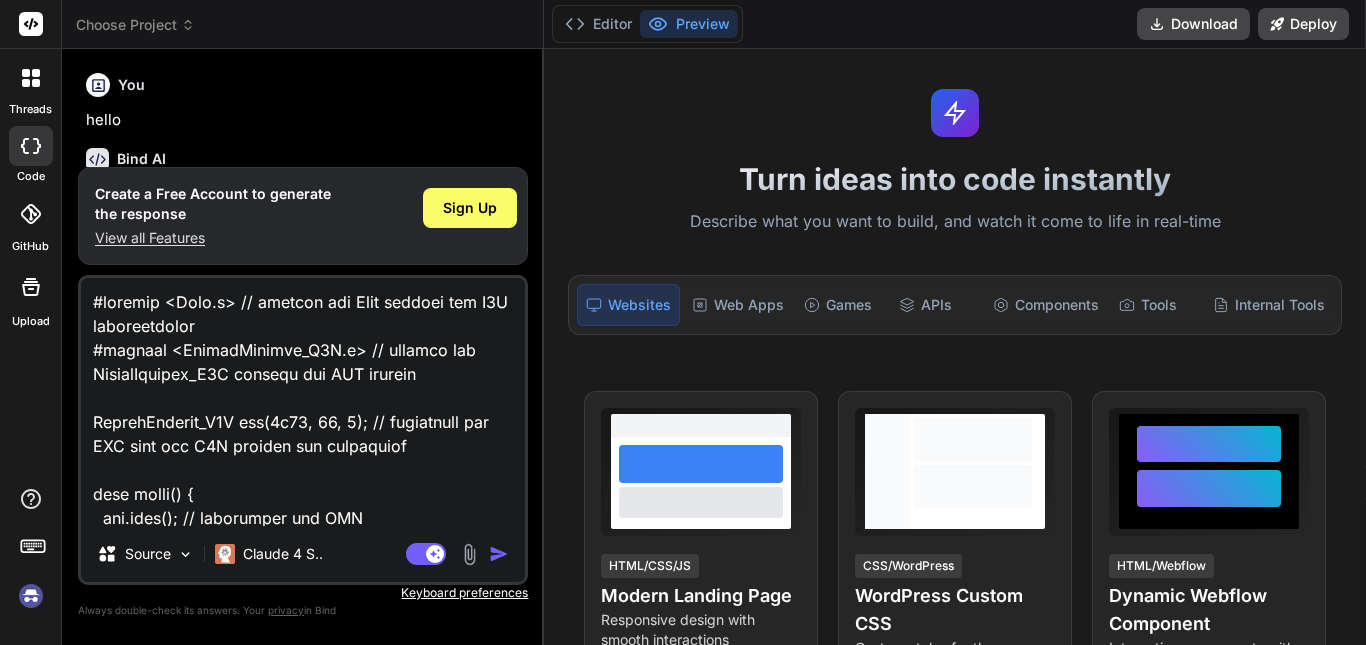 type 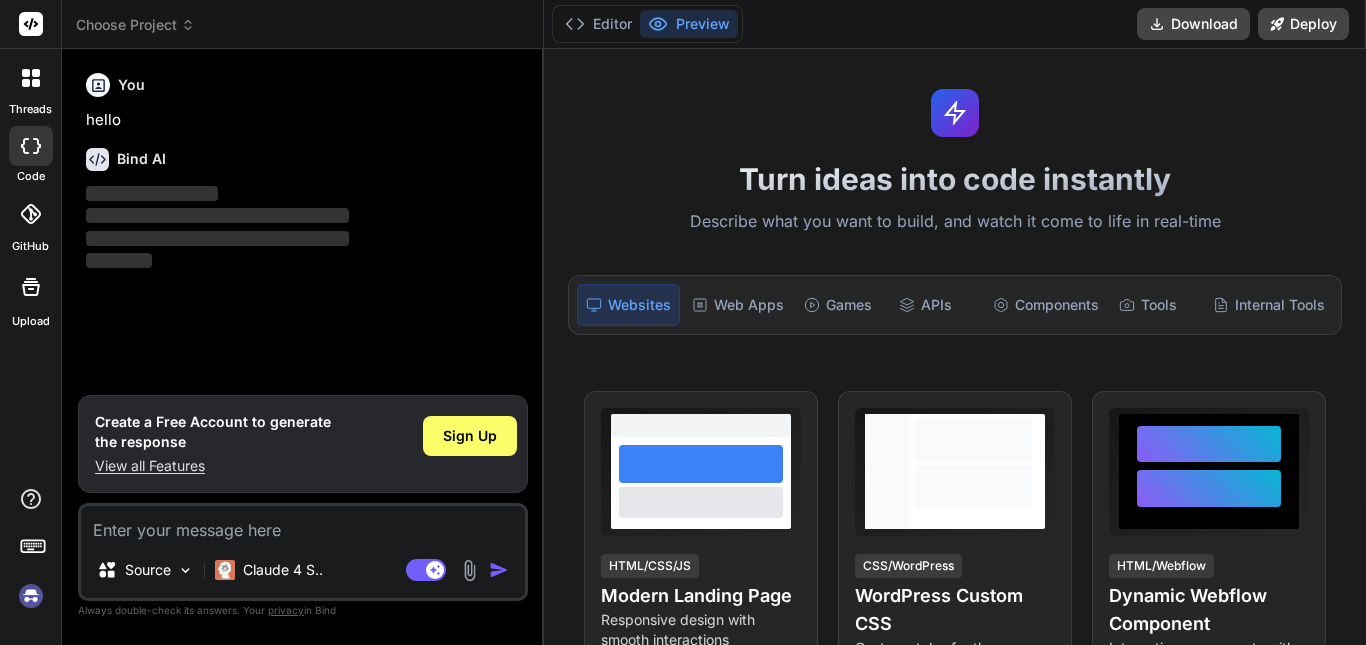 type on "C" 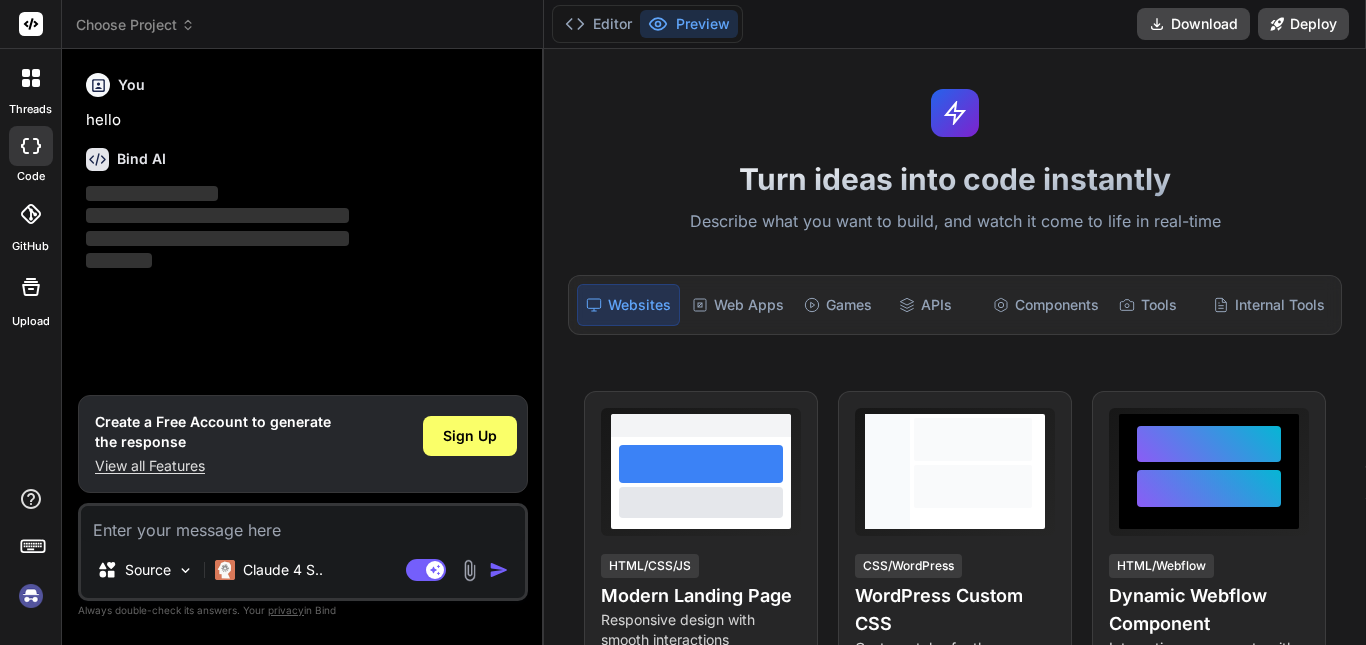 type on "x" 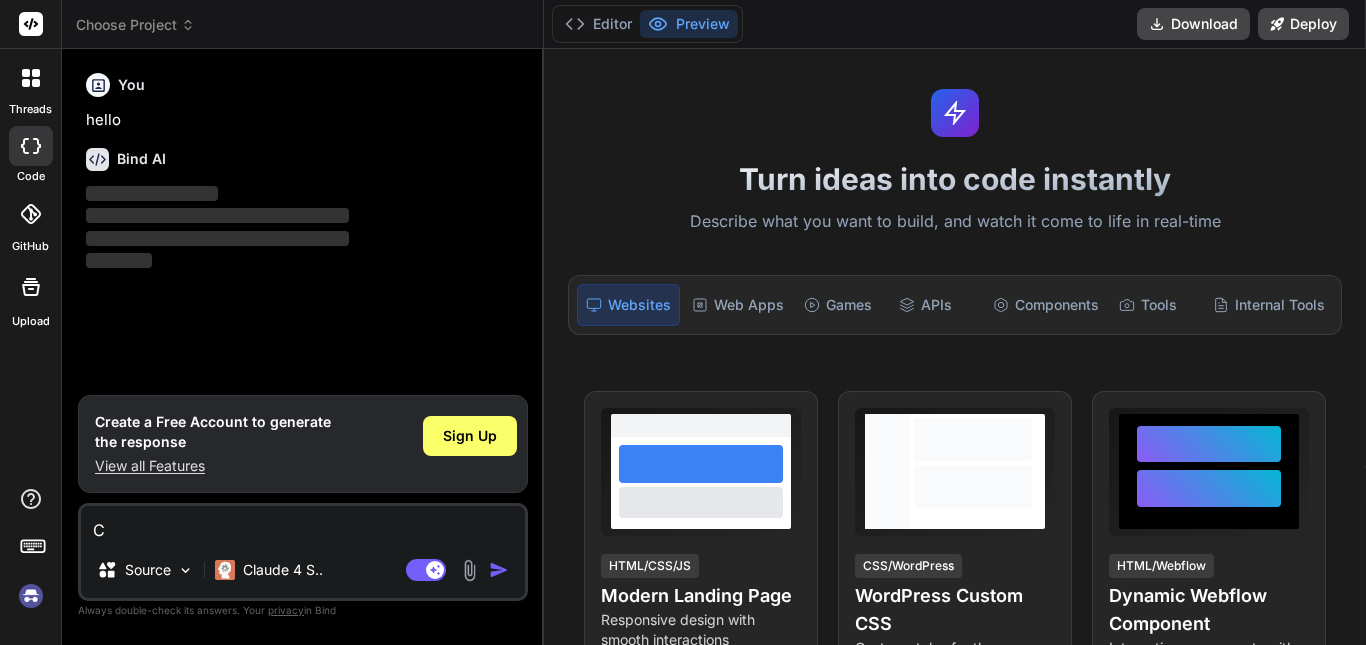 type on "Cr" 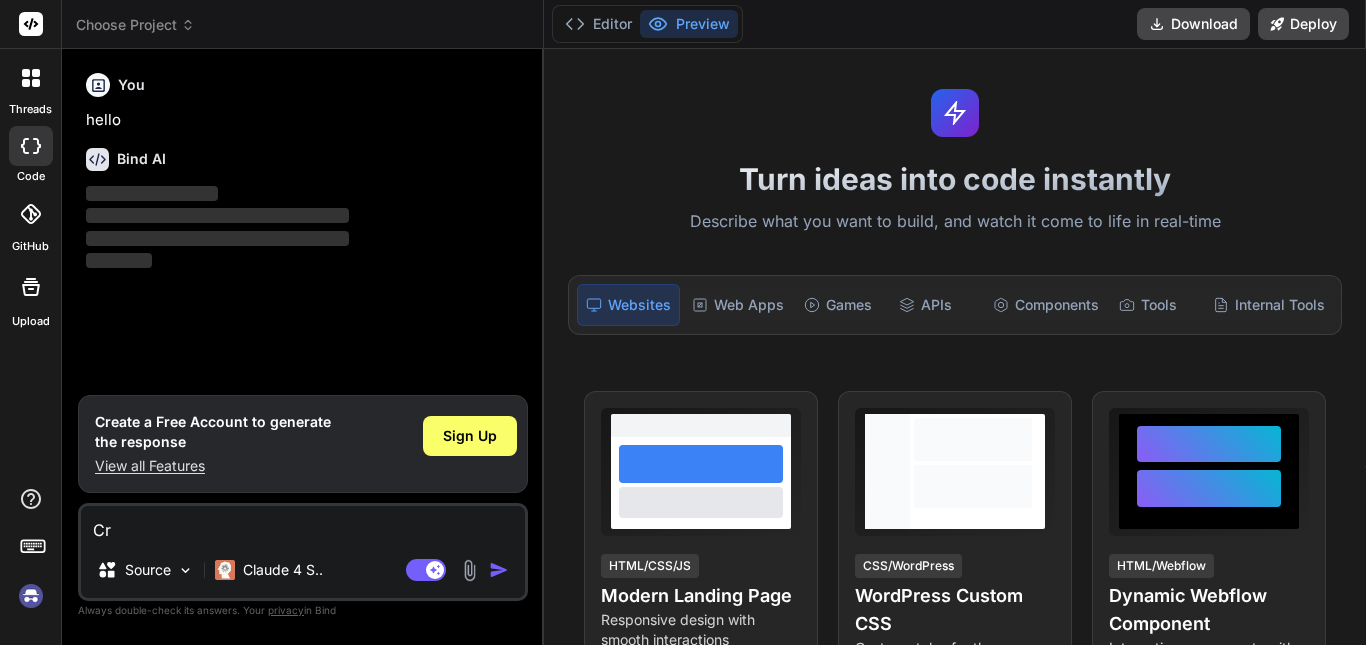 type on "Cre" 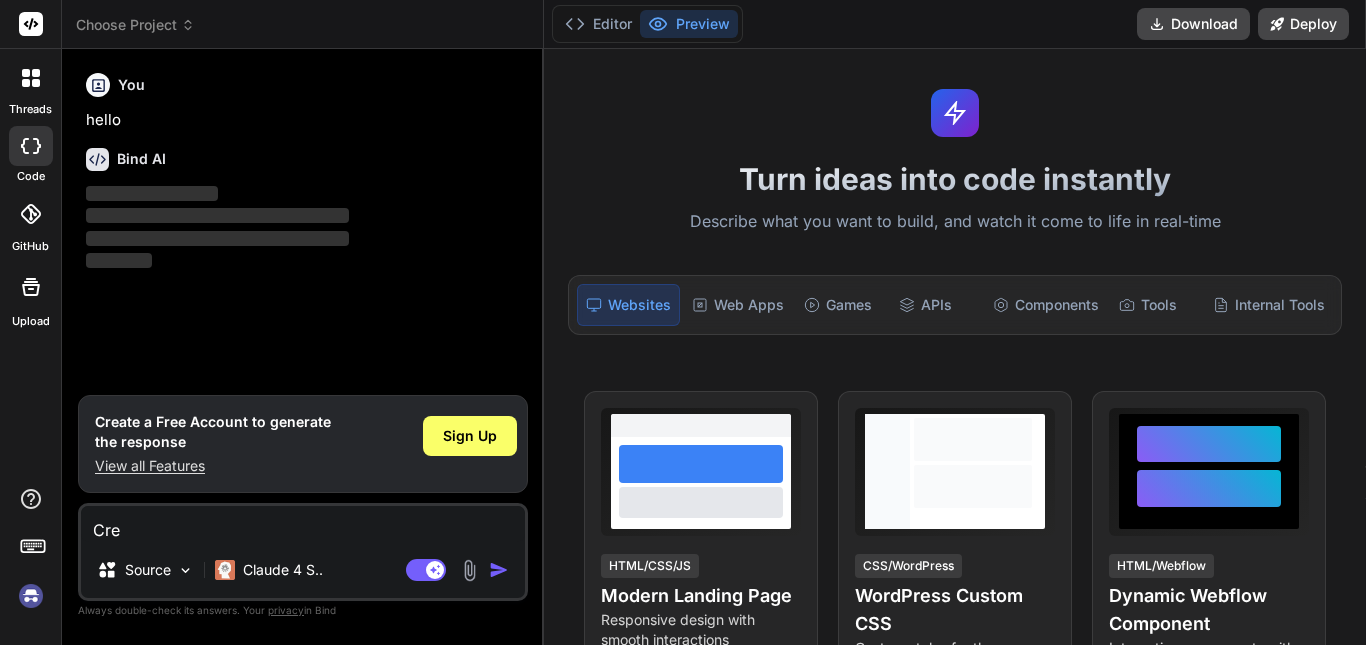 type on "Crea" 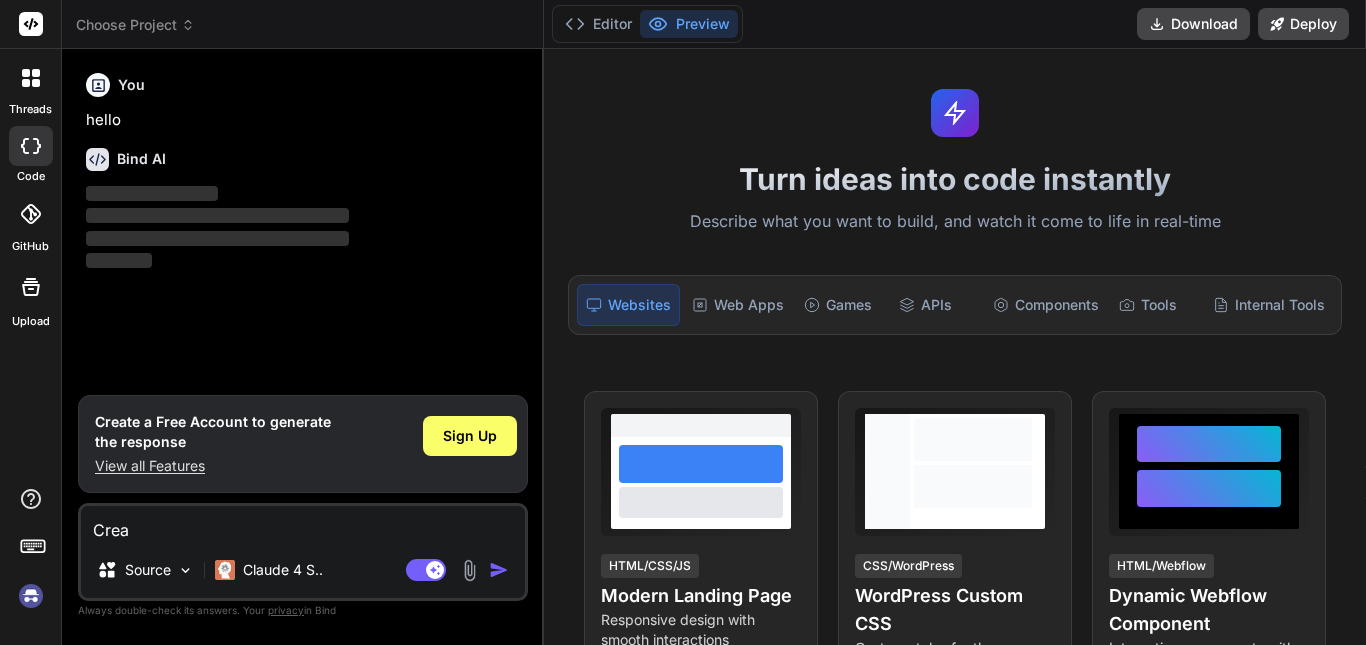type on "Creat" 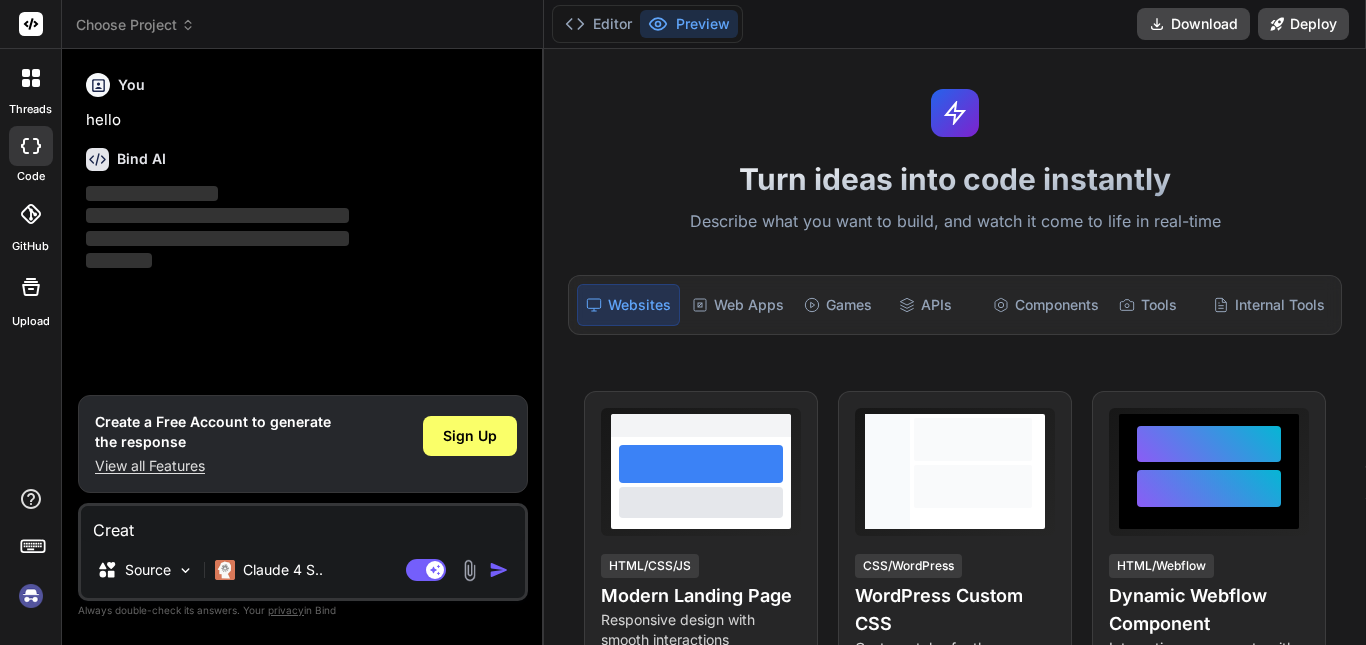 type on "Create" 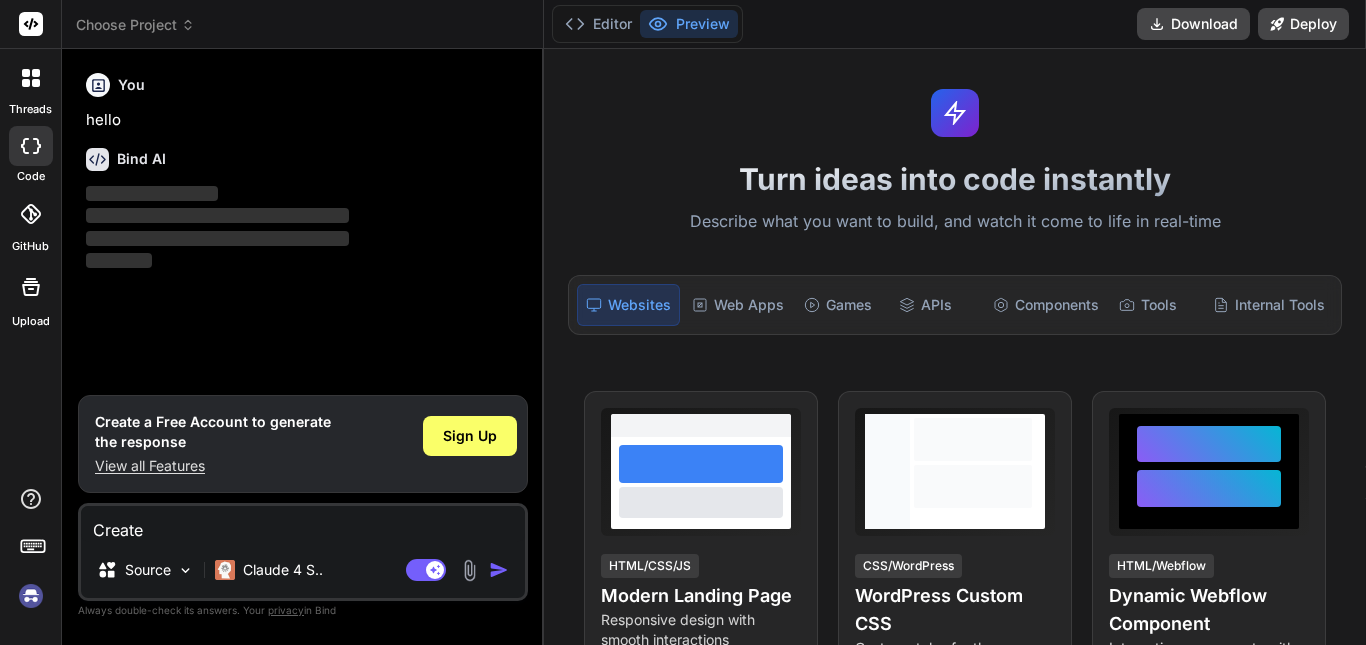 type on "Create" 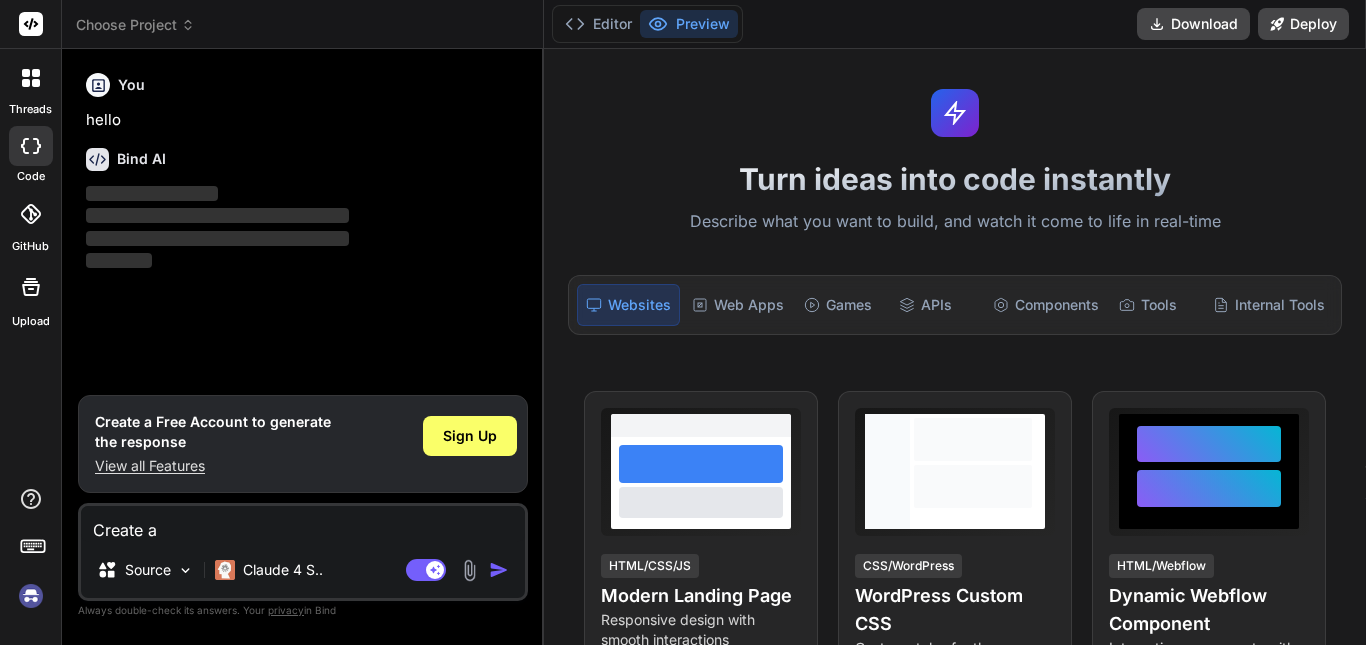 type on "Create a" 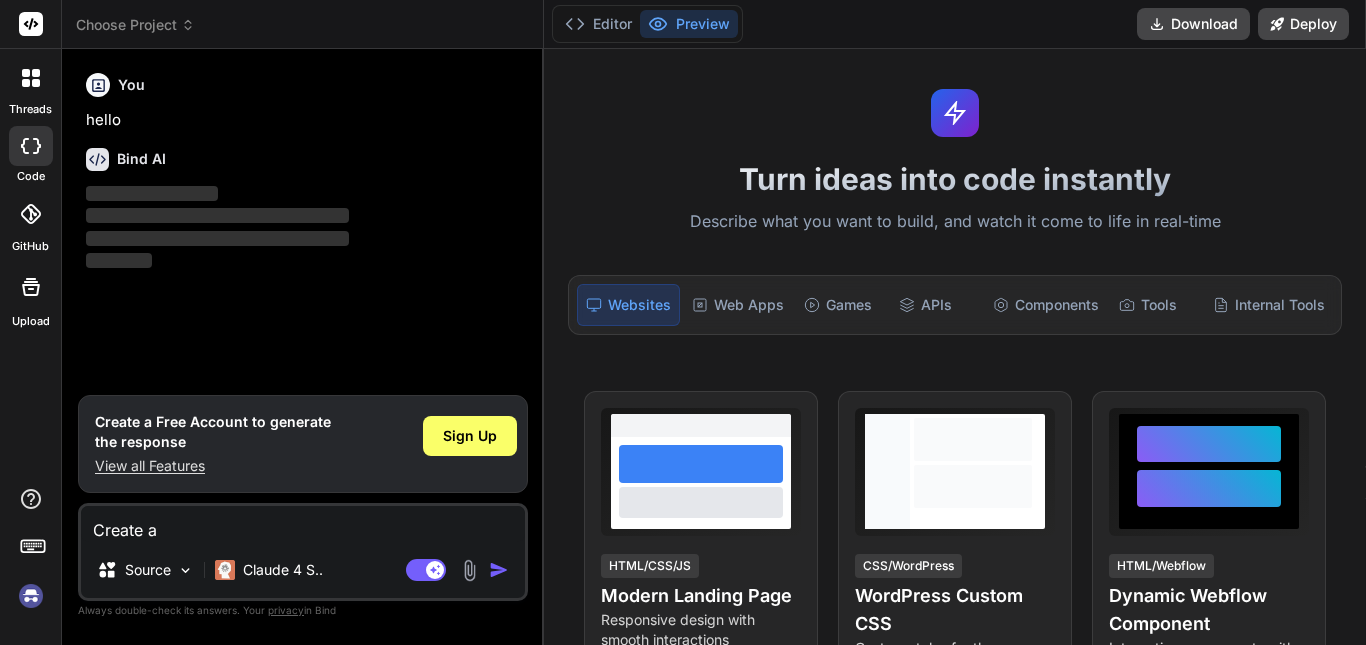 type on "Create a L" 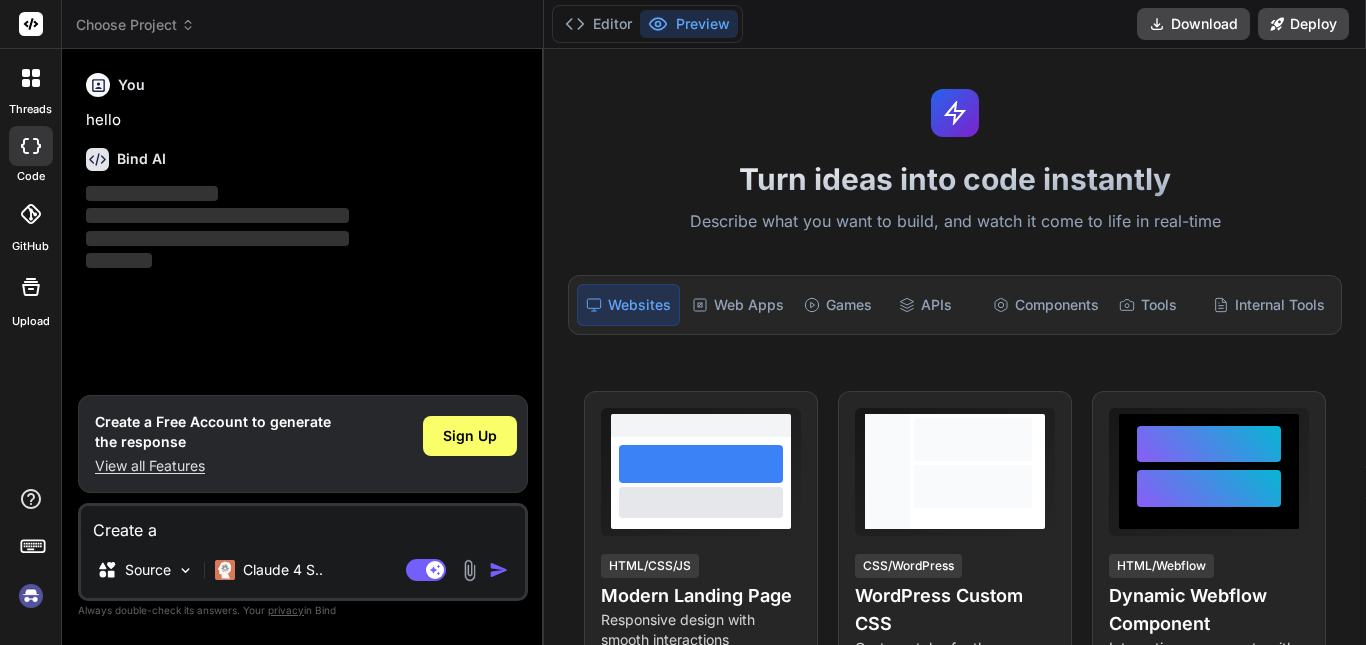 type on "x" 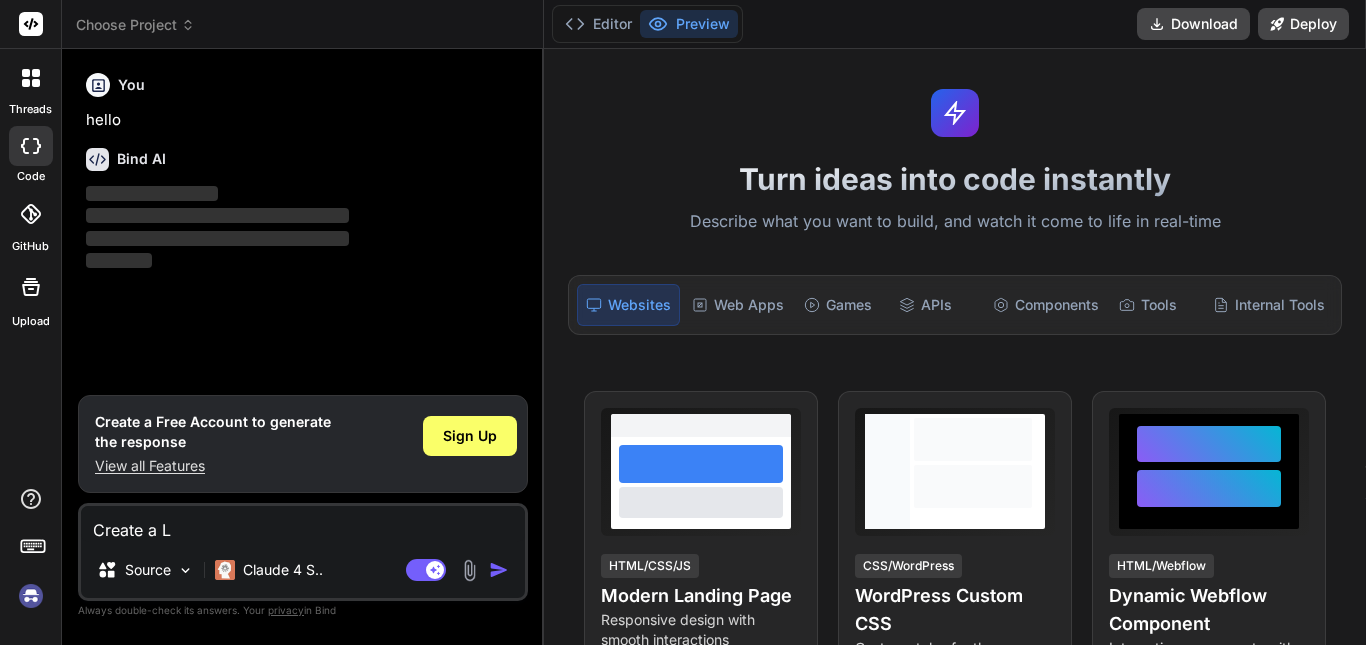 type on "Create a LC" 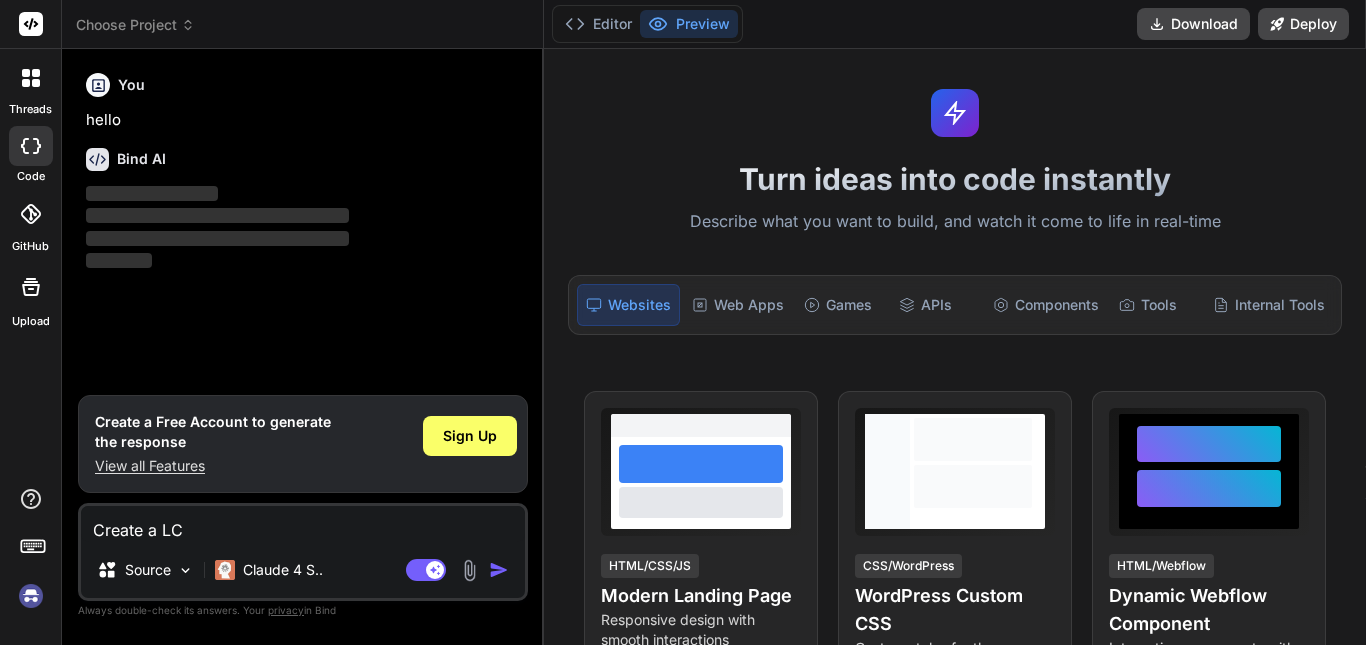 type on "Create a LCD" 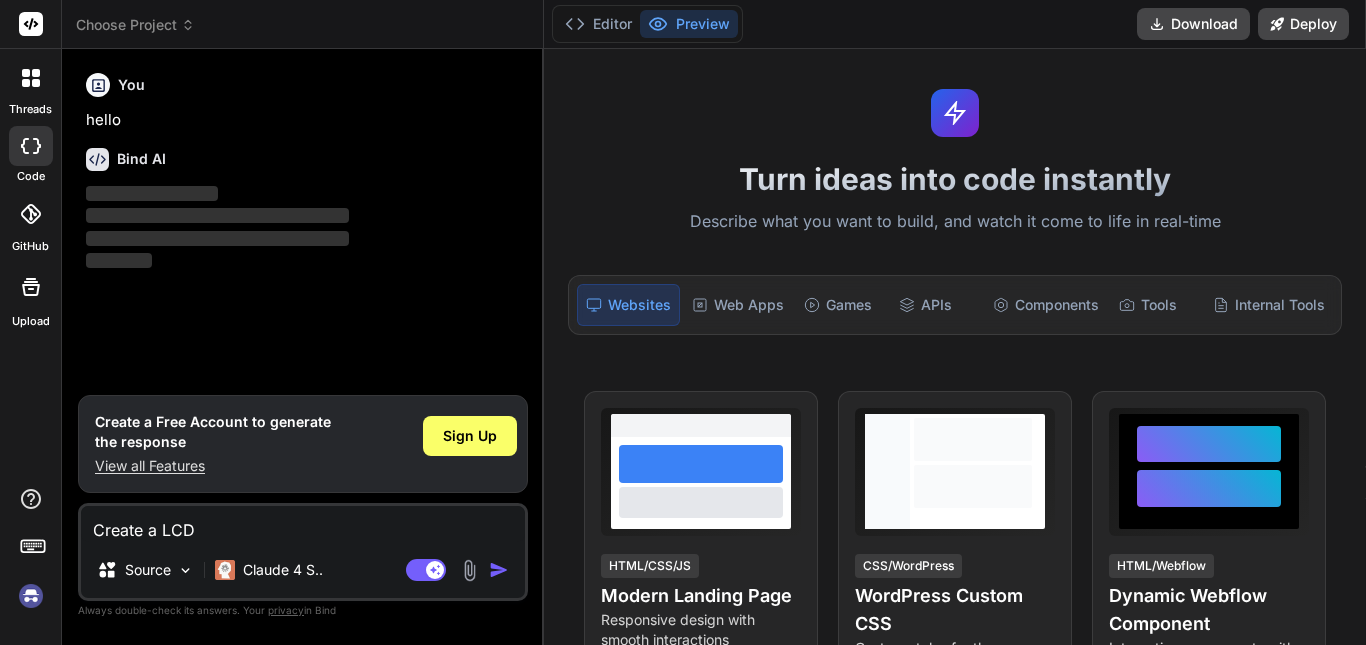 type on "Create a LCD" 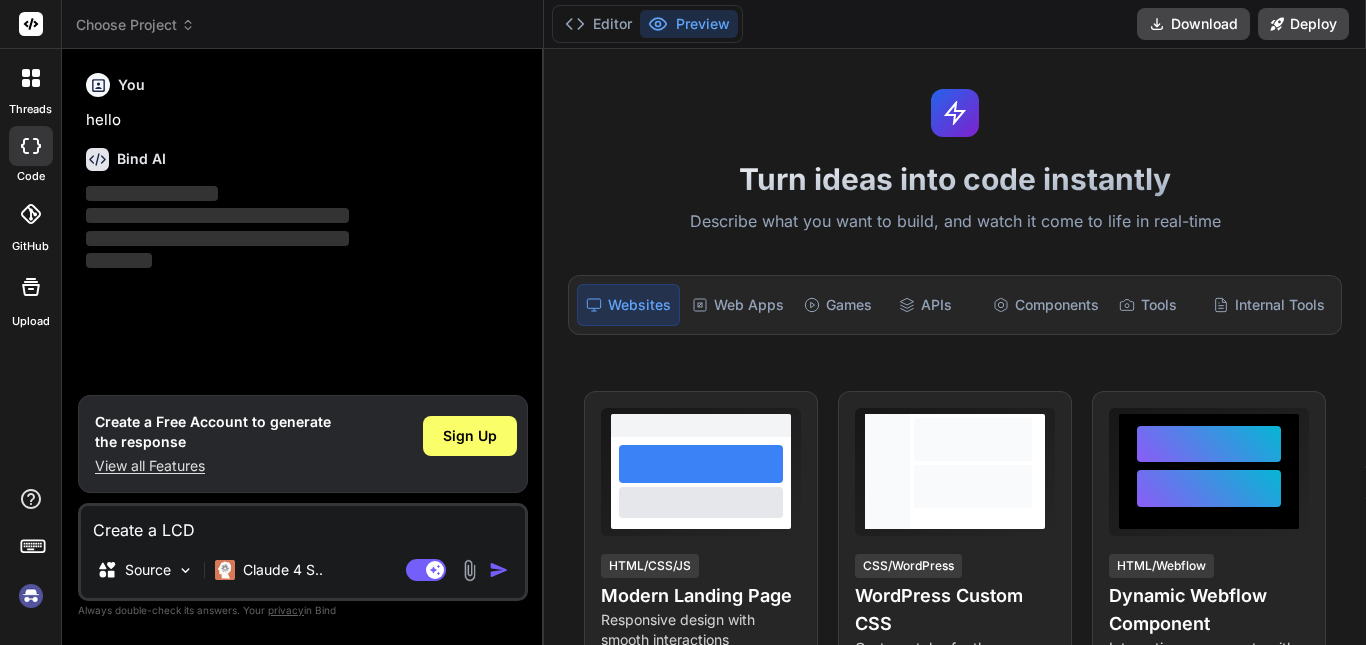 type on "x" 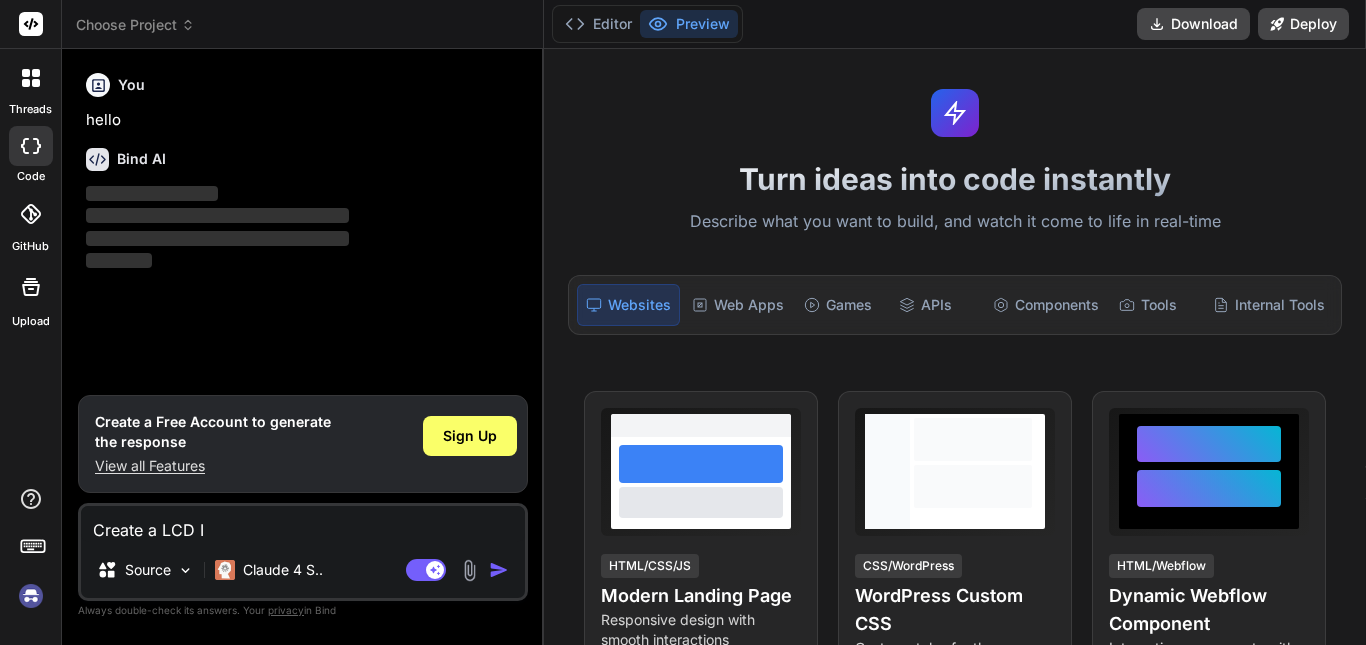 type on "Create a LCD I2" 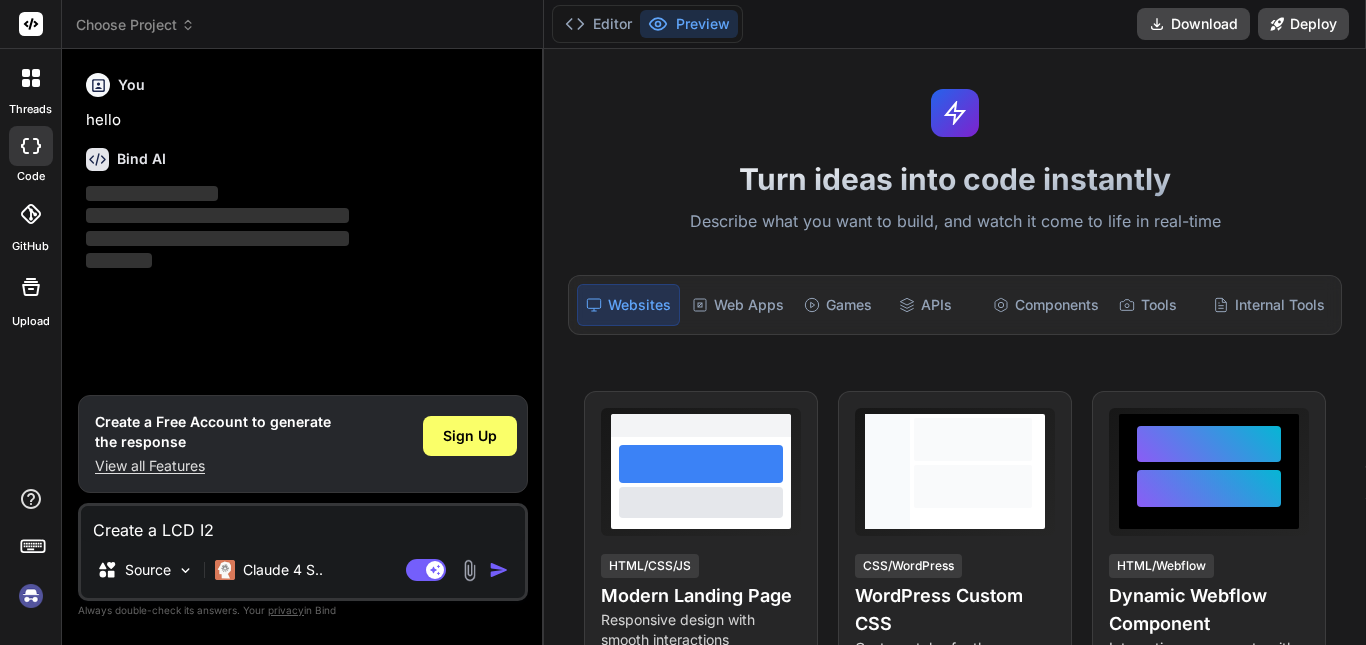 type on "Create a LCD I2C" 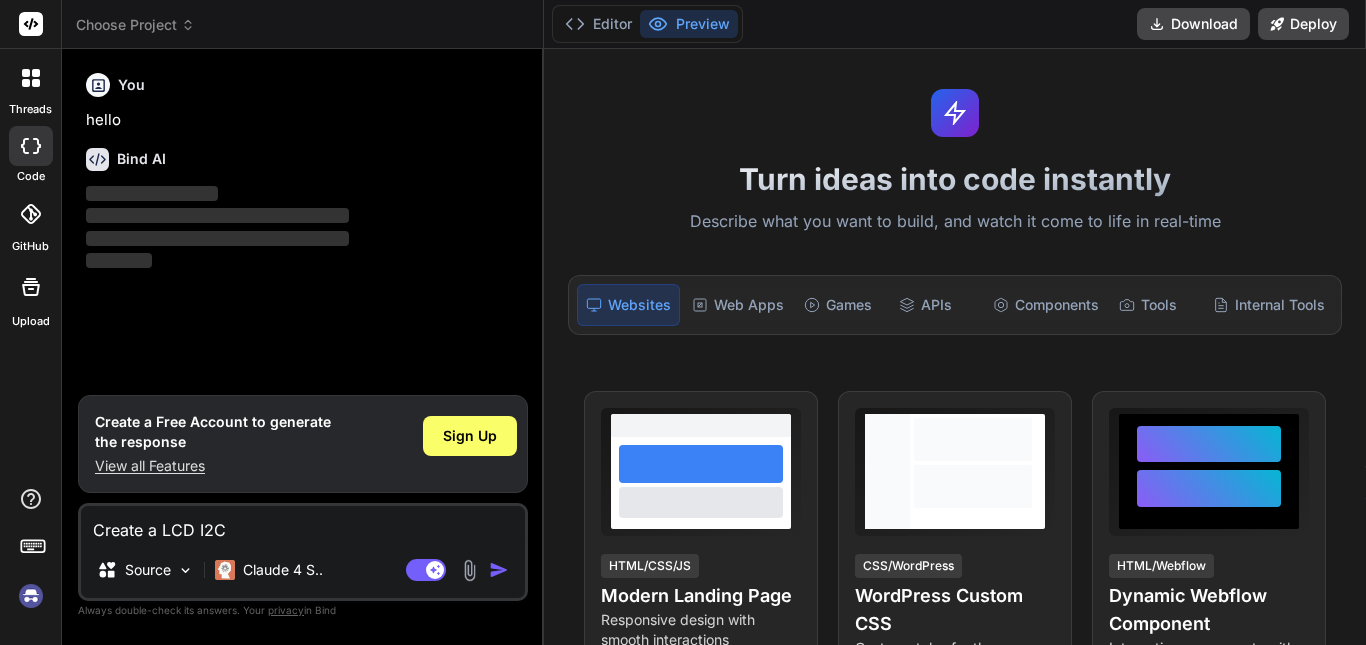 type on "Create a LCD I2C" 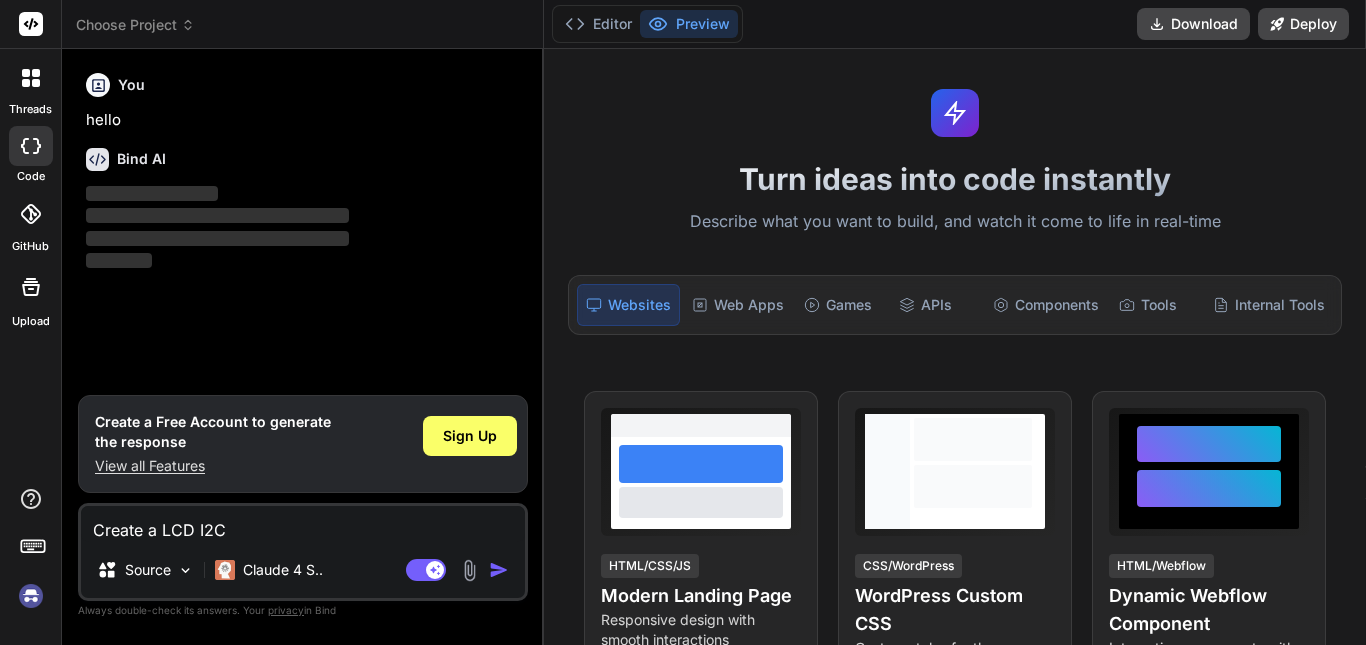 type on "Create a LCD I2C d" 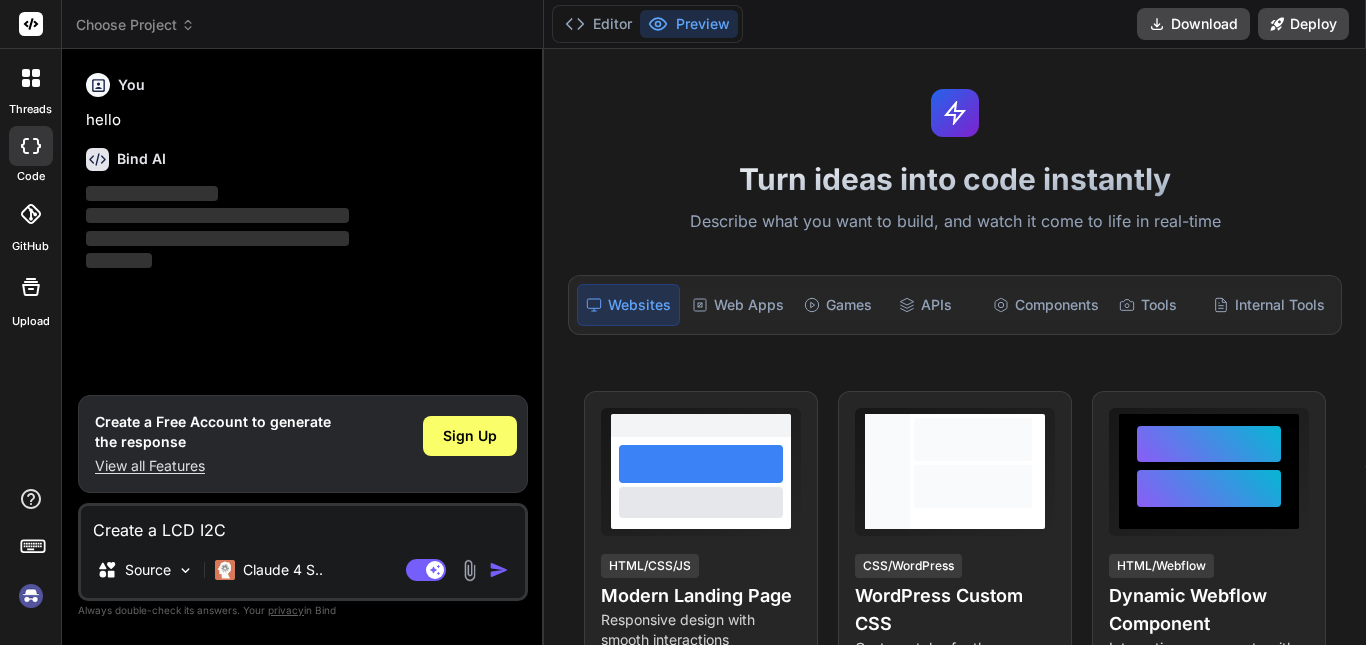 type on "x" 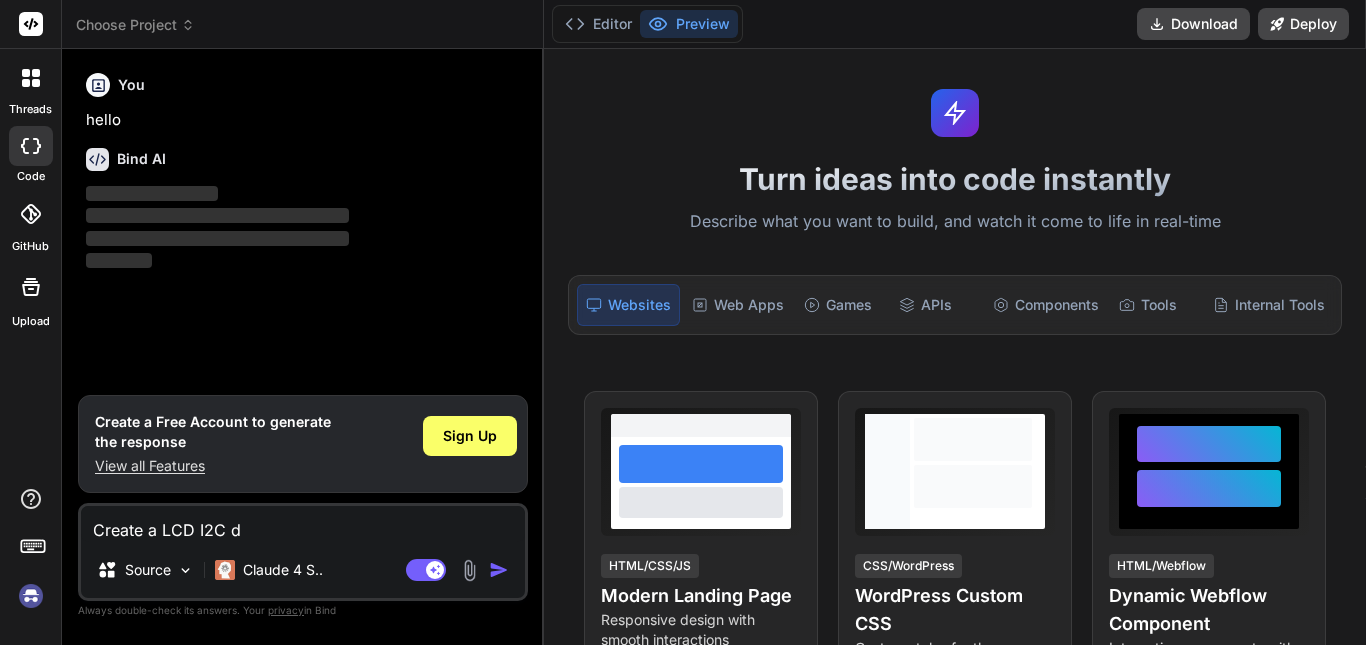 type on "Create a LCD I2C di" 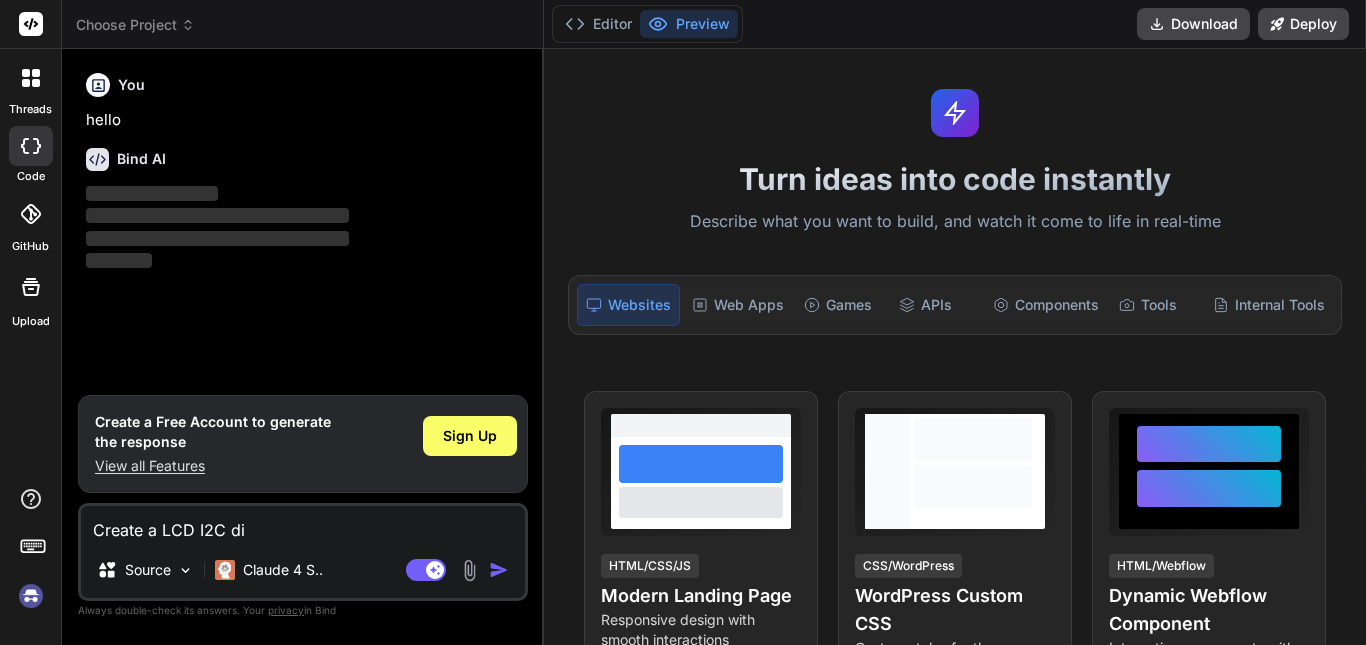 type on "x" 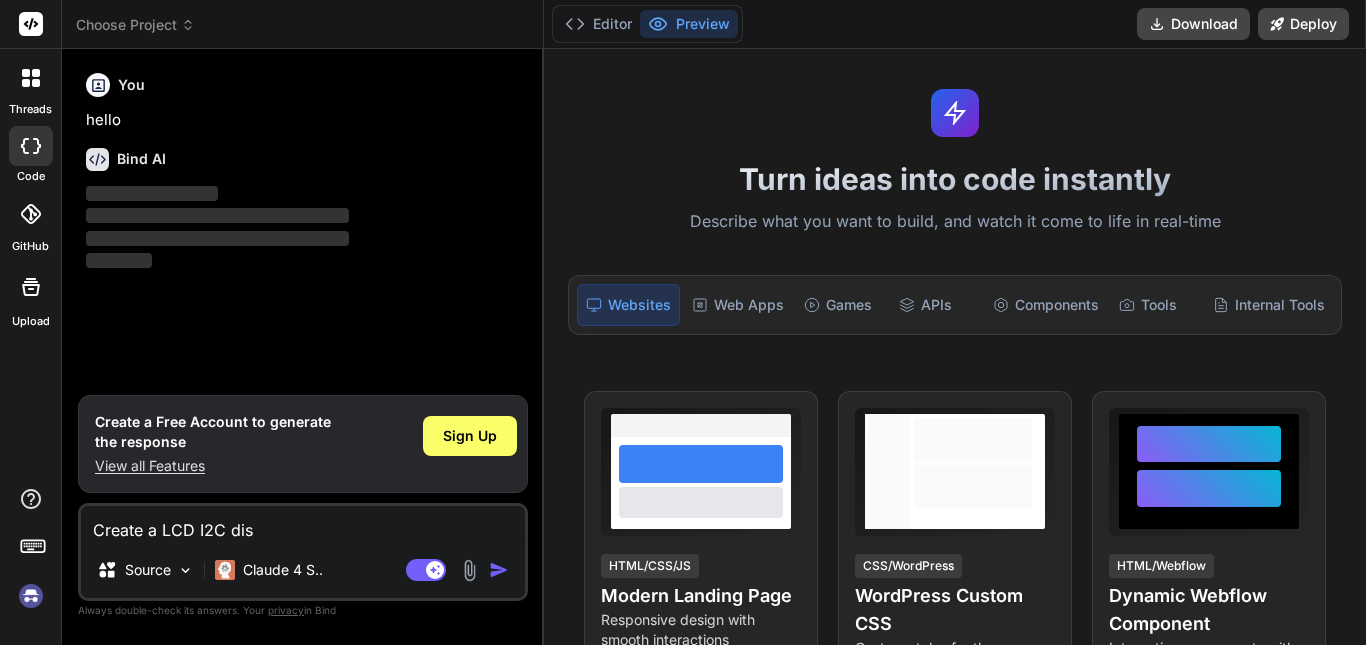 type on "Create a LCD I2C disp" 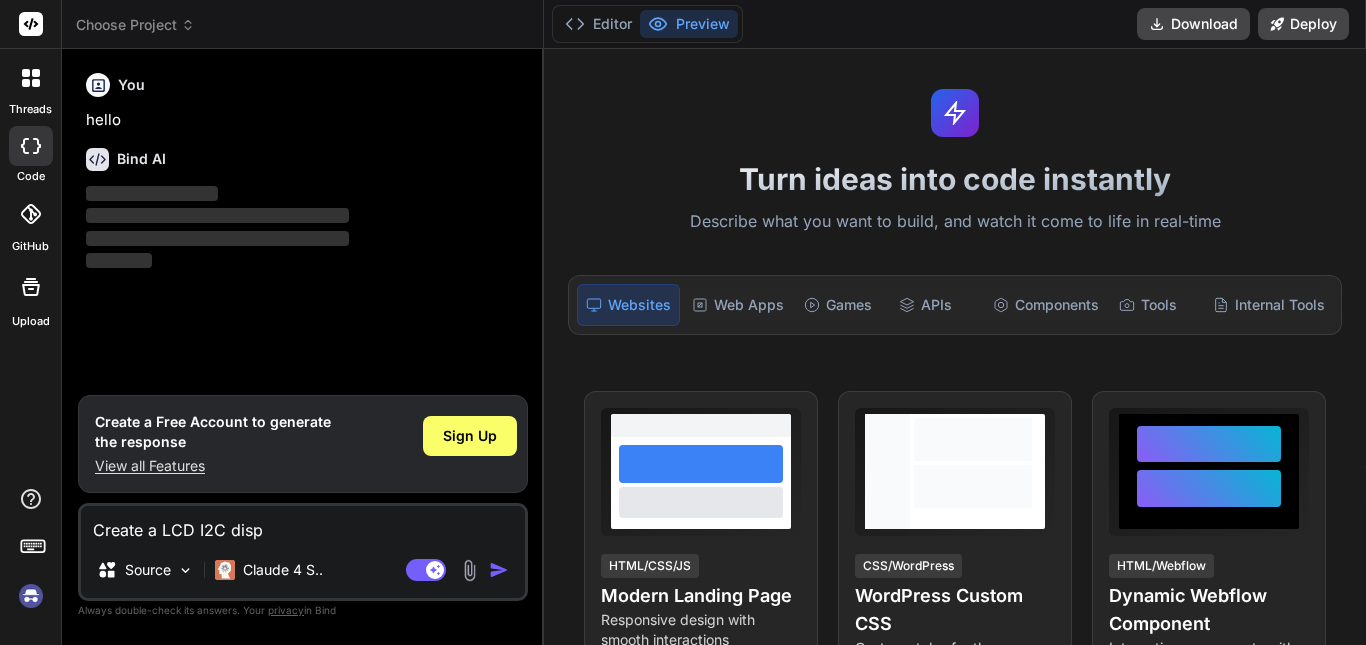 type on "Create a LCD I2C displ" 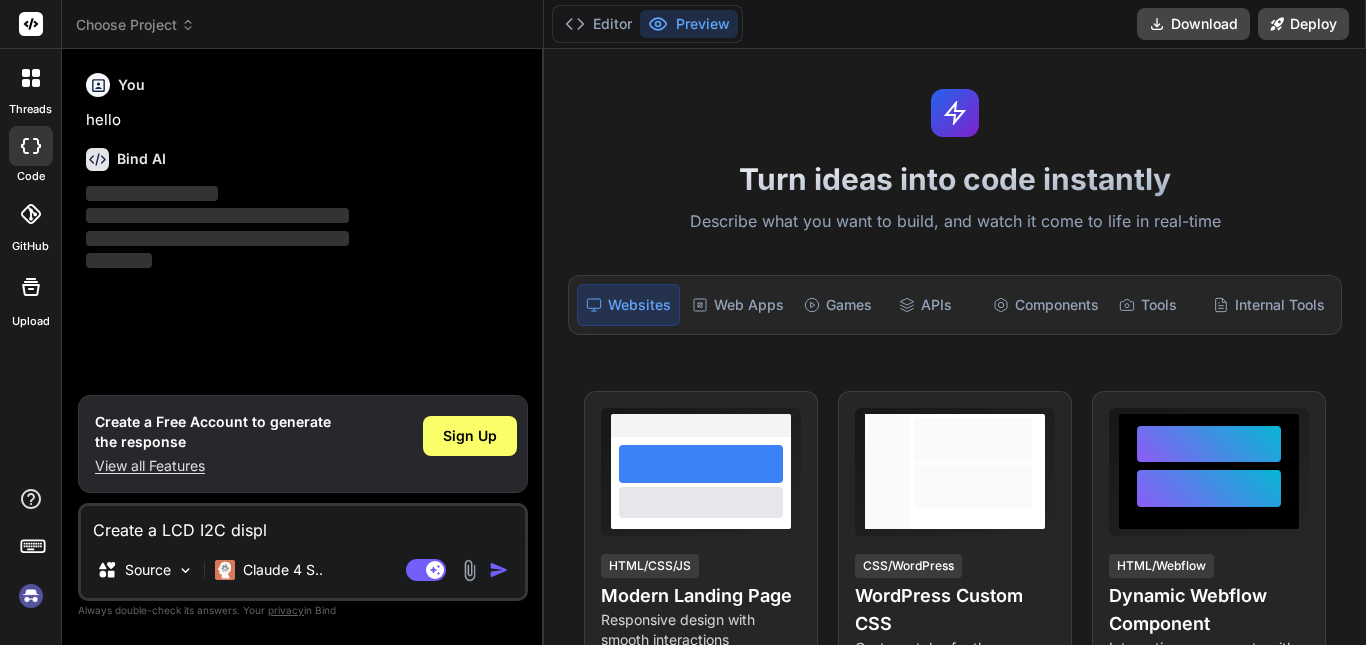 type on "Create a LCD I2C displa" 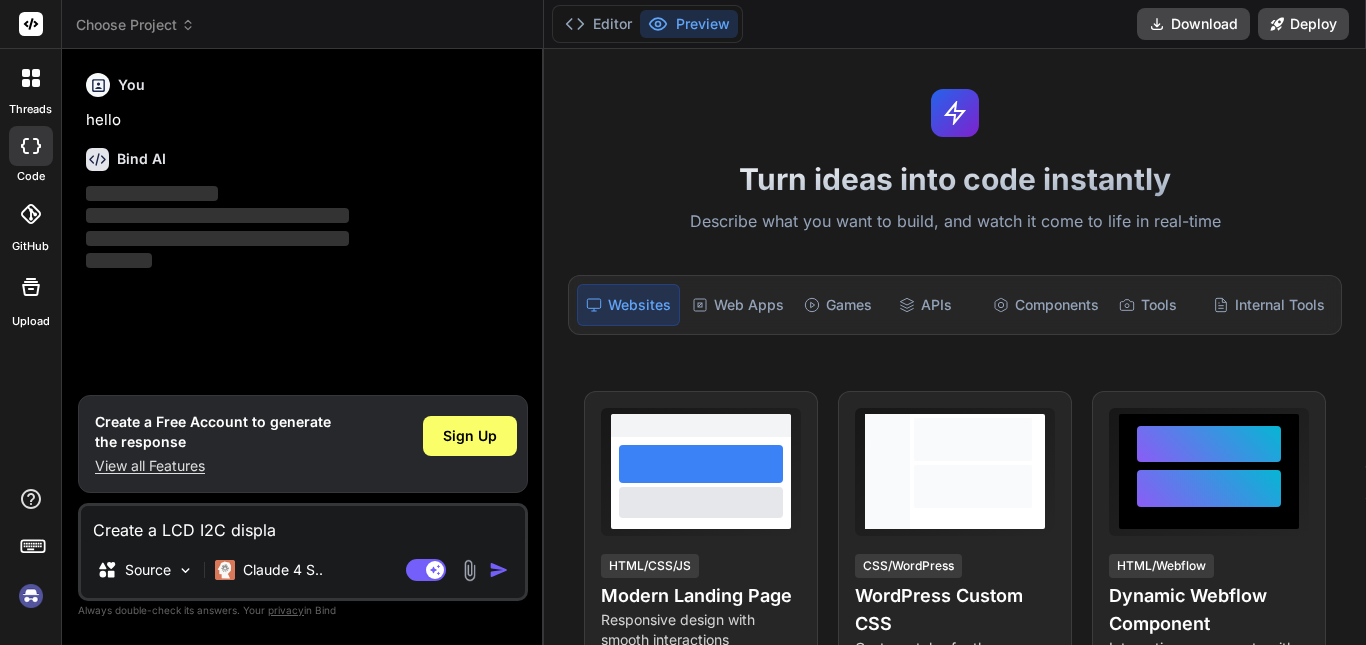 type on "Create a LCD I2C display" 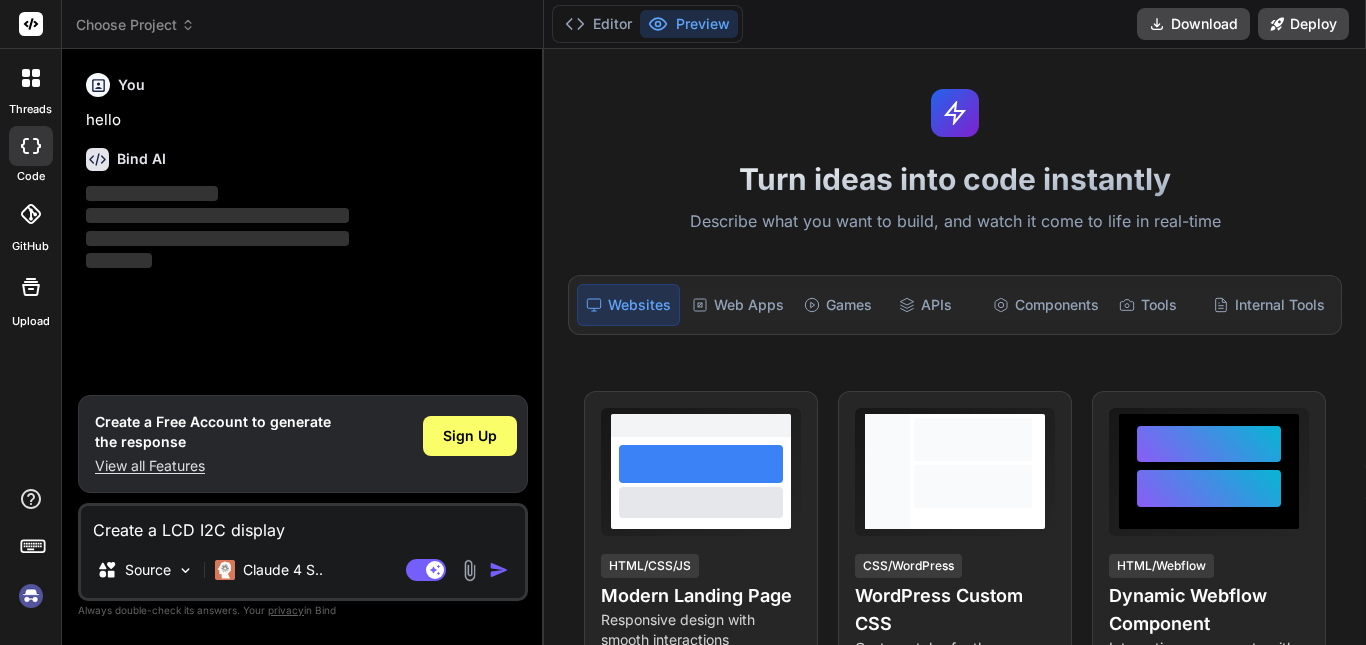 type on "Create a LCD I2C display" 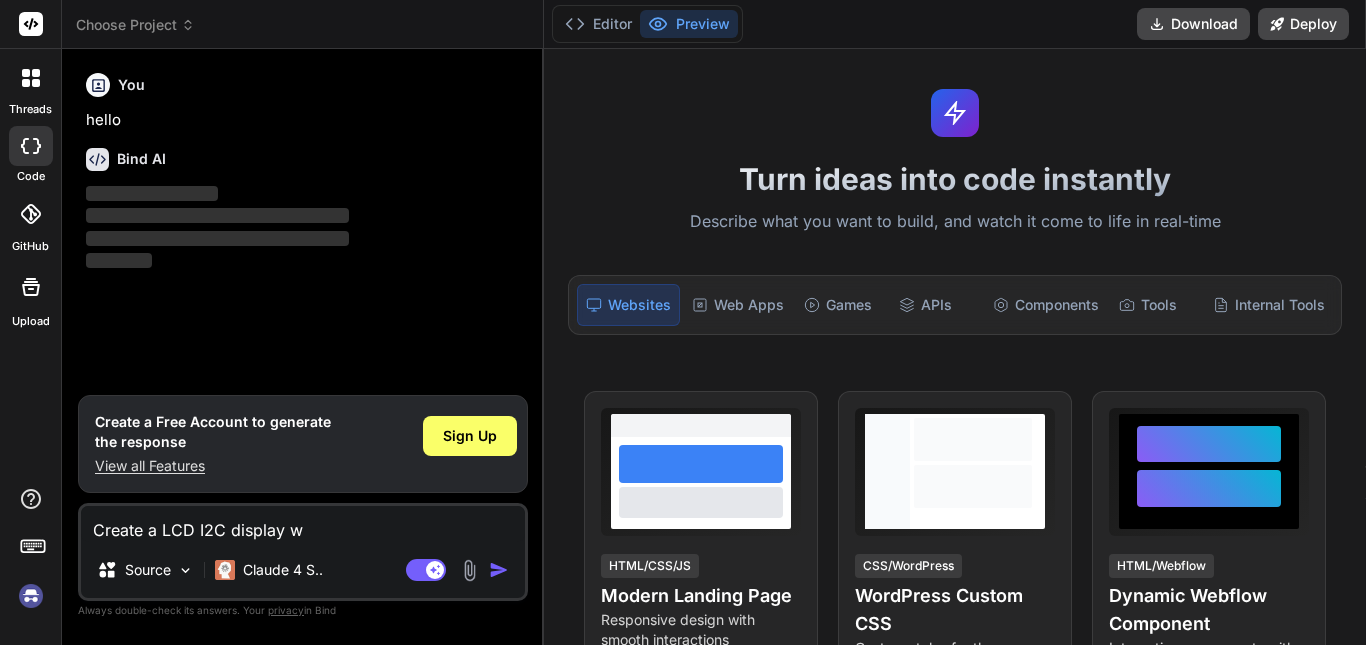 type on "Create a LCD I2C display wh" 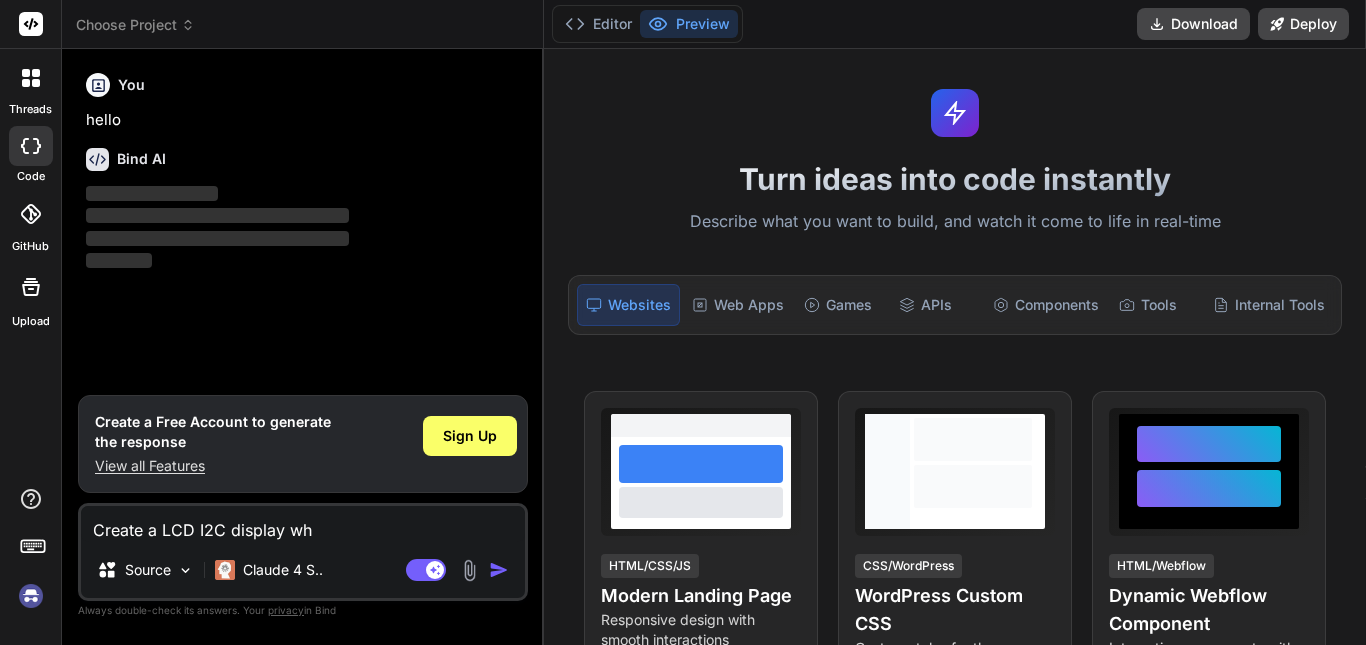 type on "Create a LCD I2C display whe" 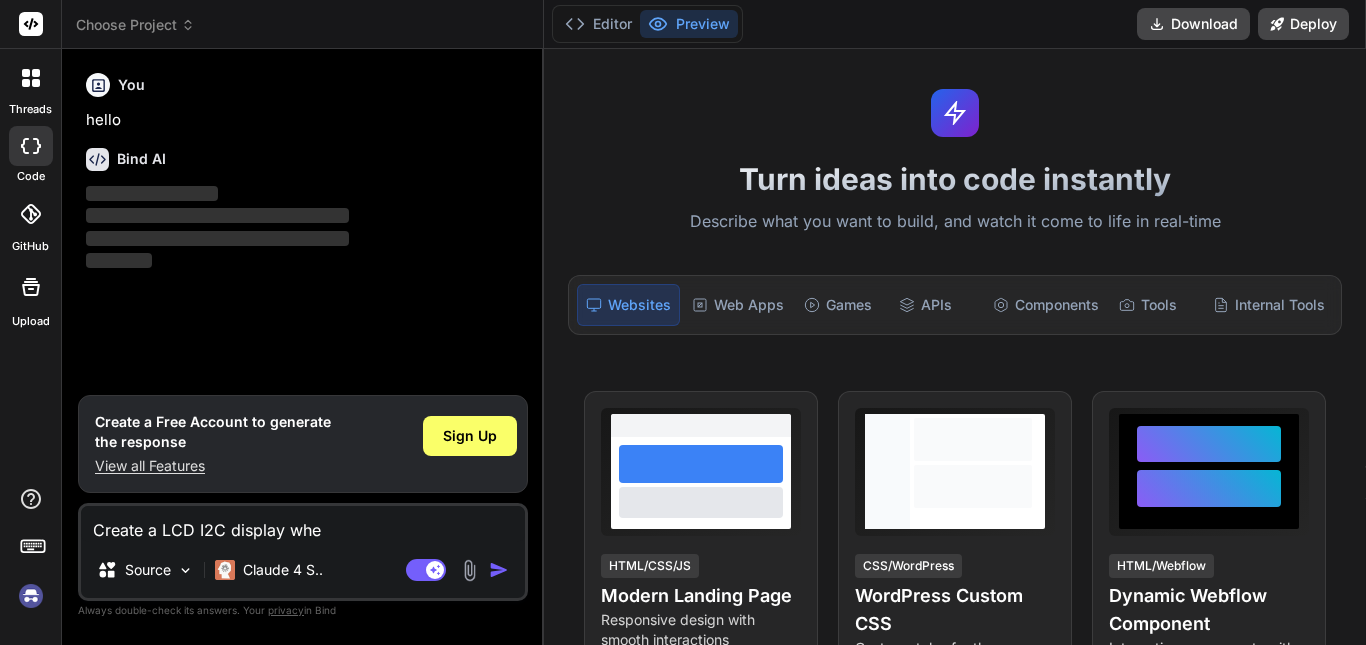 type on "Create a LCD I2C display wher" 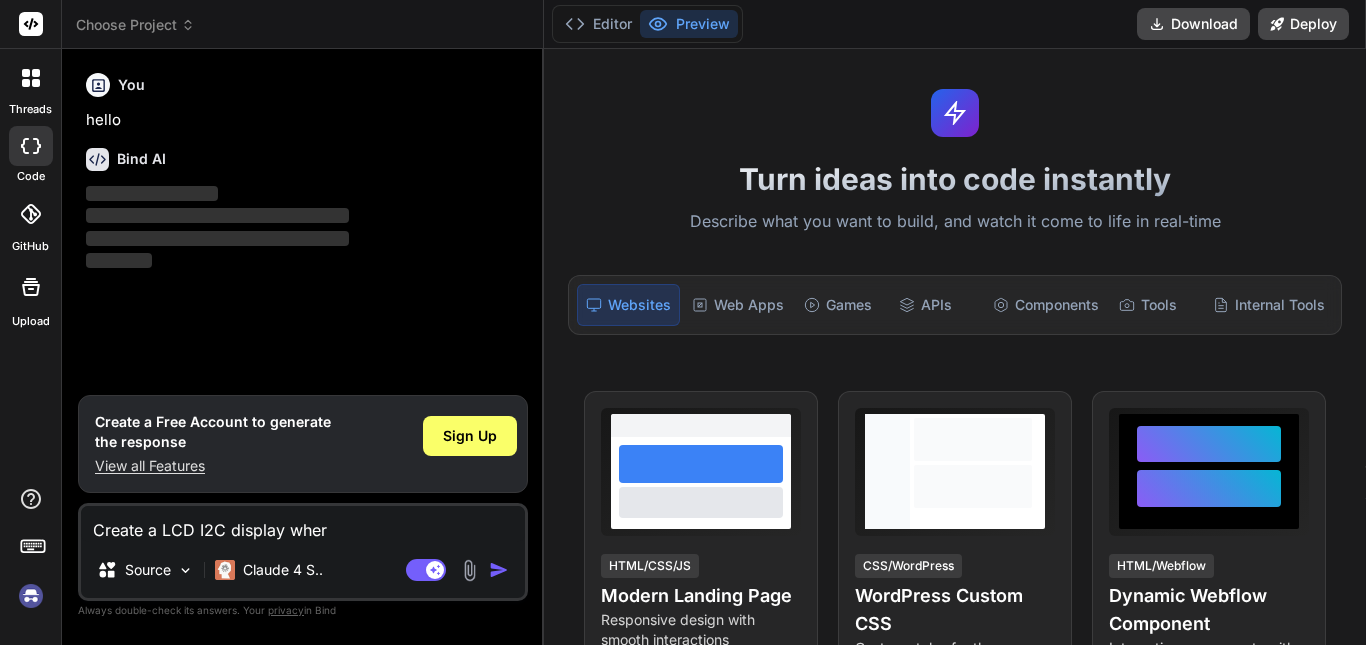 type on "Create a LCD I2C display where" 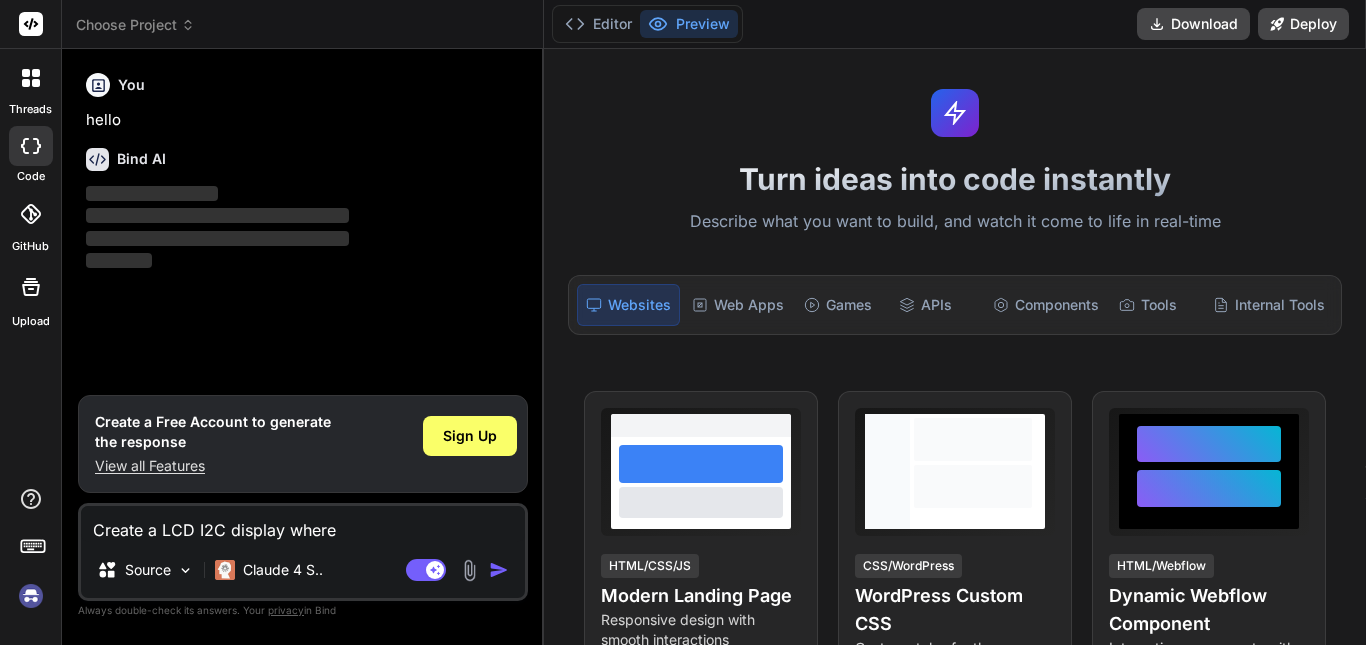 type on "Create a LCD I2C display where" 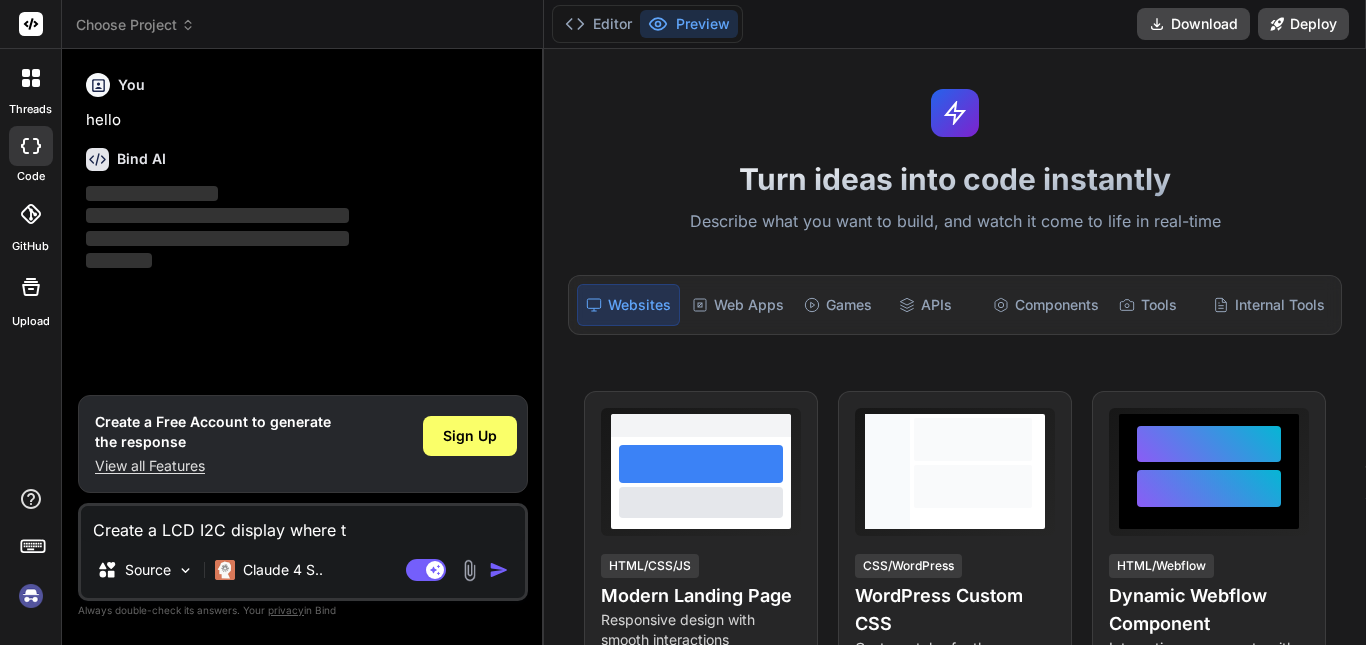 type on "Create a LCD I2C display where th" 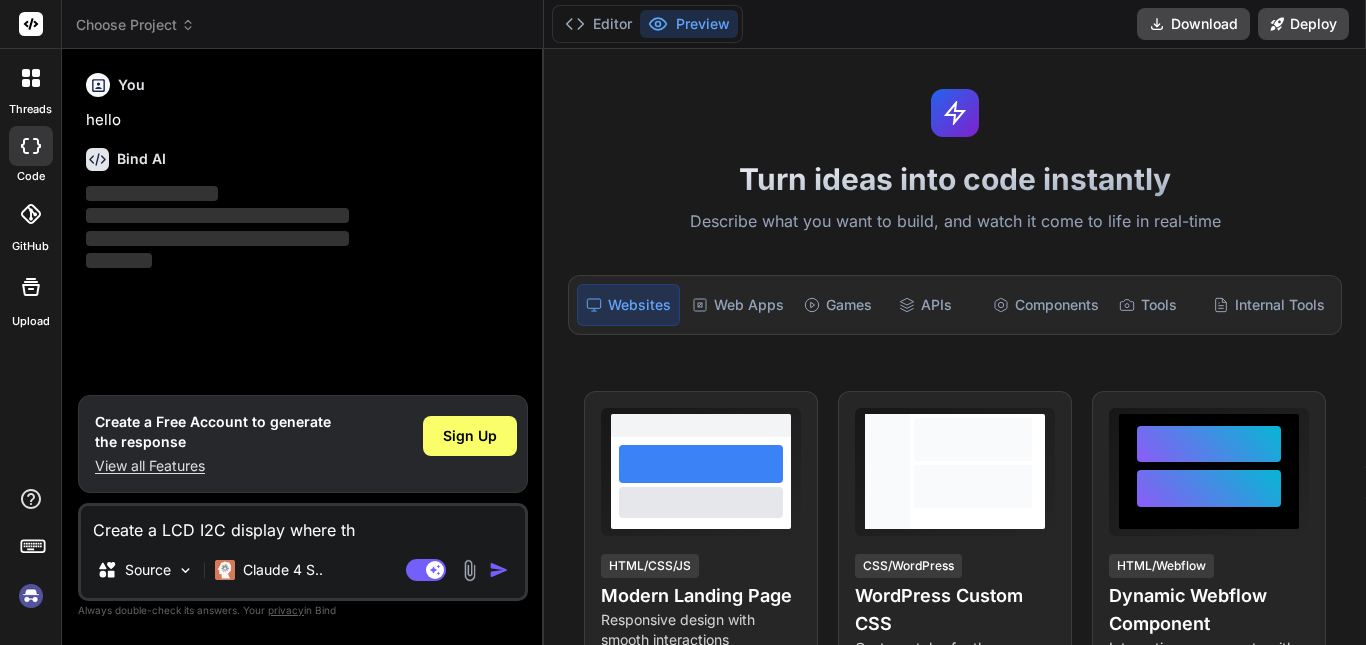 type on "x" 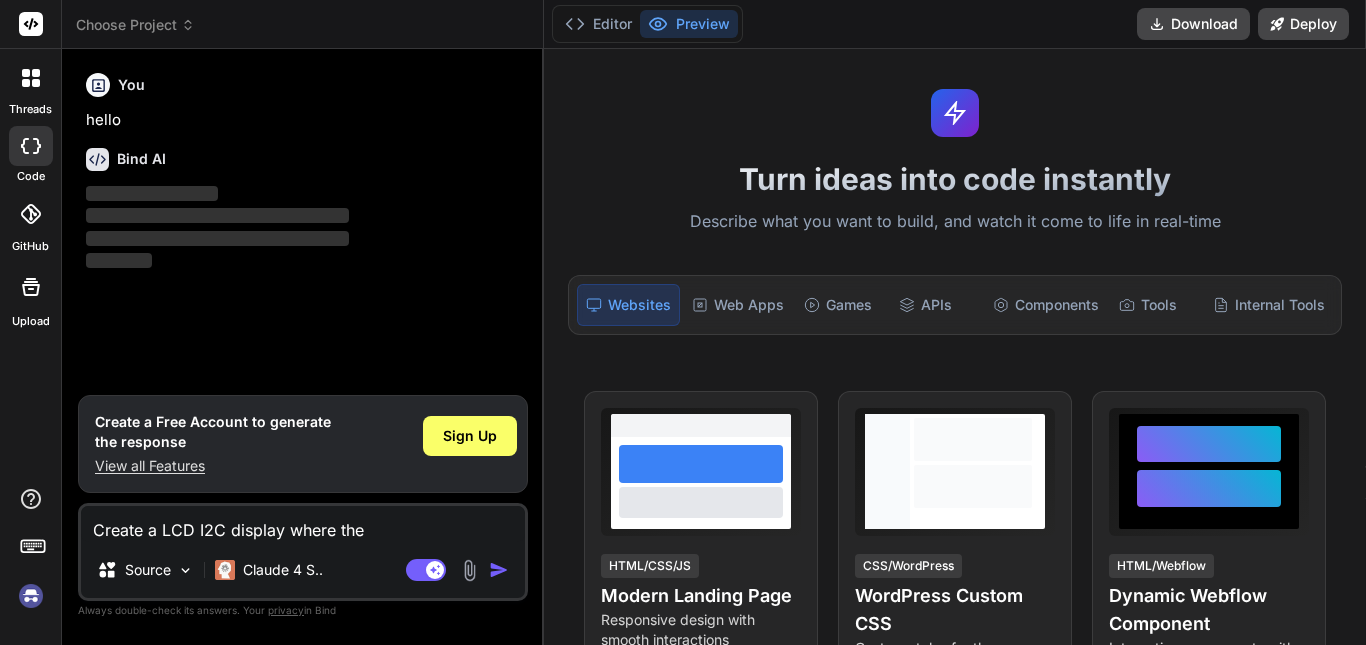 type on "x" 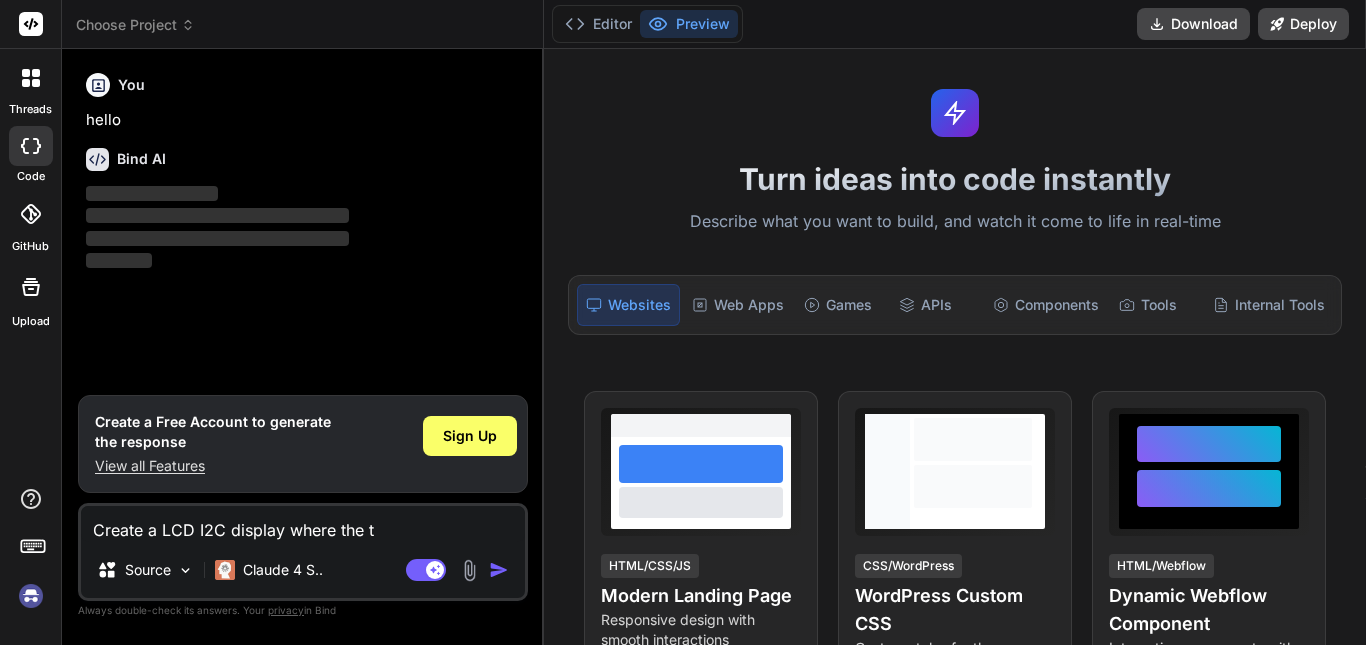 type on "Create a LCD I2C display where the te" 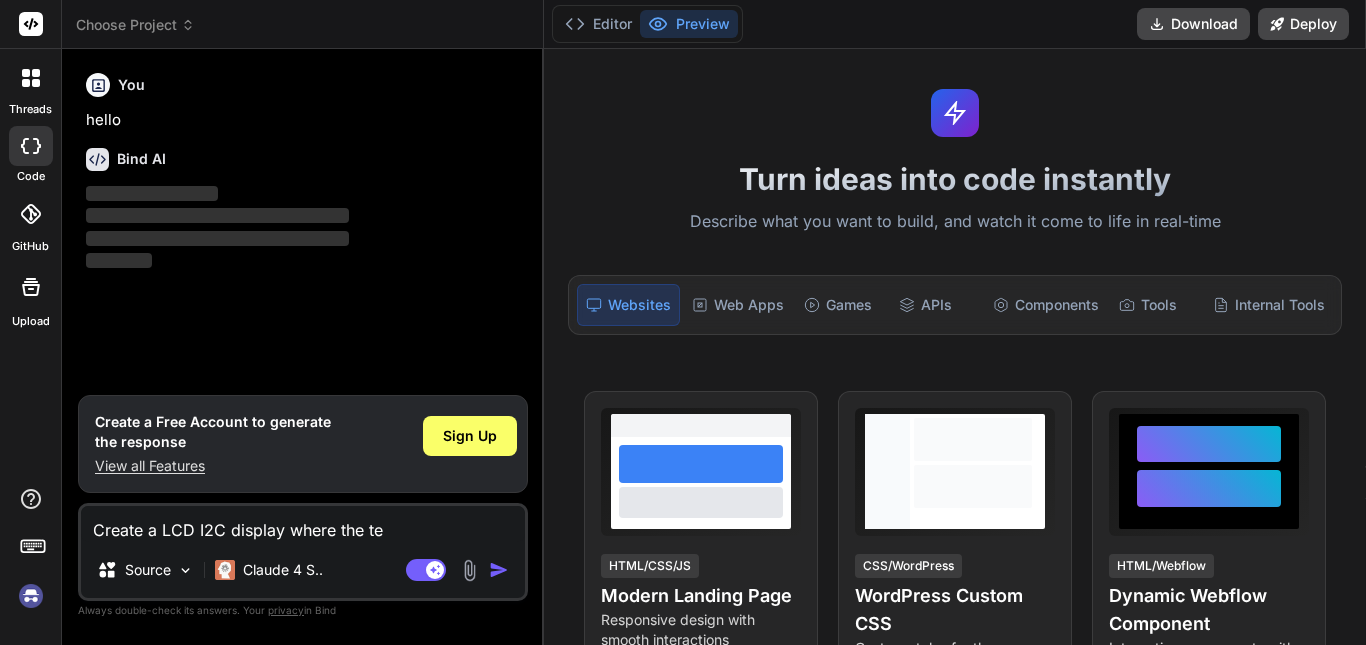 type on "Create a LCD I2C display where the tex" 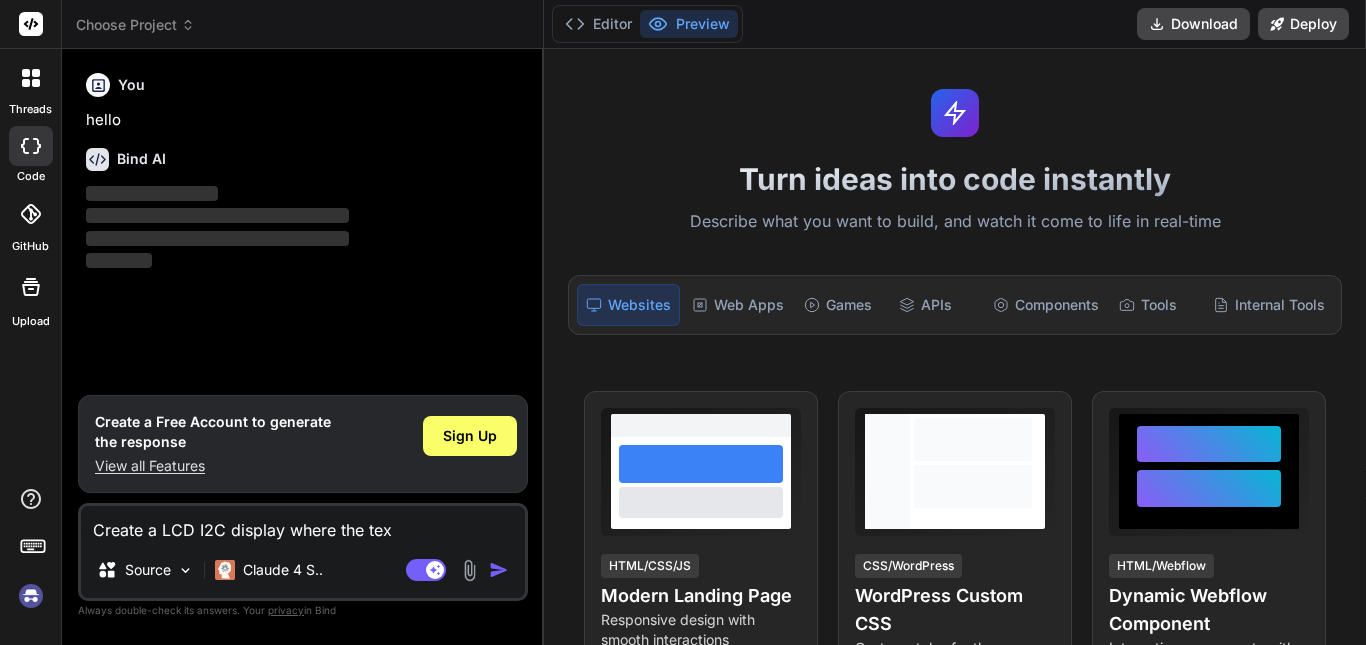 type on "Create a LCD I2C display where the text" 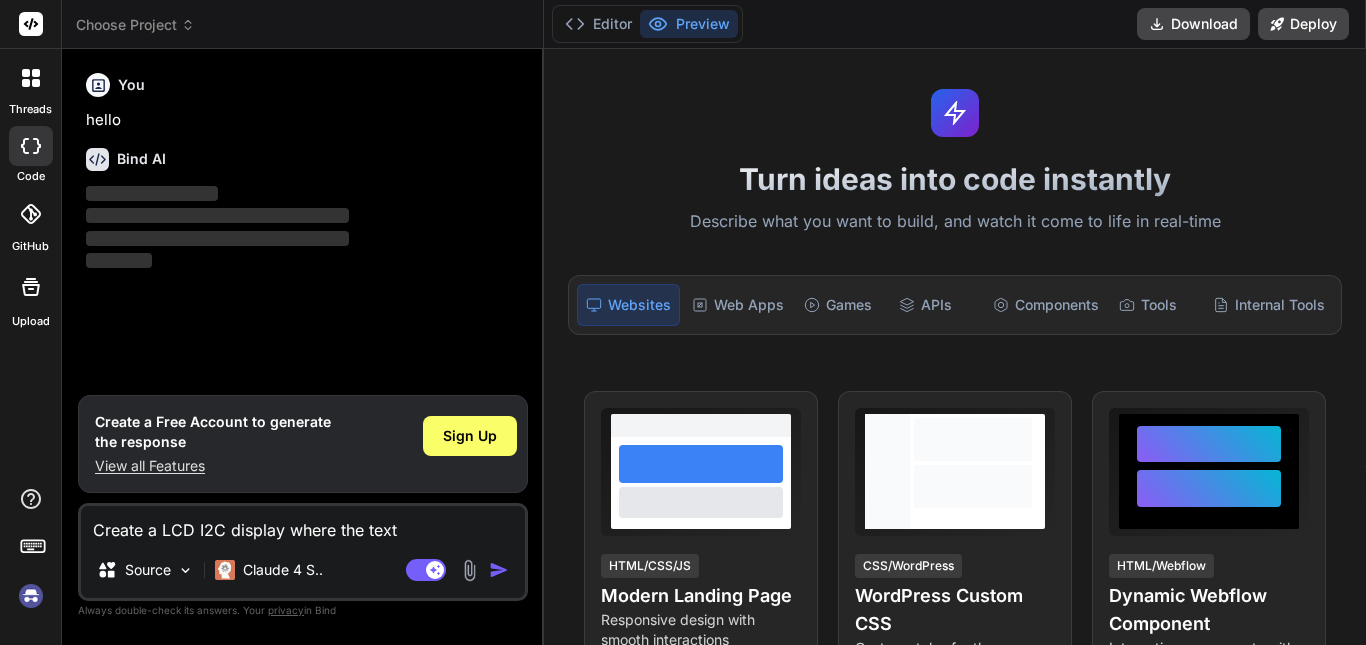 type on "Create a LCD I2C display where the text" 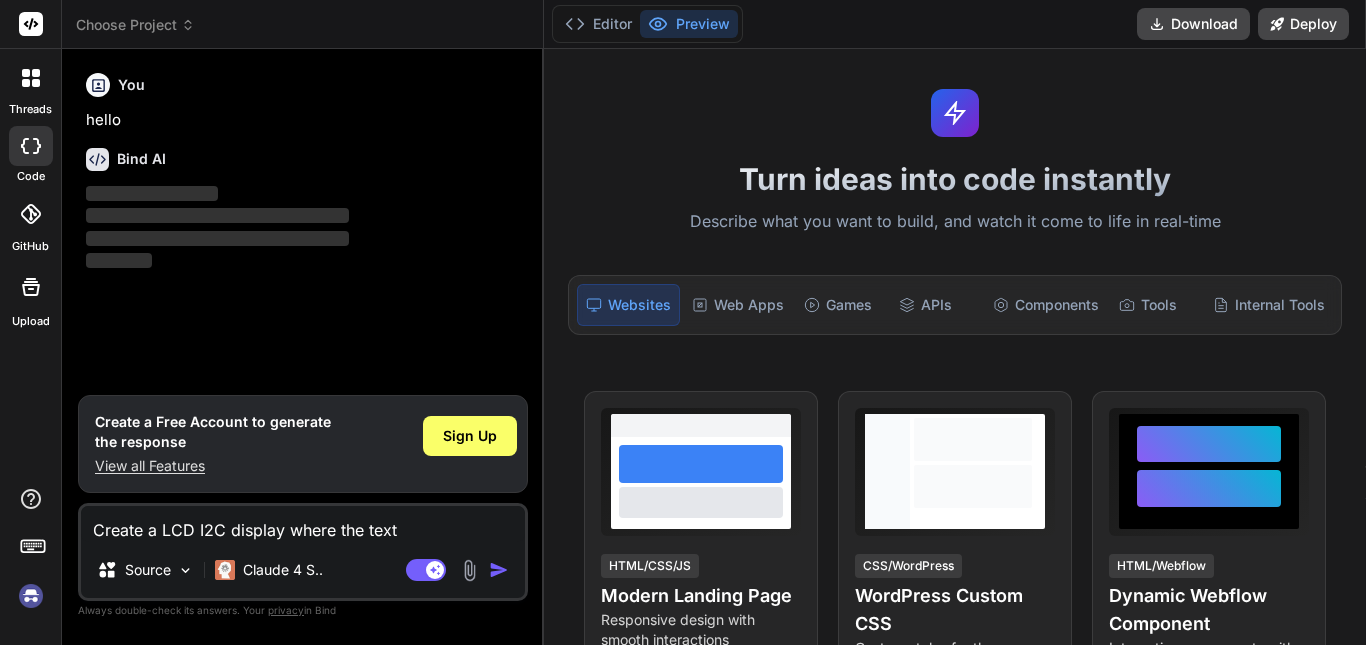 type on "Create a LCD I2C display where the text s" 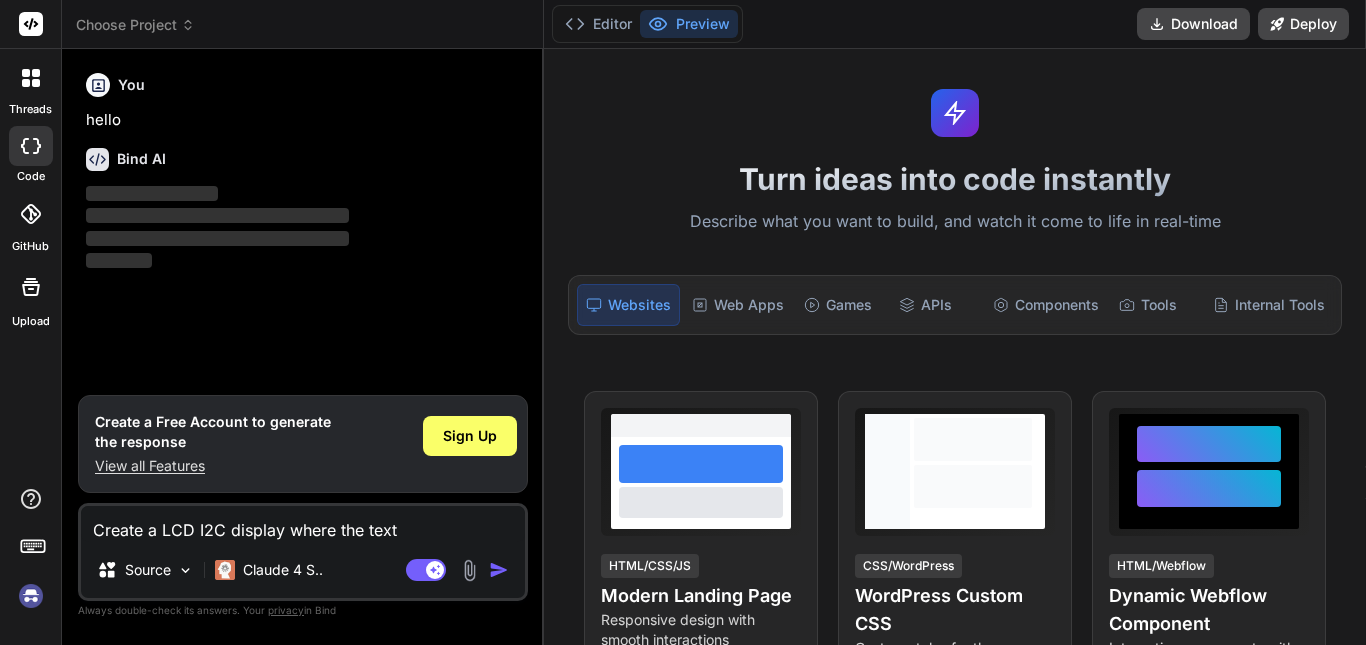 type on "x" 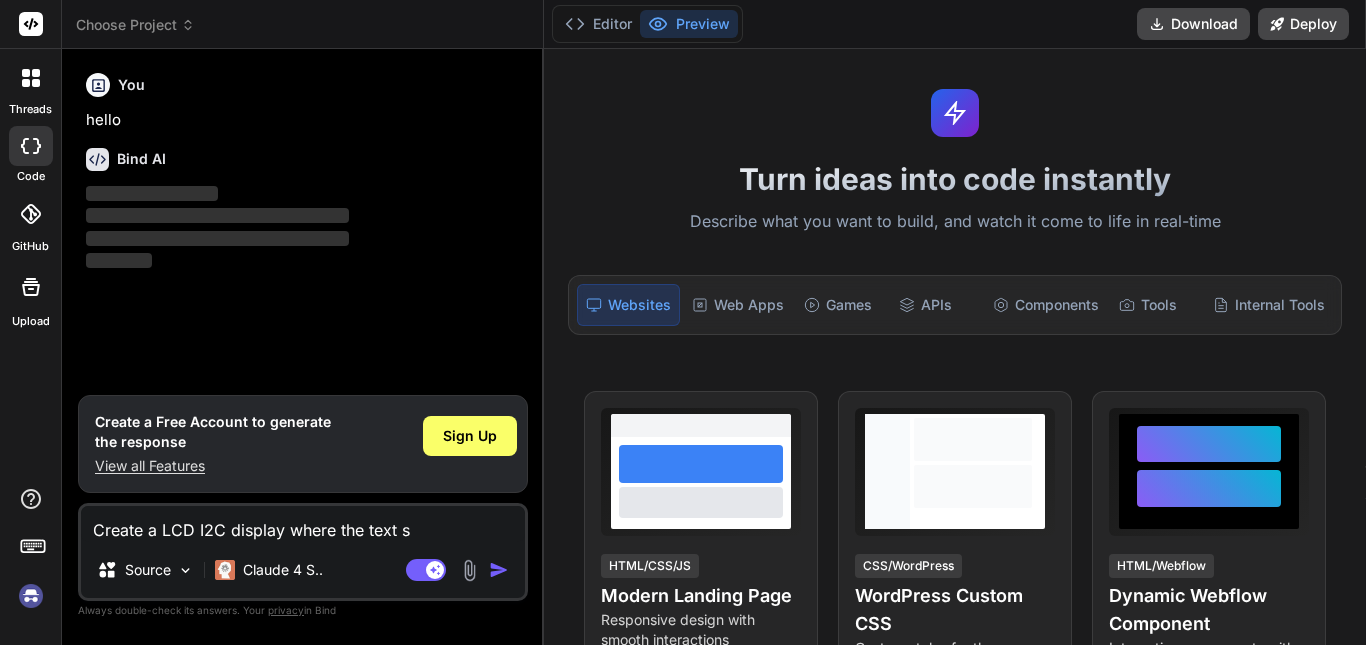 type on "Create a LCD I2C display where the text sc" 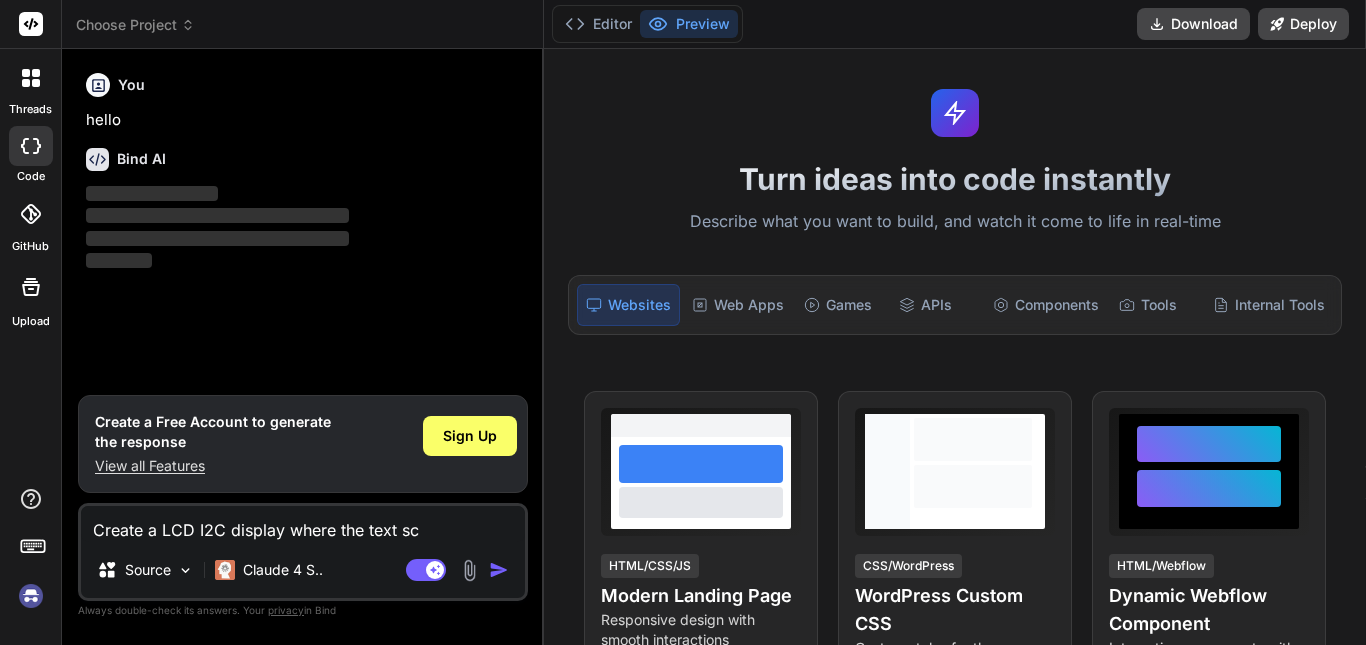 type on "Create a LCD I2C display where the text scr" 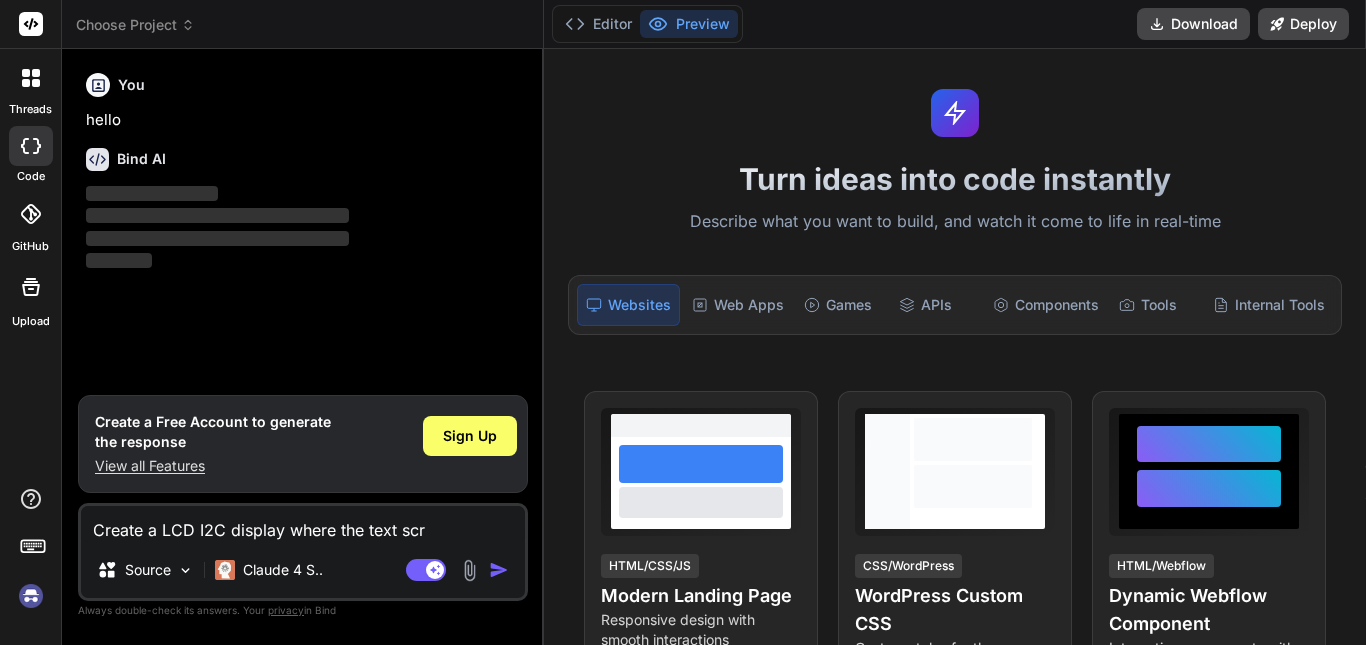 type on "Create a LCD I2C display where the text scro" 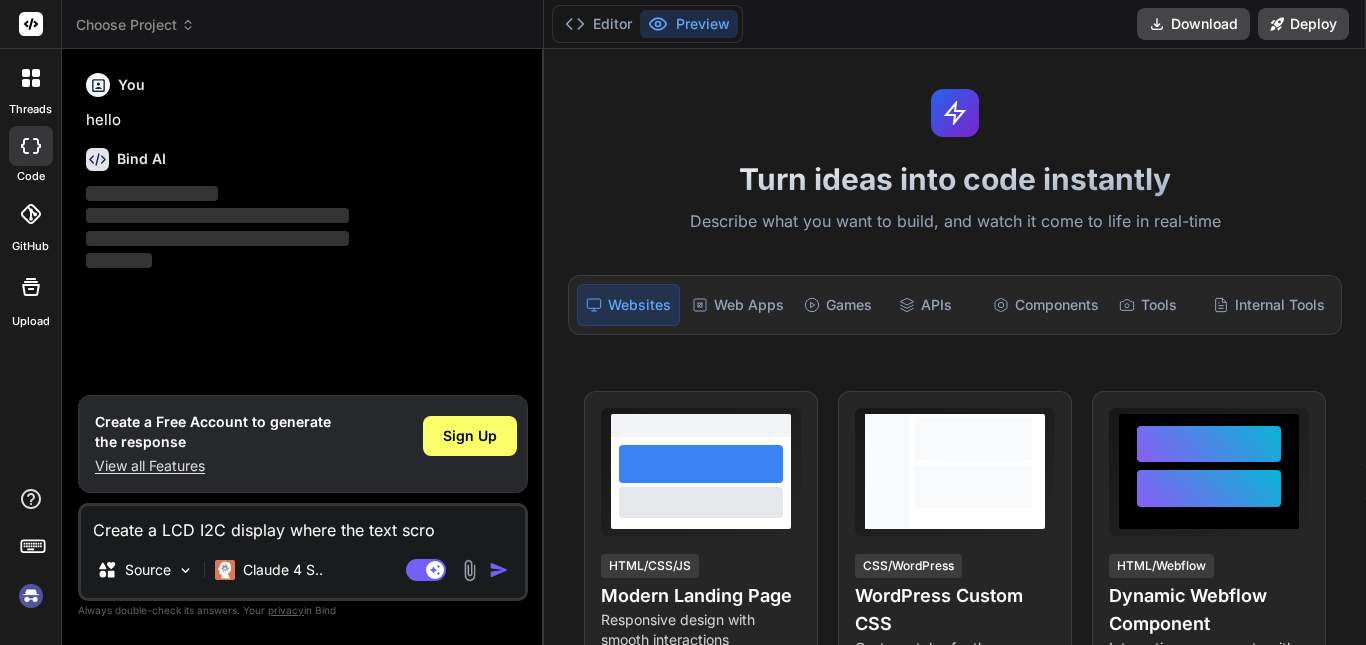 type on "Create a LCD I2C display where the text scrol" 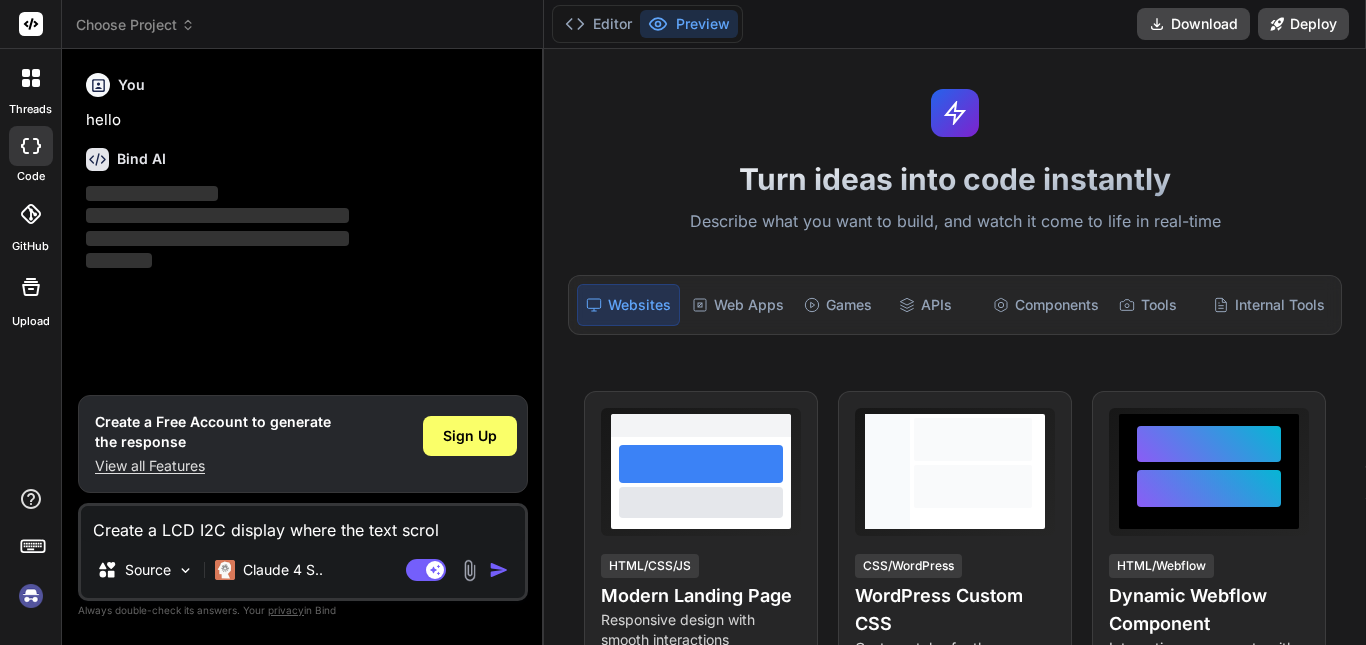 type on "Create a LCD I2C display where the text scroll" 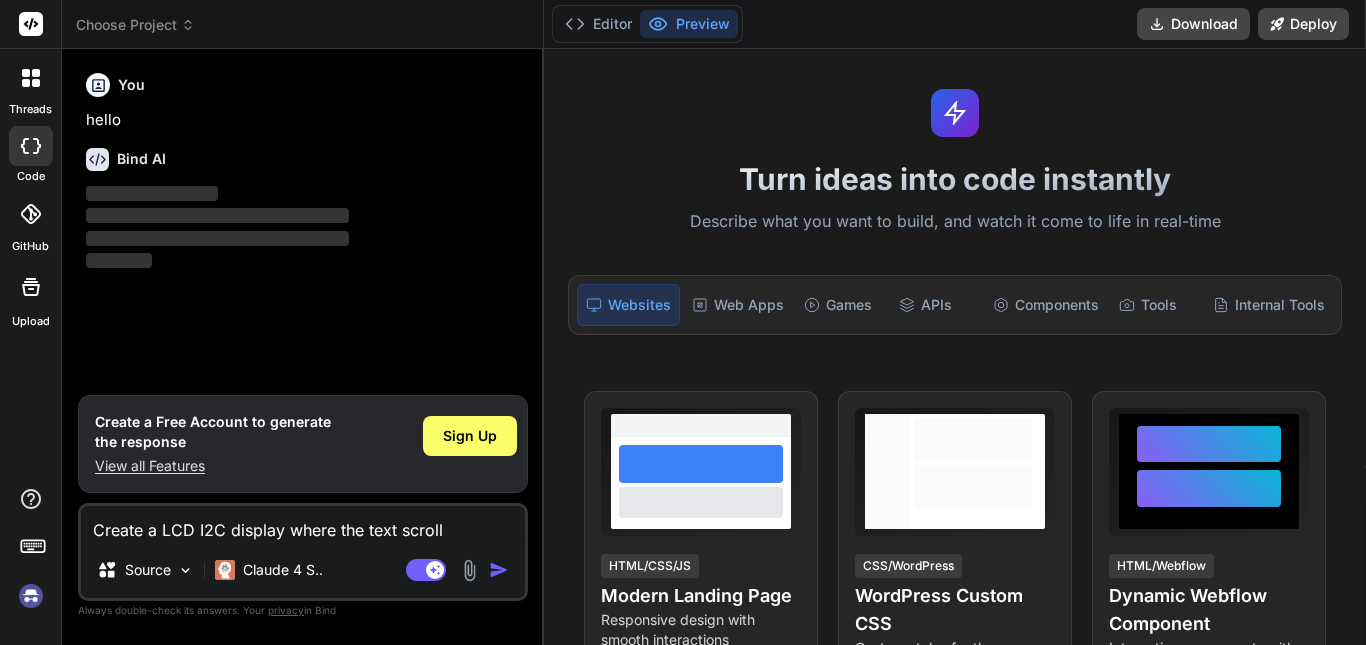 type on "Create a LCD I2C display where the text scrolld" 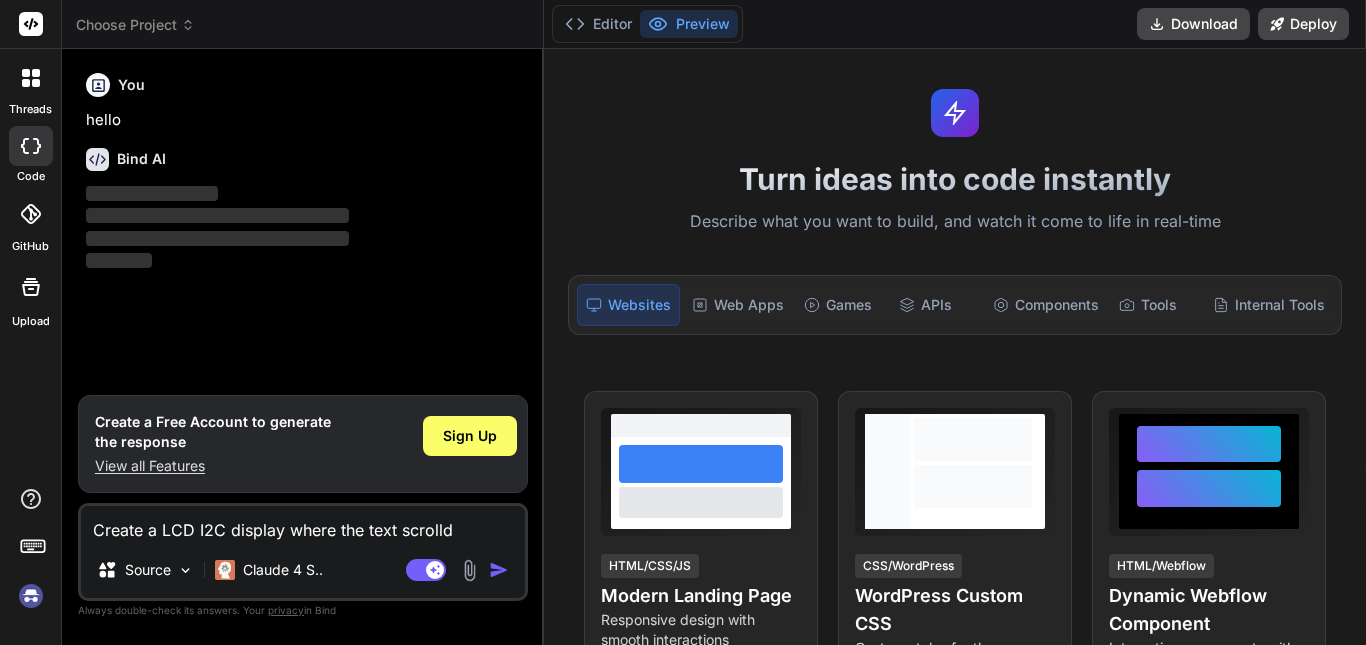 type on "Create a LCD I2C display where the text scroll" 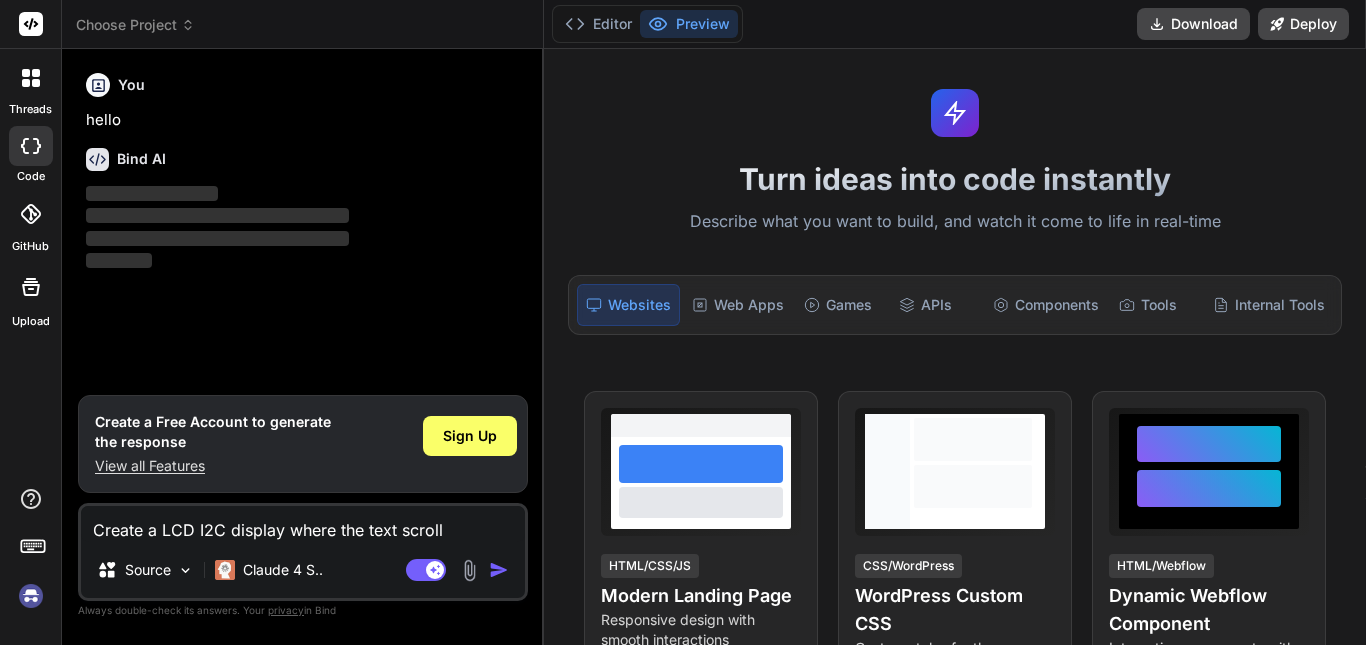 type on "x" 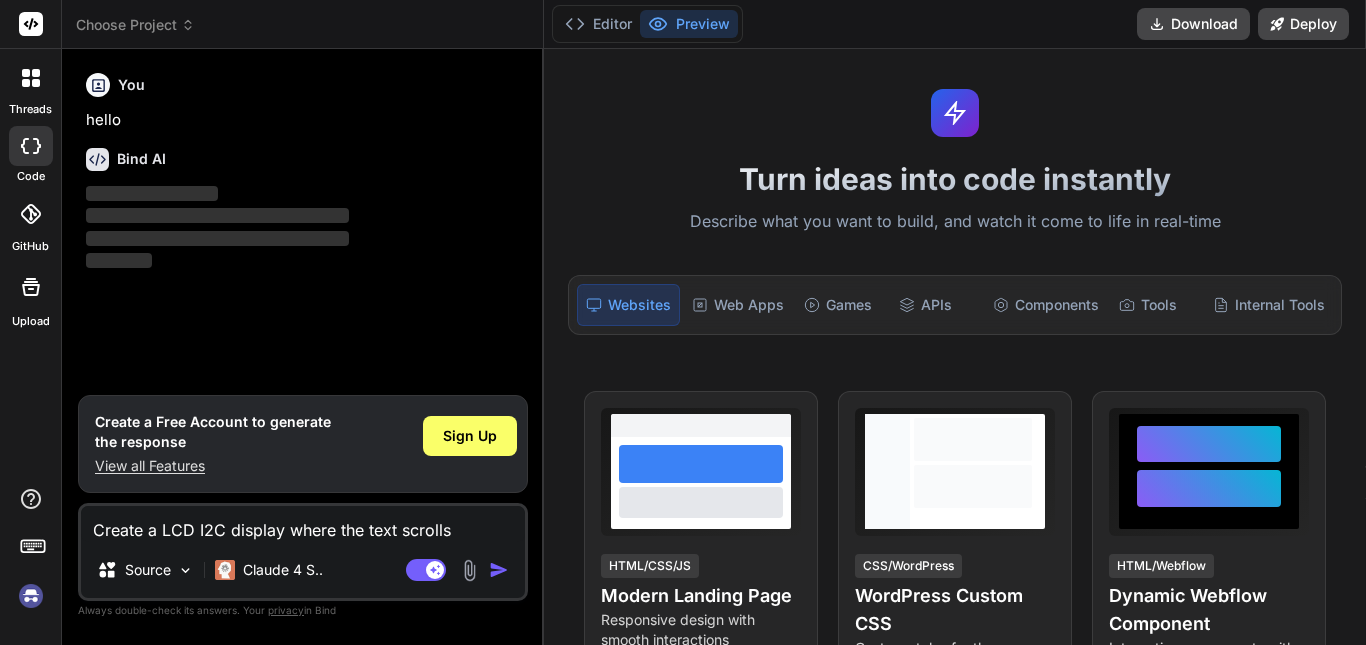 type on "Create a LCD I2C display where the text scrolls" 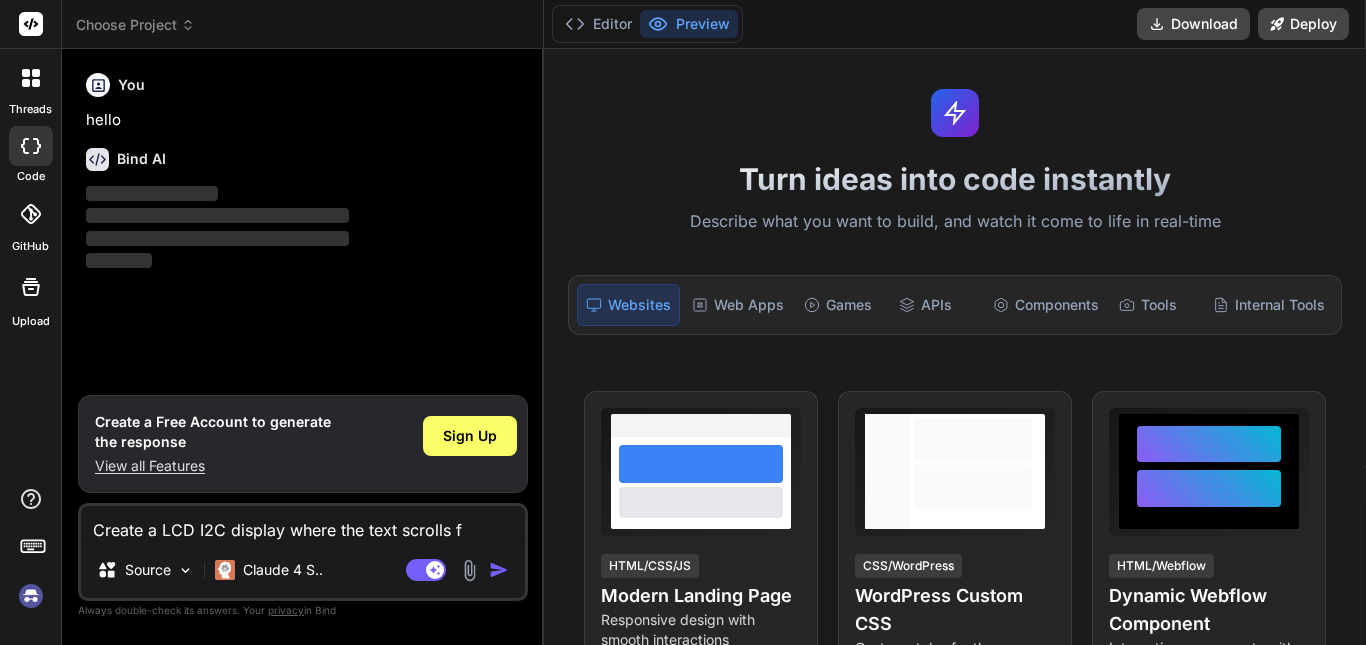 type on "Create a LCD I2C display where the text scrolls fr" 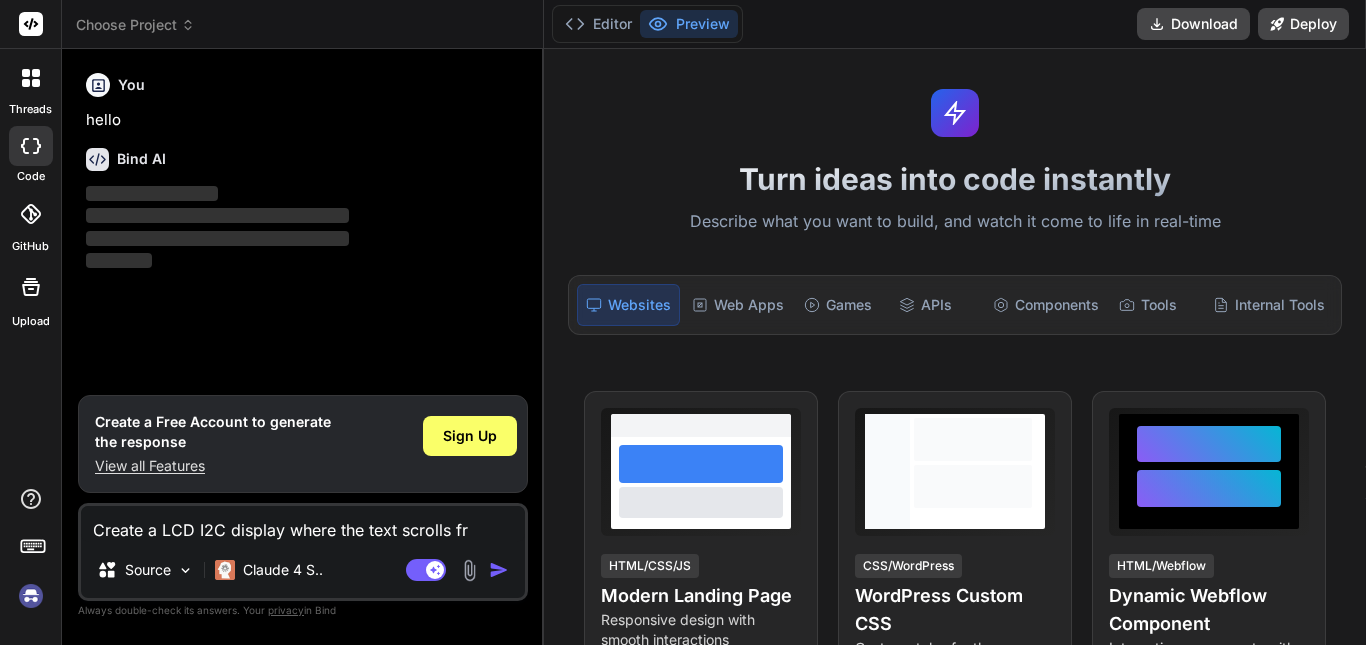 type on "x" 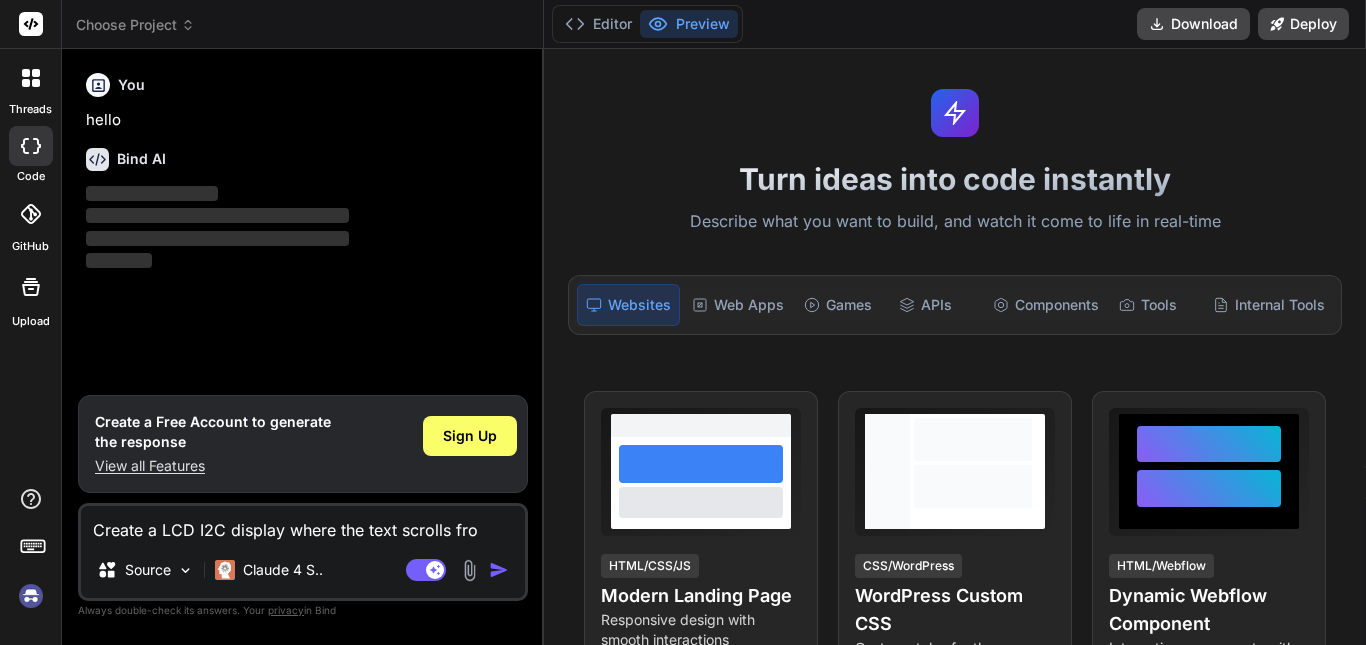 type on "Create a LCD I2C display where the text scrolls from" 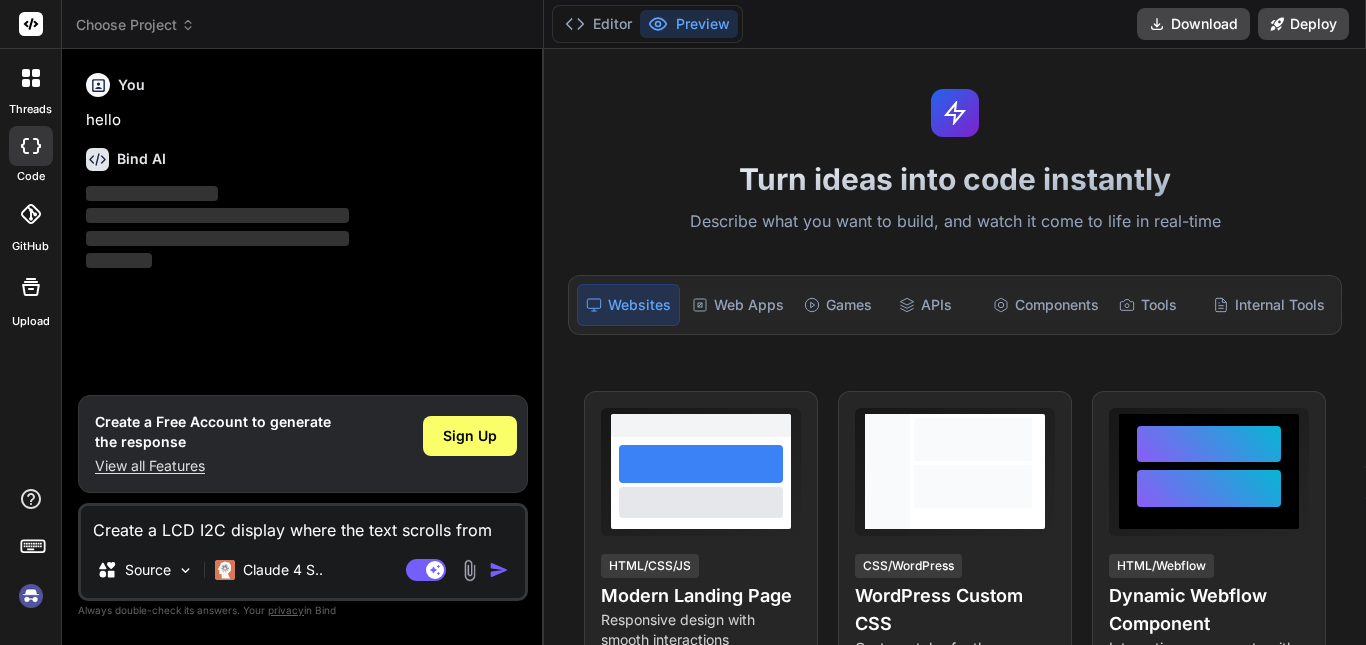 type on "Create a LCD I2C display where the text scrolls from" 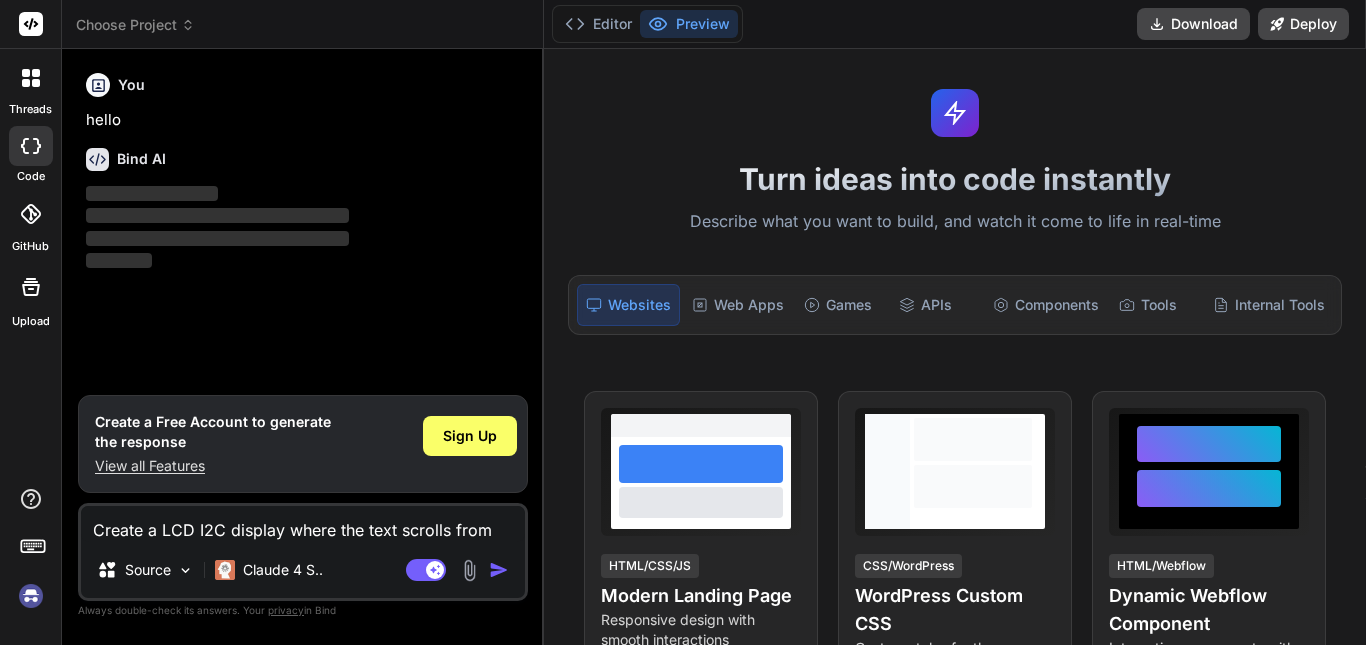type on "Create a LCD I2C display where the text scrolls from r" 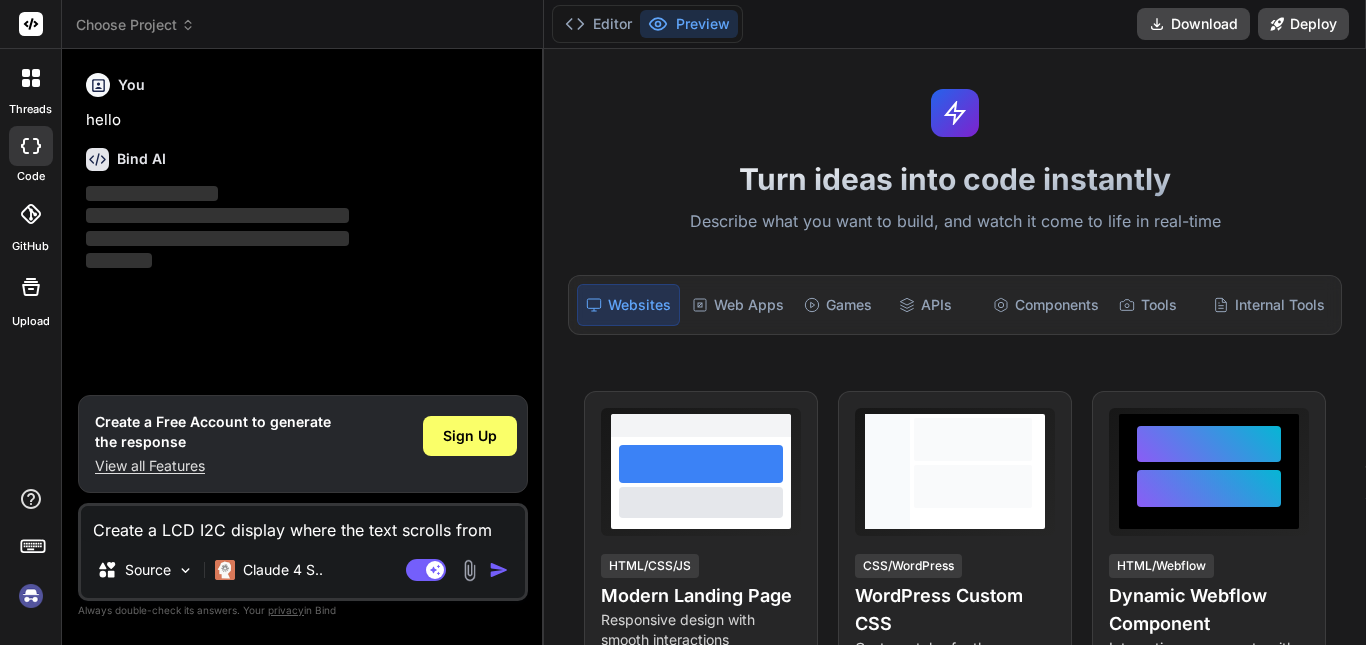 type on "x" 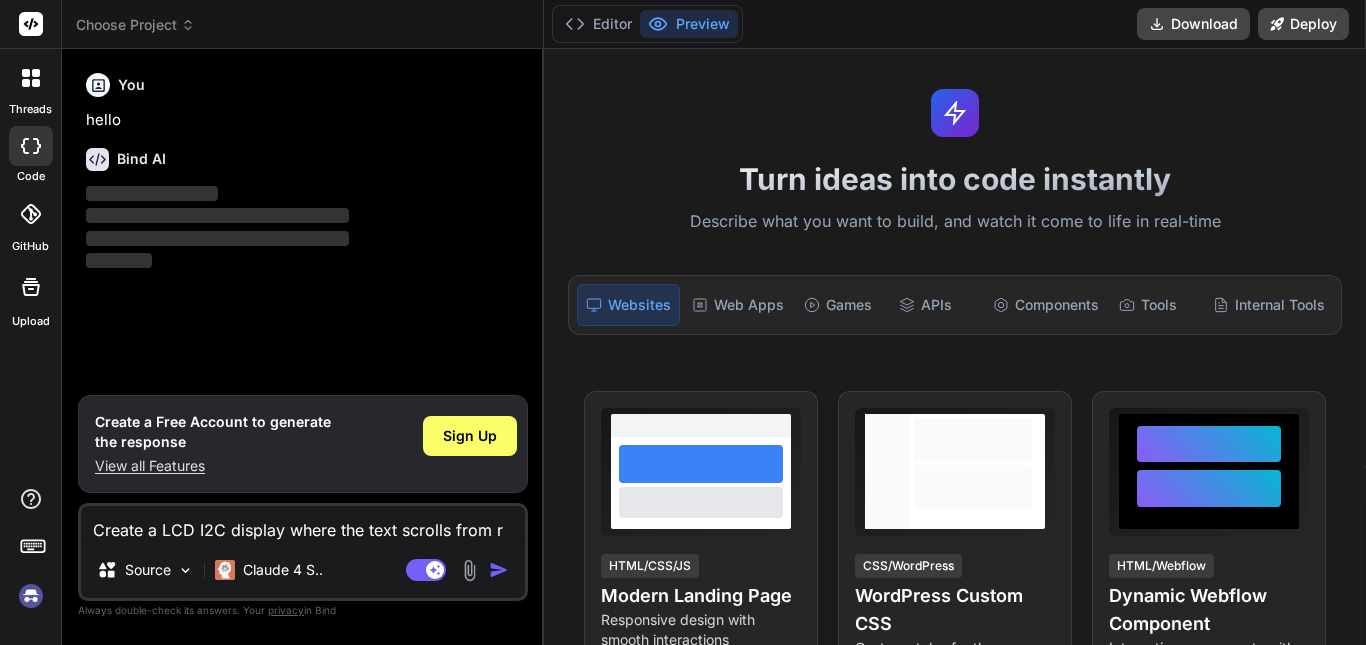 type on "Create a LCD I2C display where the text scrolls from ri" 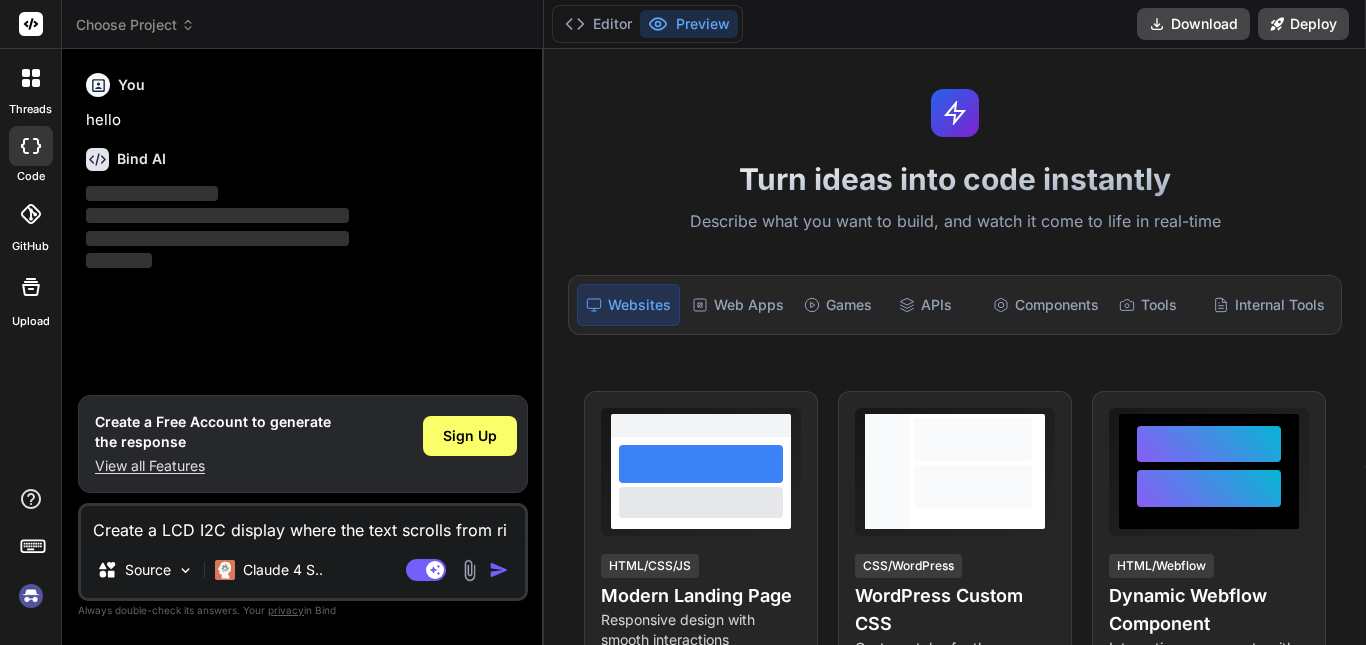 type on "Create a LCD I2C display where the text scrolls from rig" 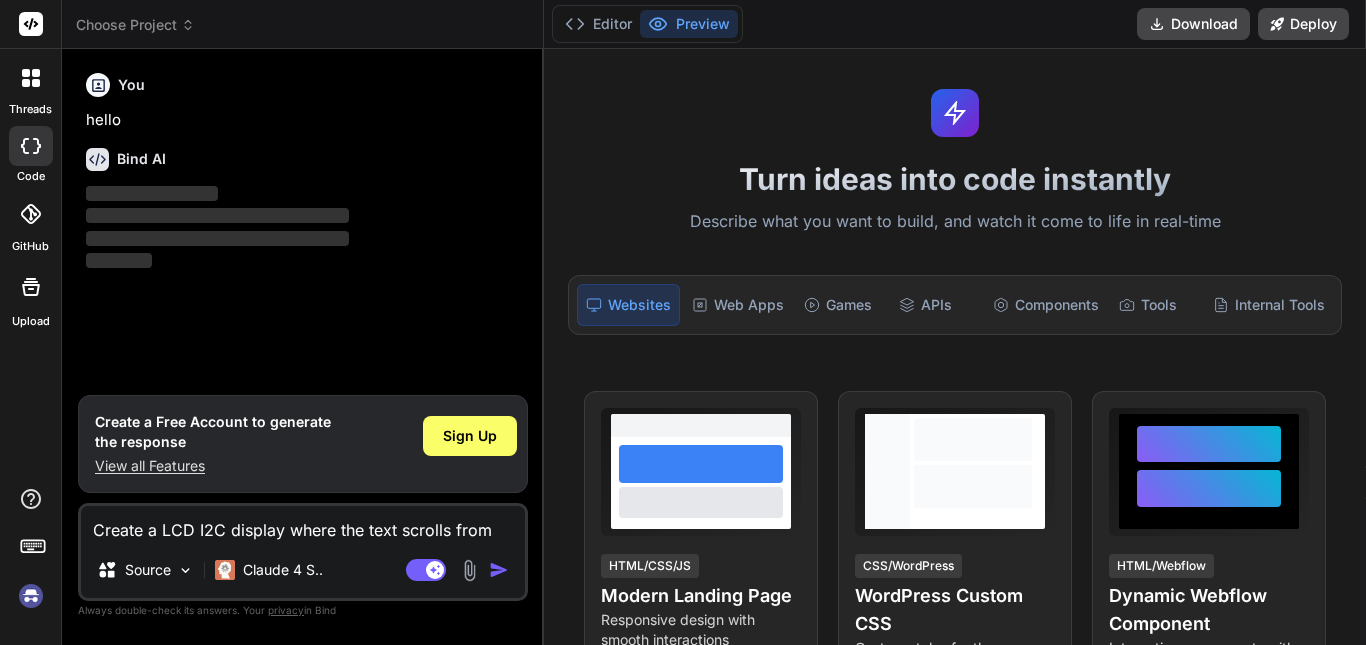 type on "Create a LCD I2C display where the text scrolls from righ" 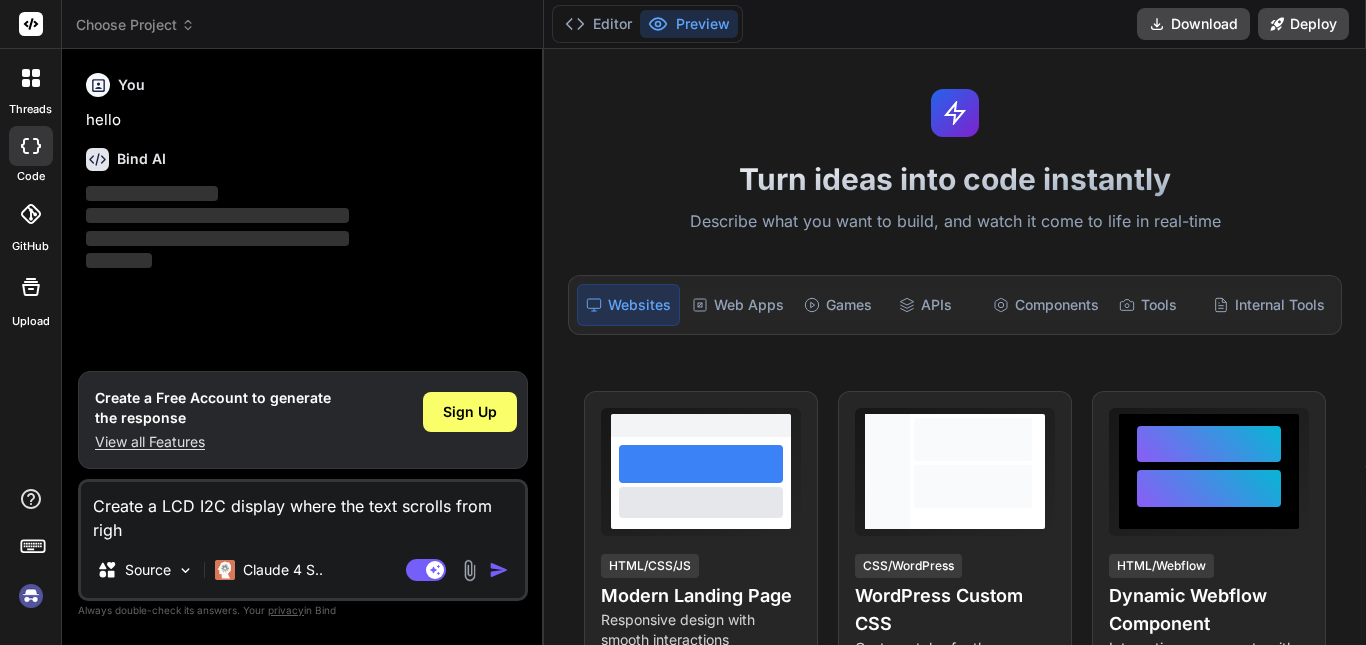 type on "Create a LCD I2C display where the text scrolls from right" 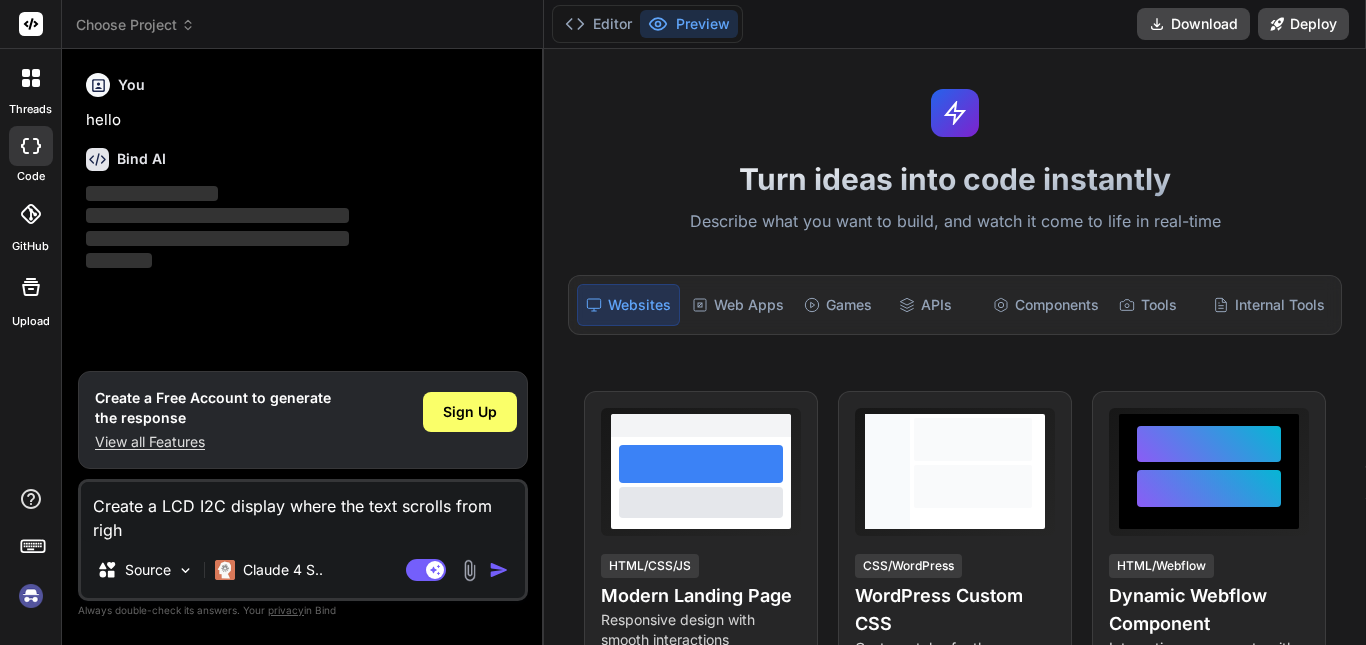 type on "x" 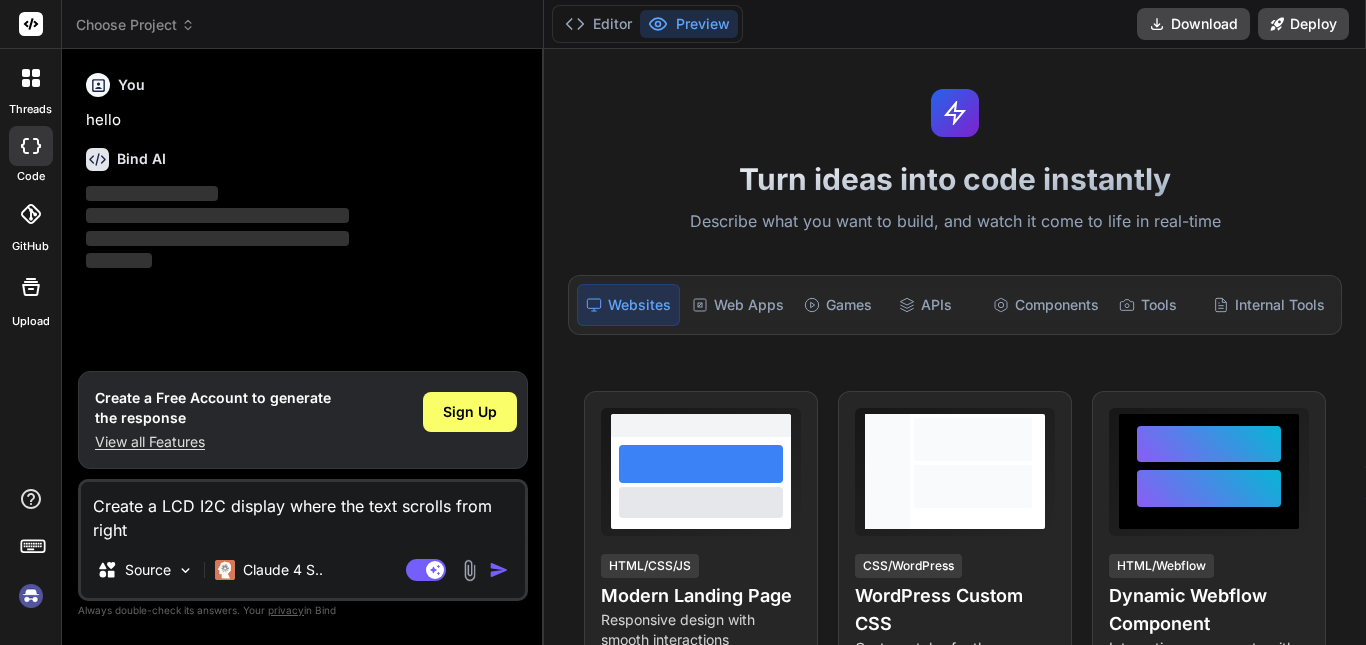 type on "Create a LCD I2C display where the text scrolls from right" 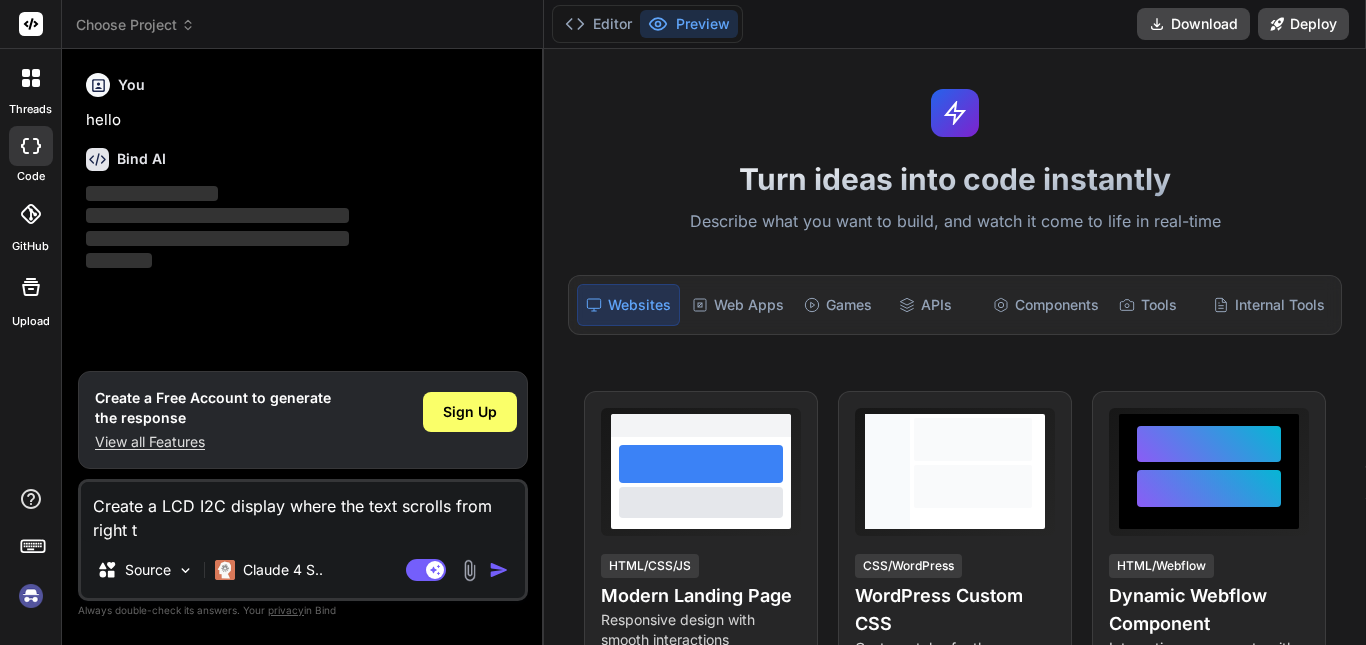 type on "Create a LCD I2C display where the text scrolls from right to" 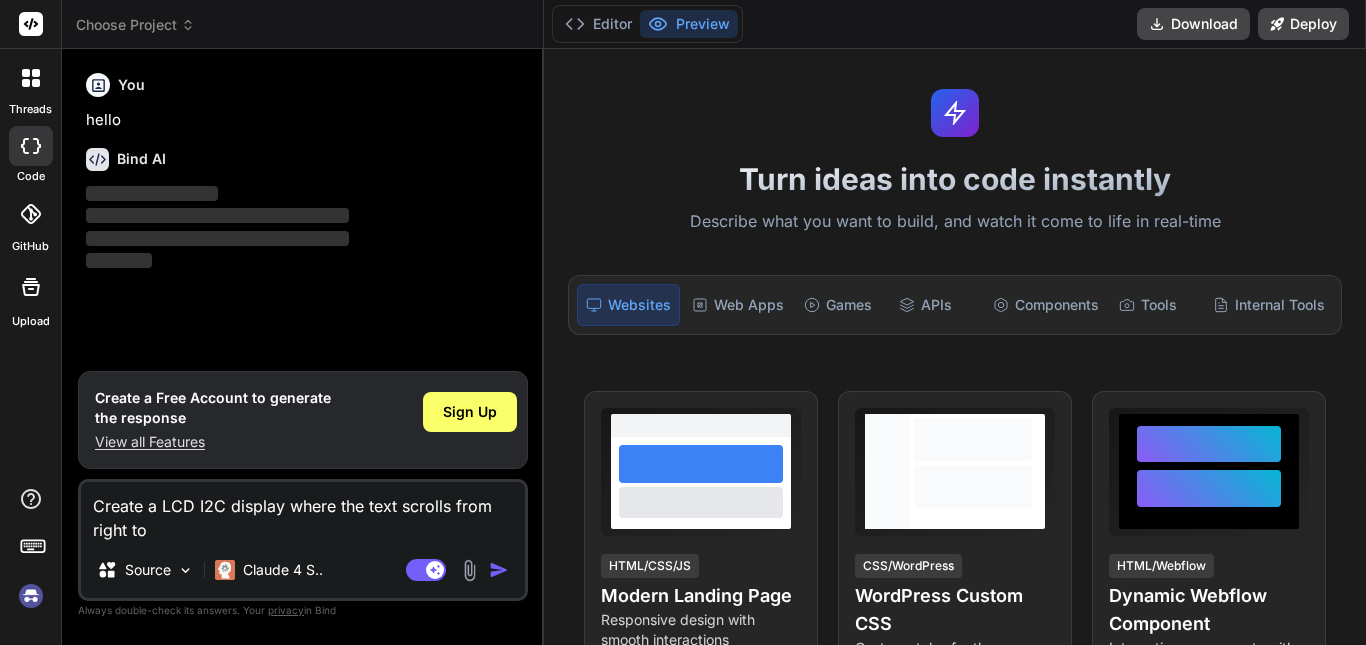 type on "Create a LCD I2C display where the text scrolls from right to" 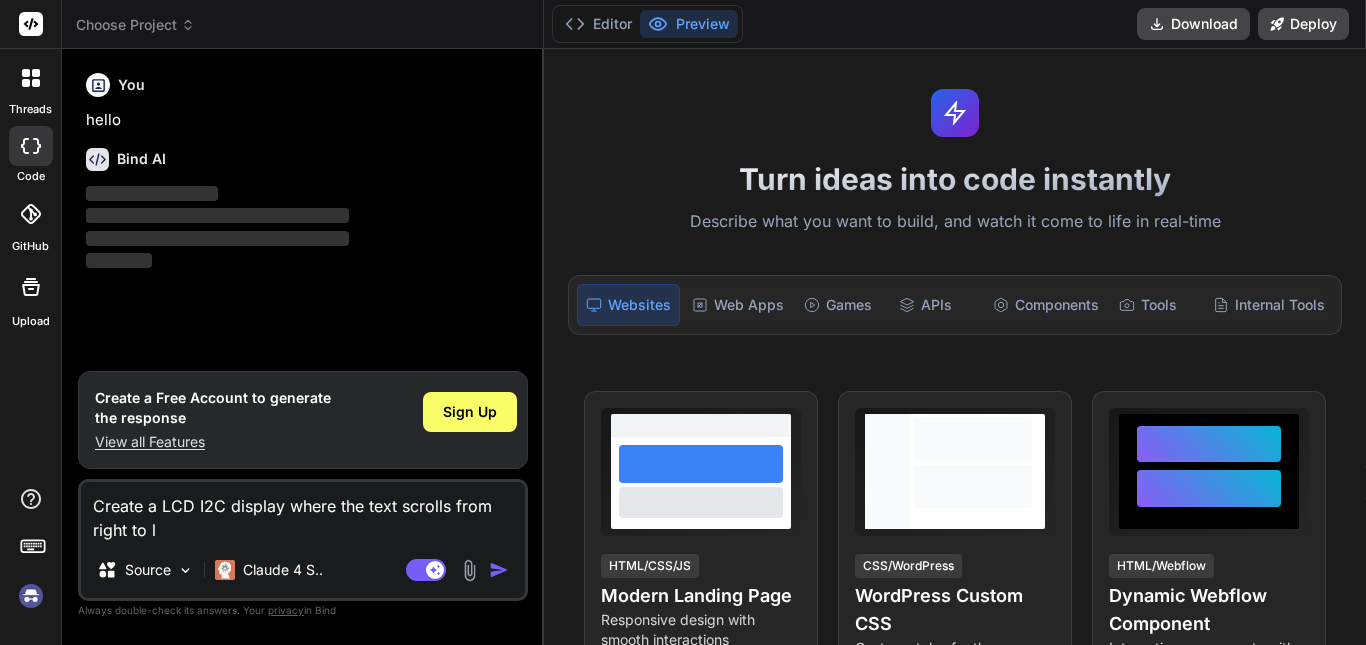 type on "Create a LCD I2C display where the text scrolls from right to le" 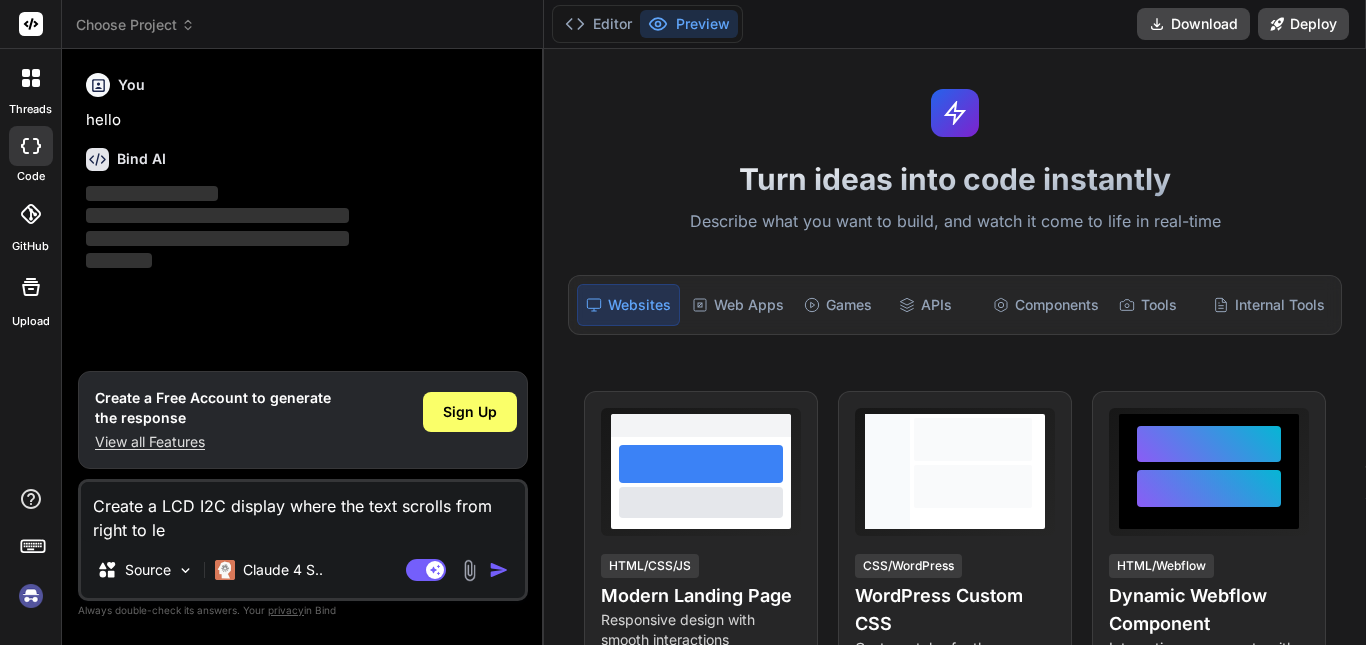 type on "Create a LCD I2C display where the text scrolls from right to lef" 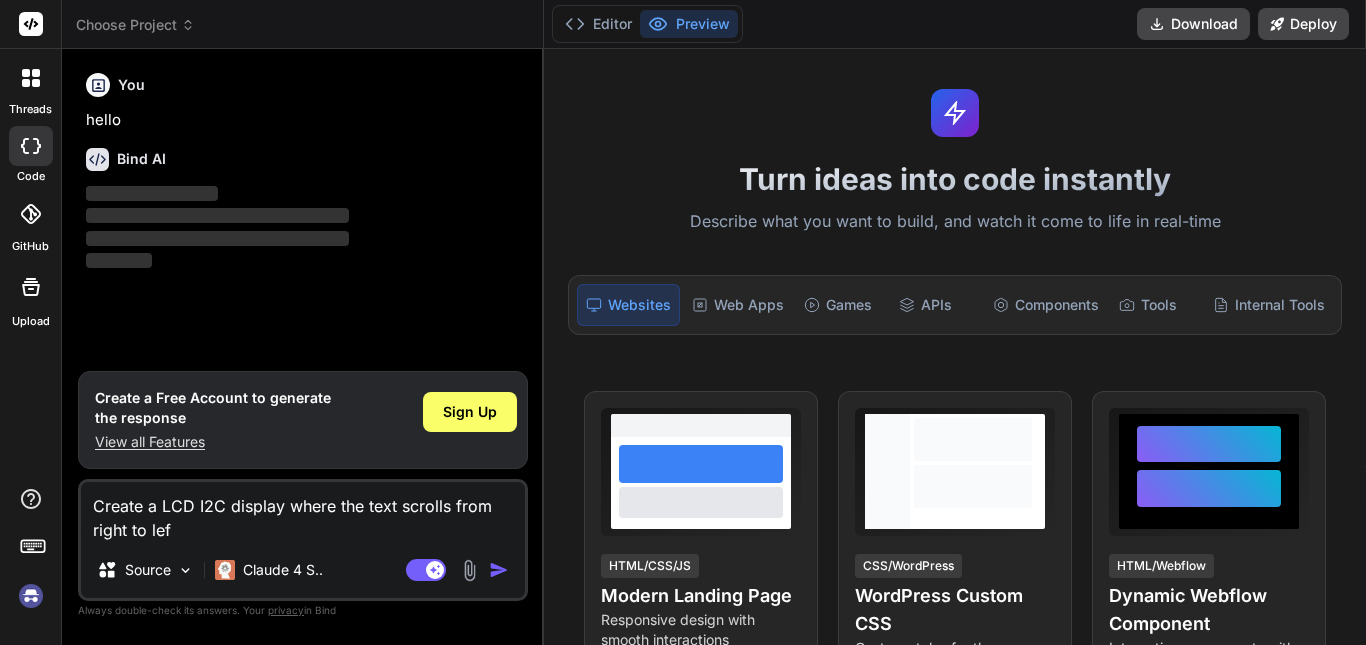 type on "Create a LCD I2C display where the text scrolls from right to left" 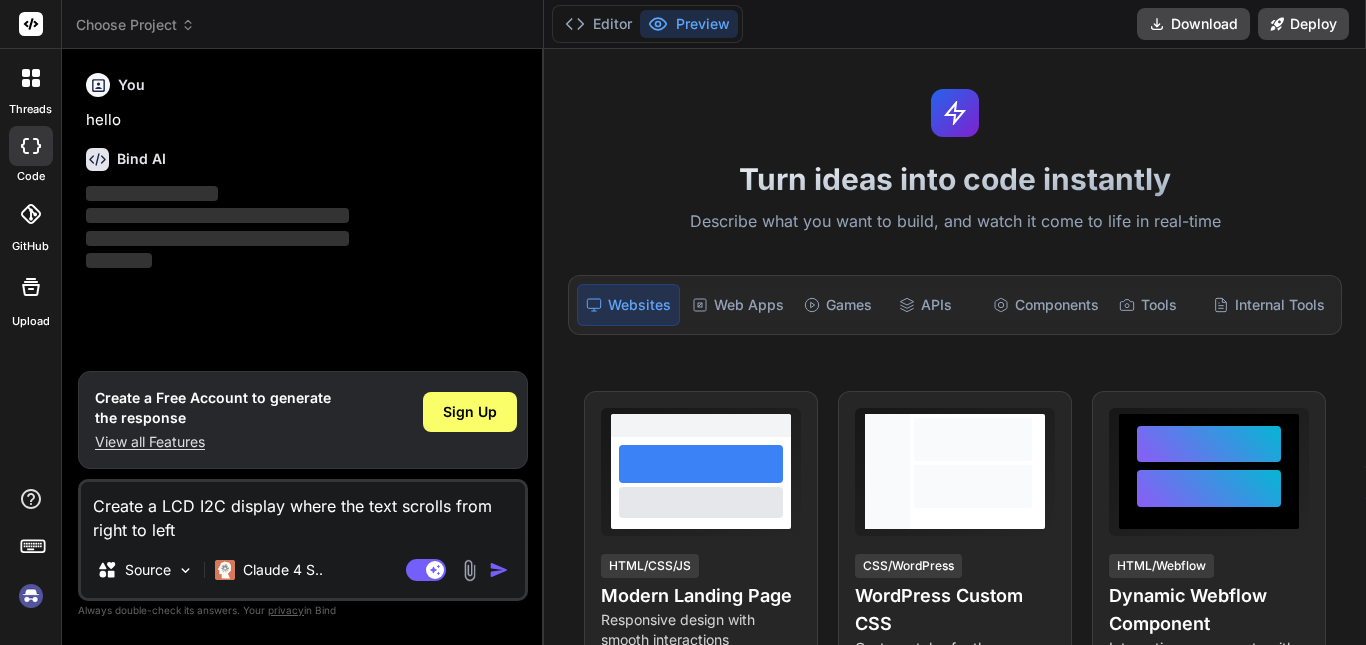 type on "Create a LCD I2C display where the text scrolls from right to left" 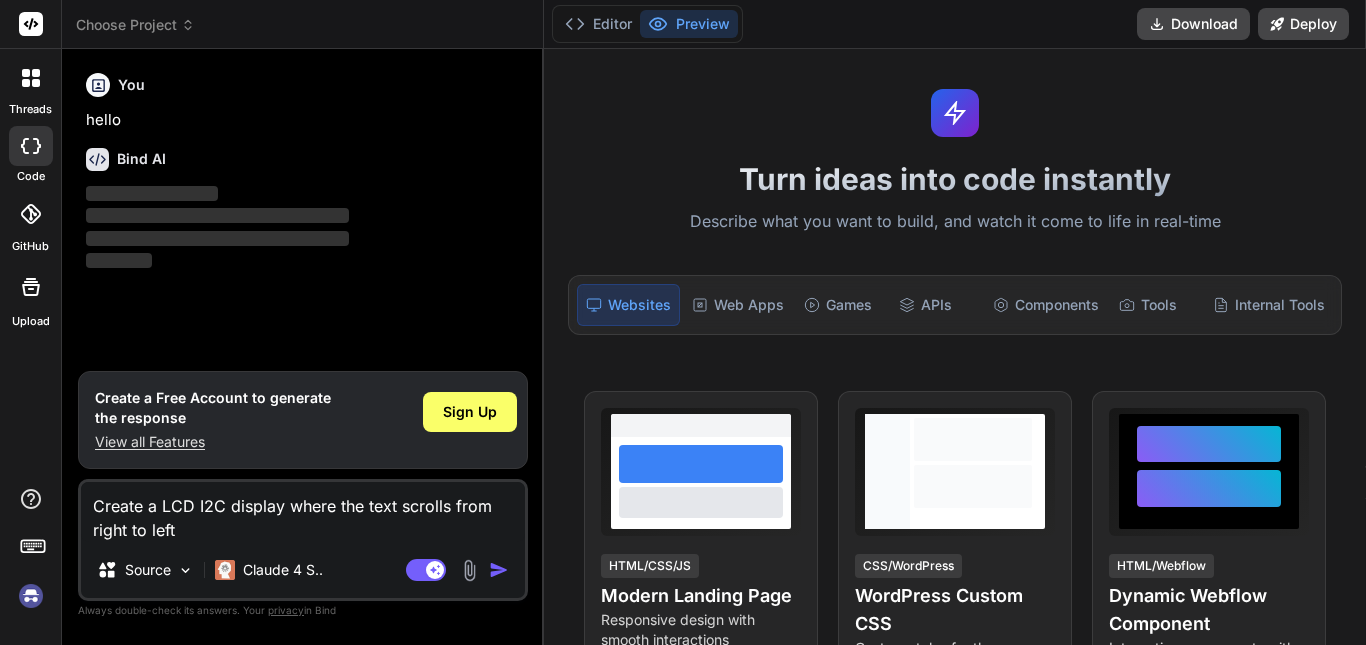 type on "x" 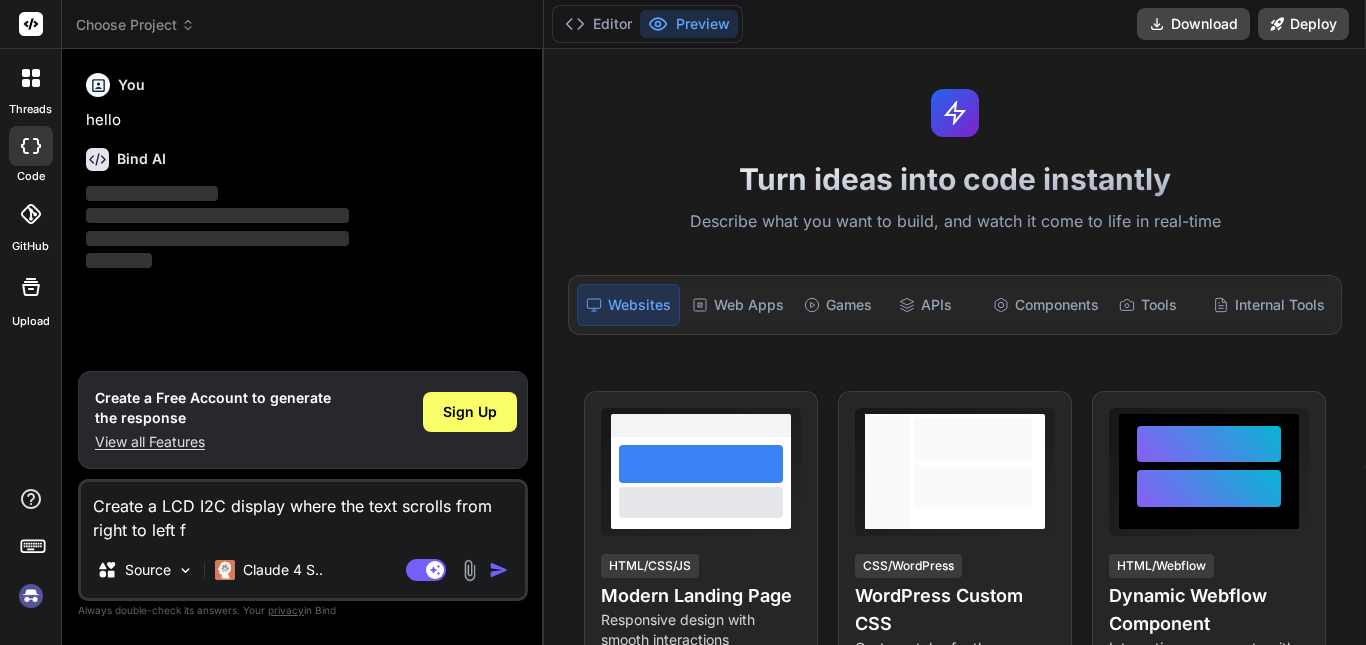 type on "Create a LCD I2C display where the text scrolls from right to left fr" 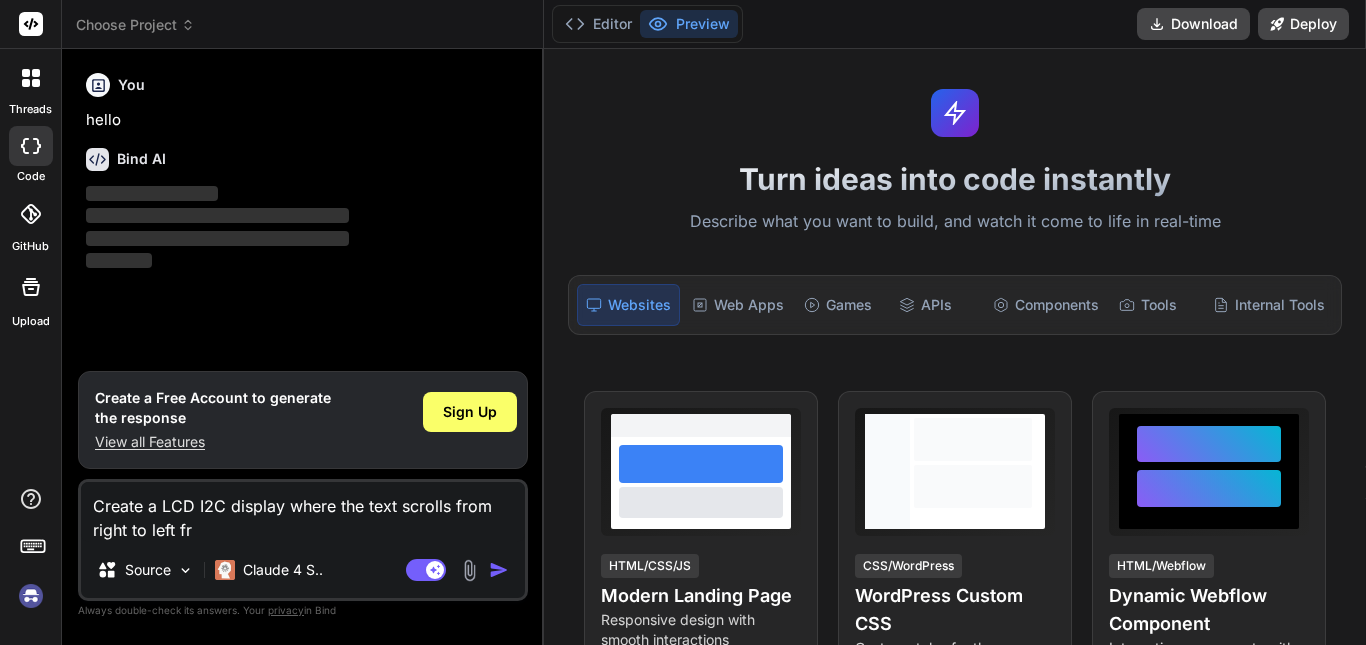 type on "Create a LCD I2C display where the text scrolls from right to left fro" 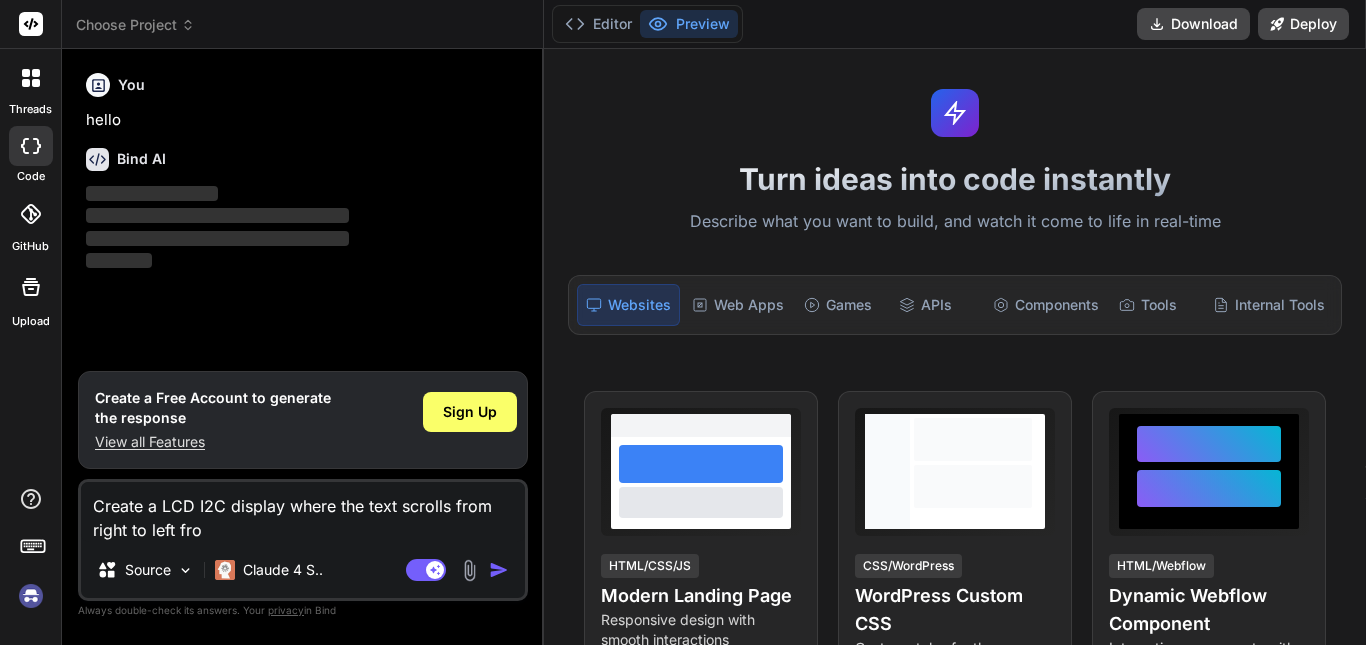 type on "Create a LCD I2C display where the text scrolls from right to left from" 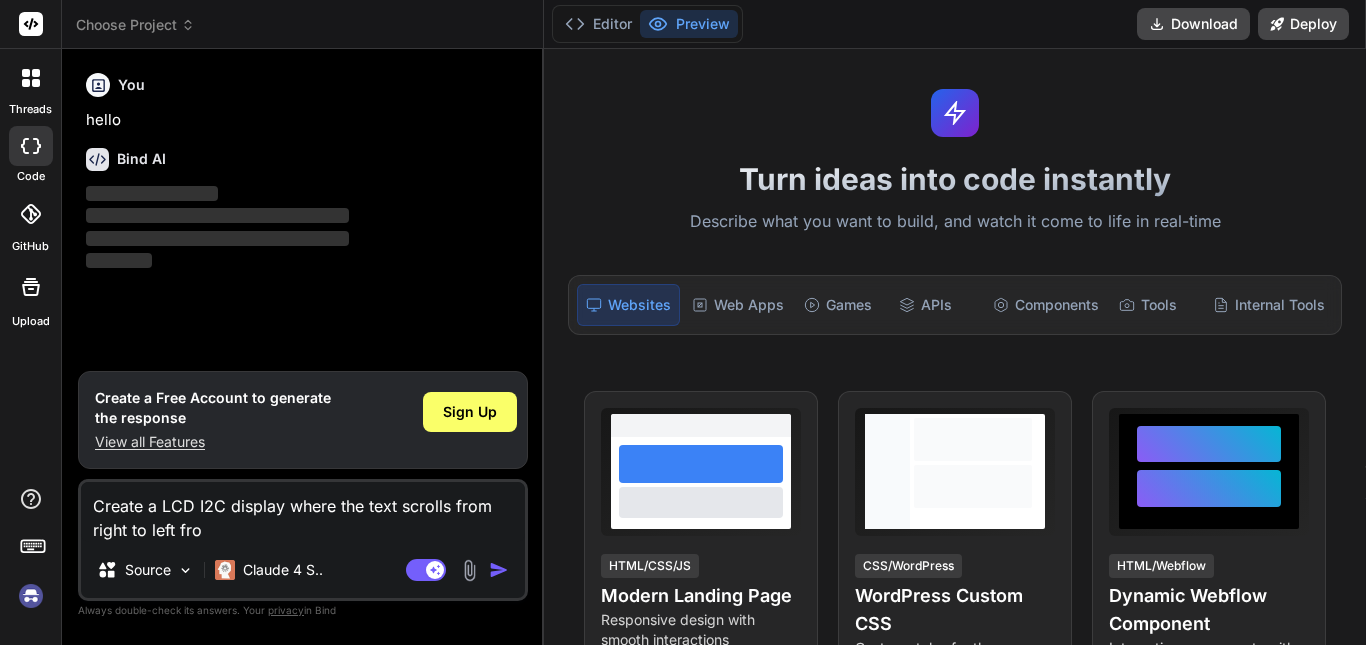 type on "x" 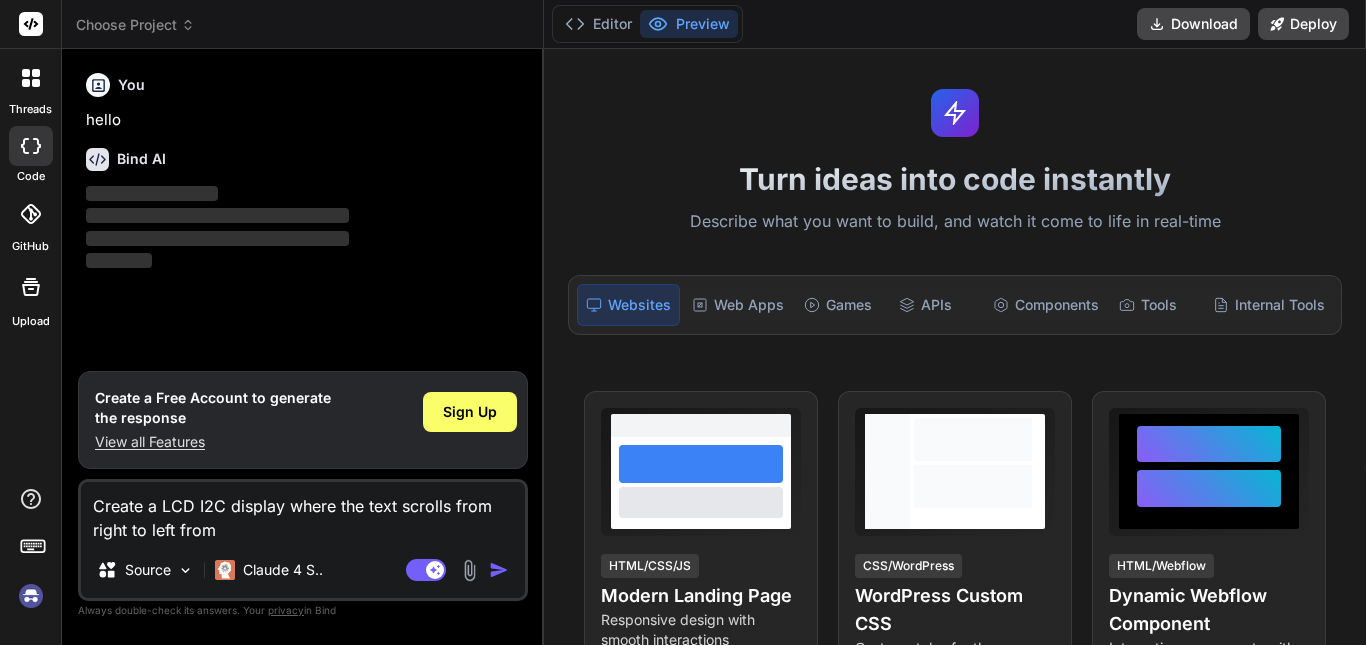 type on "Create a LCD I2C display where the text scrolls from right to left from" 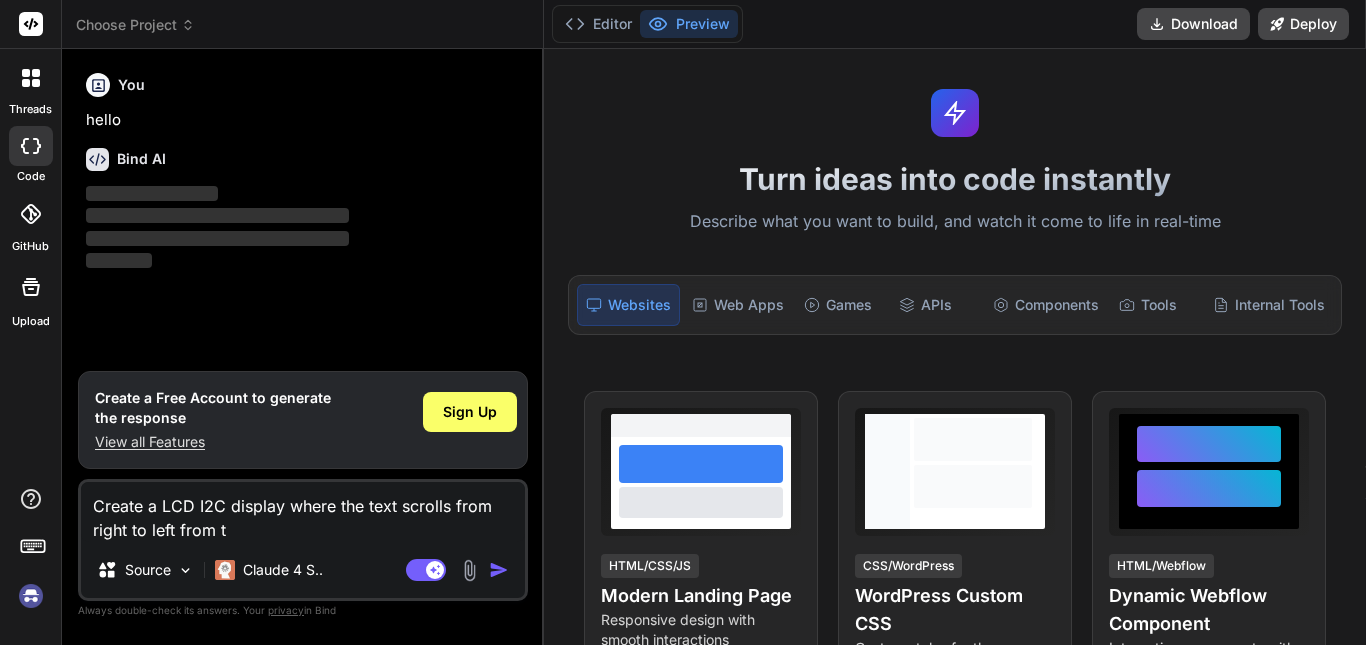 type on "Create a LCD I2C display where the text scrolls from right to left from th" 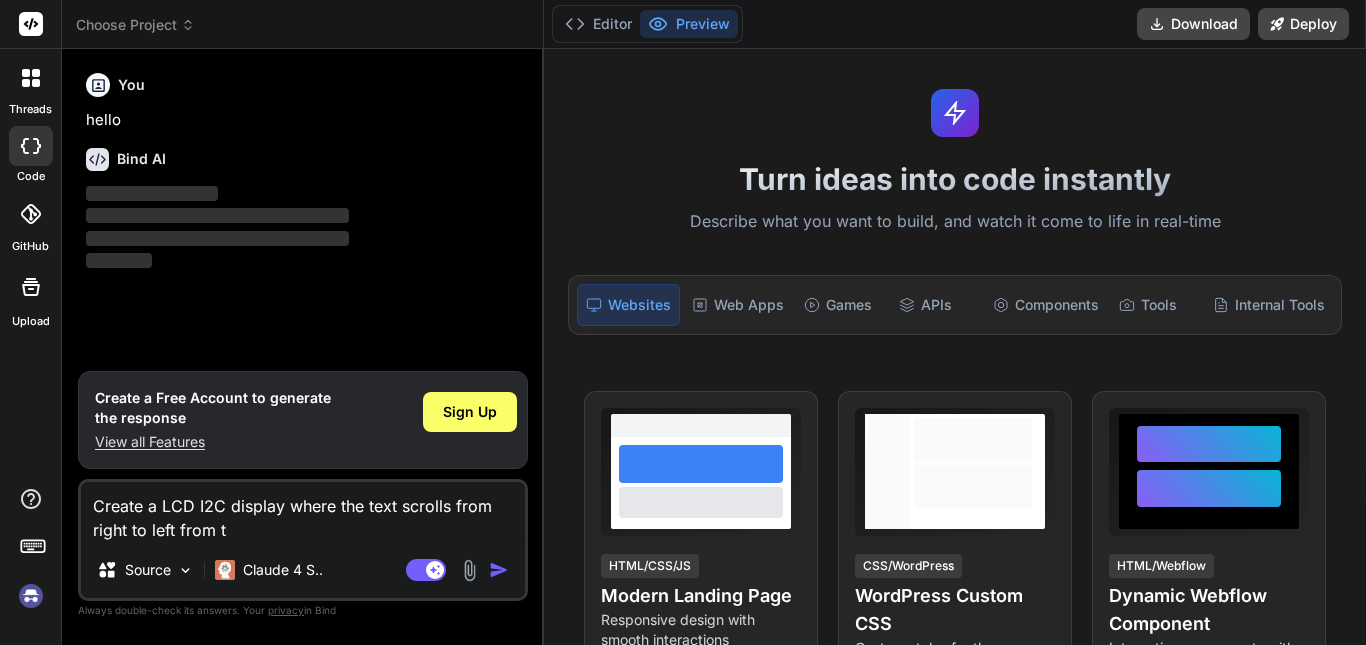 type on "x" 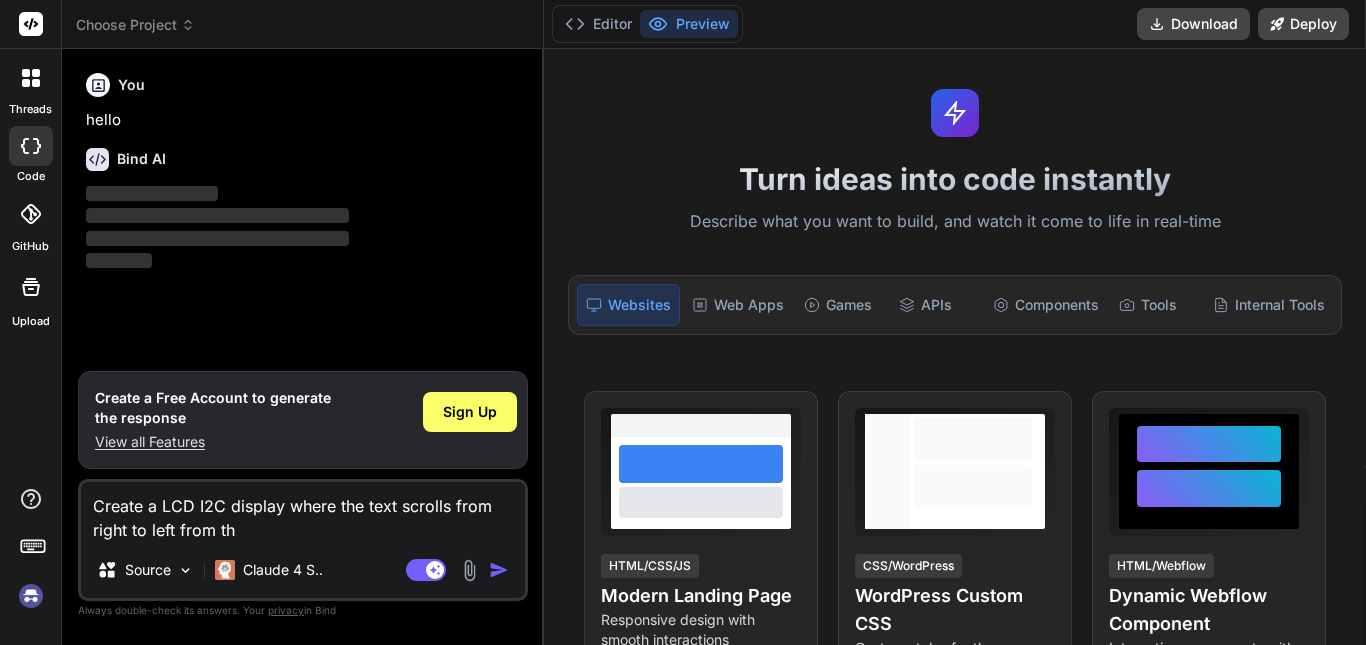 type on "Create a LCD I2C display where the text scrolls from right to left from the" 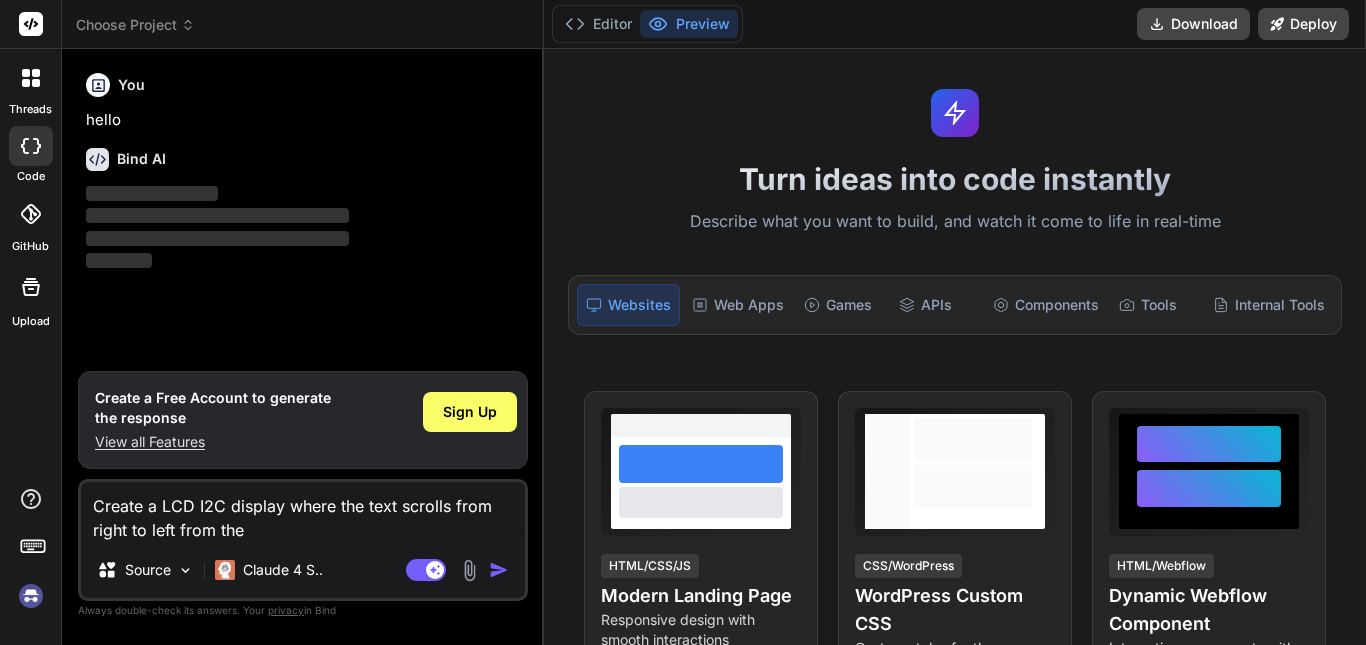 type on "Create a LCD I2C display where the text scrolls from right to left from the" 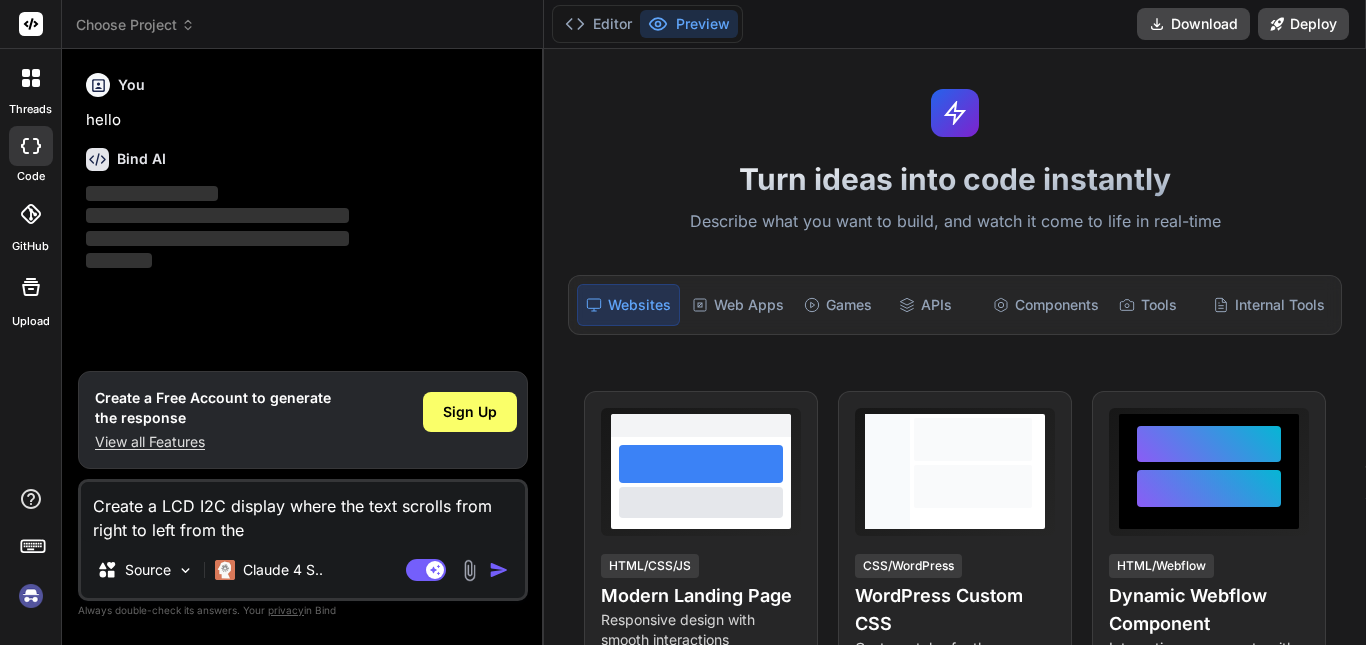 type on "Create a LCD I2C display where the text scrolls from right to left from the f" 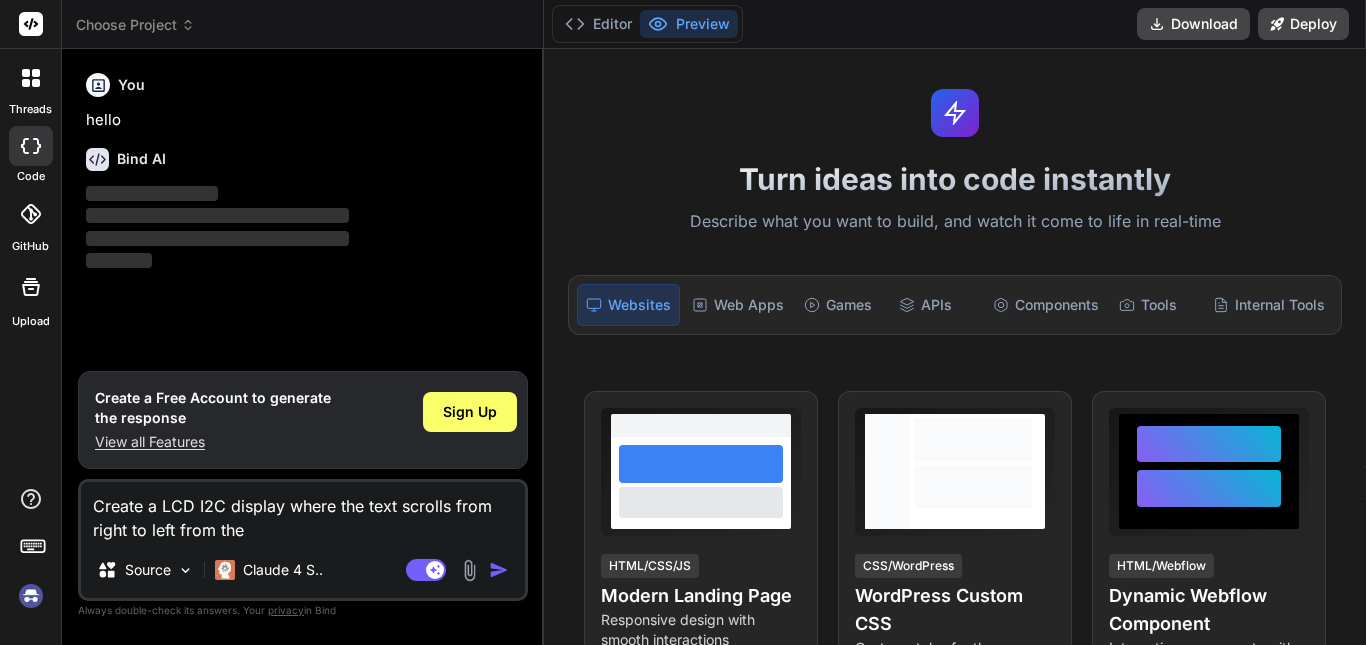 type on "x" 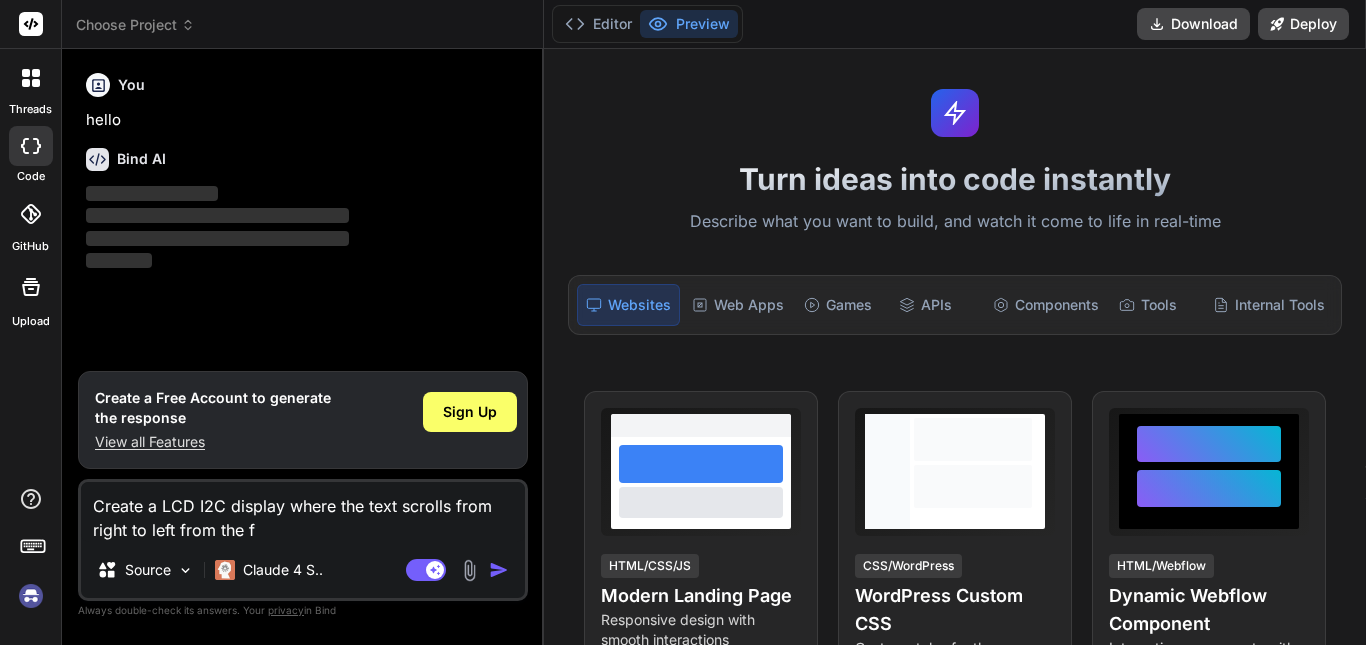 type on "Create a LCD I2C display where the text scrolls from right to left from the fi" 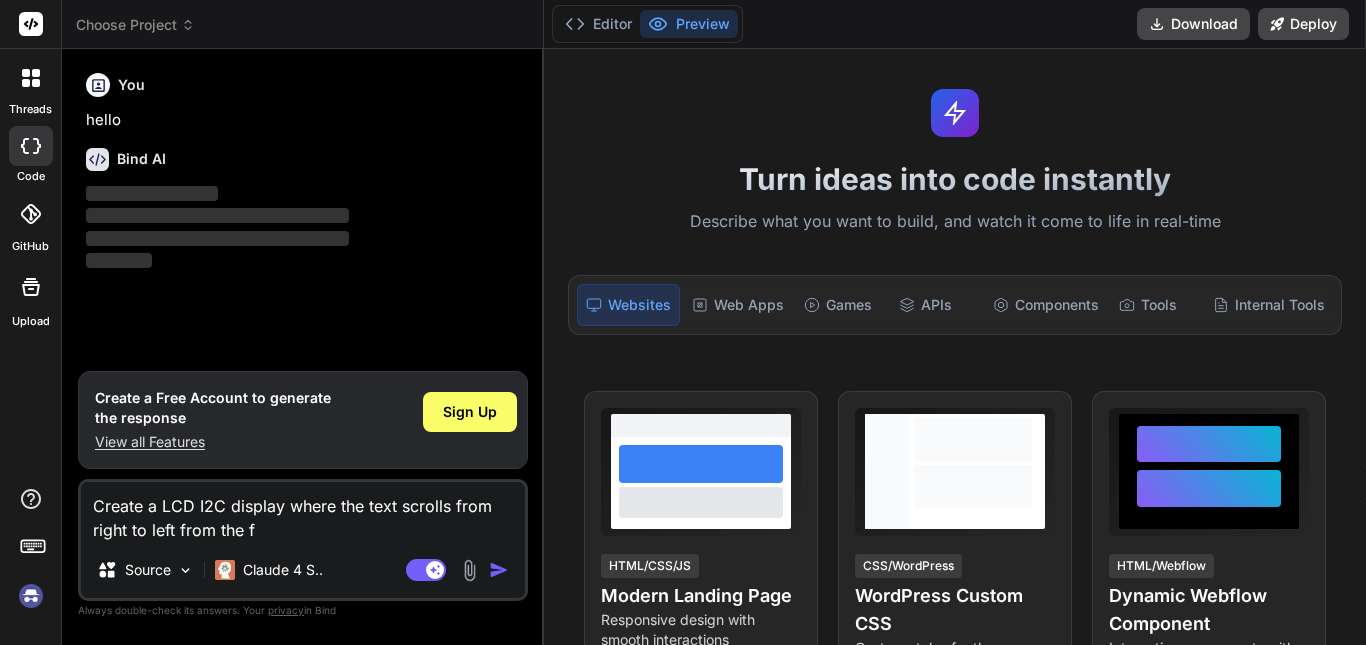type on "x" 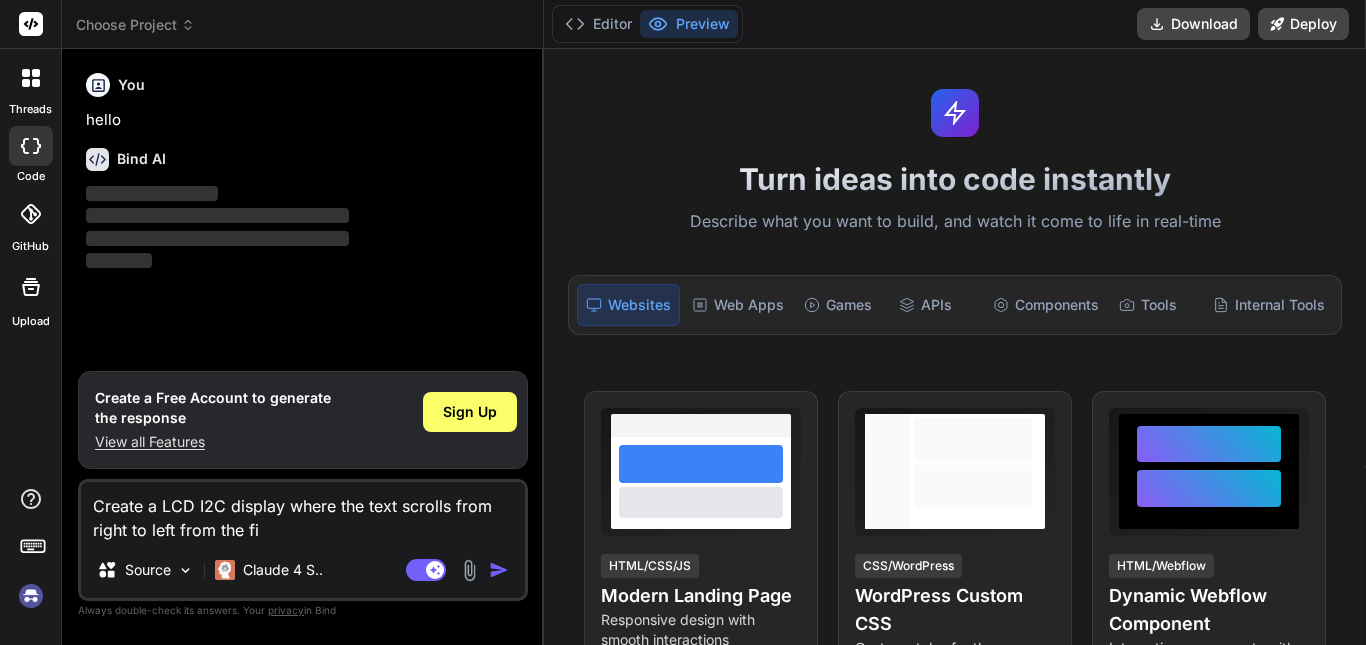 type on "Create a LCD I2C display where the text scrolls from right to left from the fir" 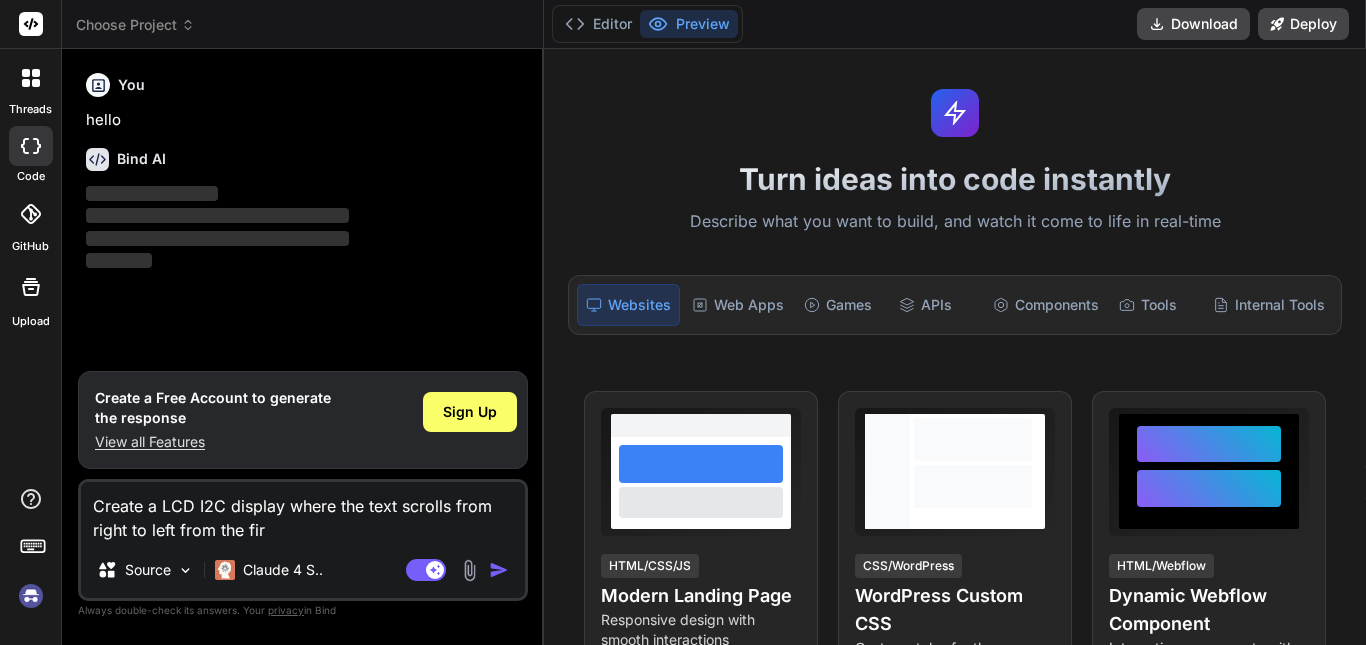 type on "Create a LCD I2C display where the text scrolls from right to left from the firs" 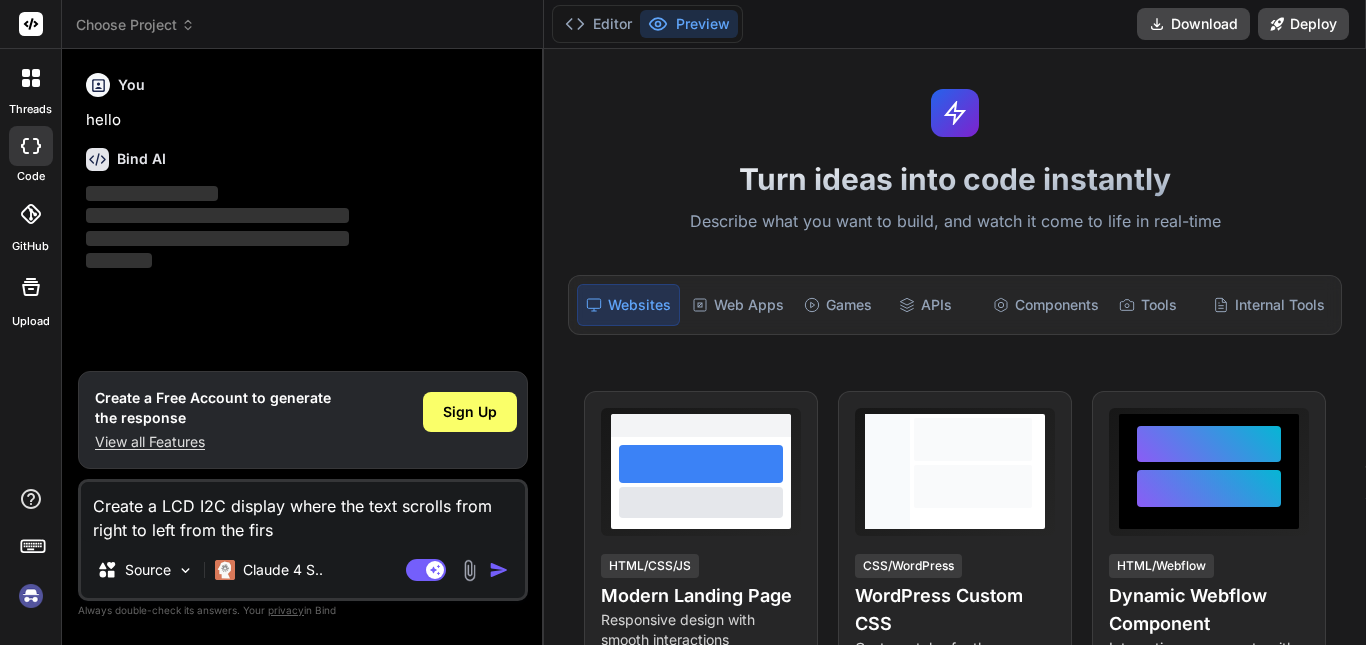 type on "Create a LCD I2C display where the text scrolls from right to left from the first" 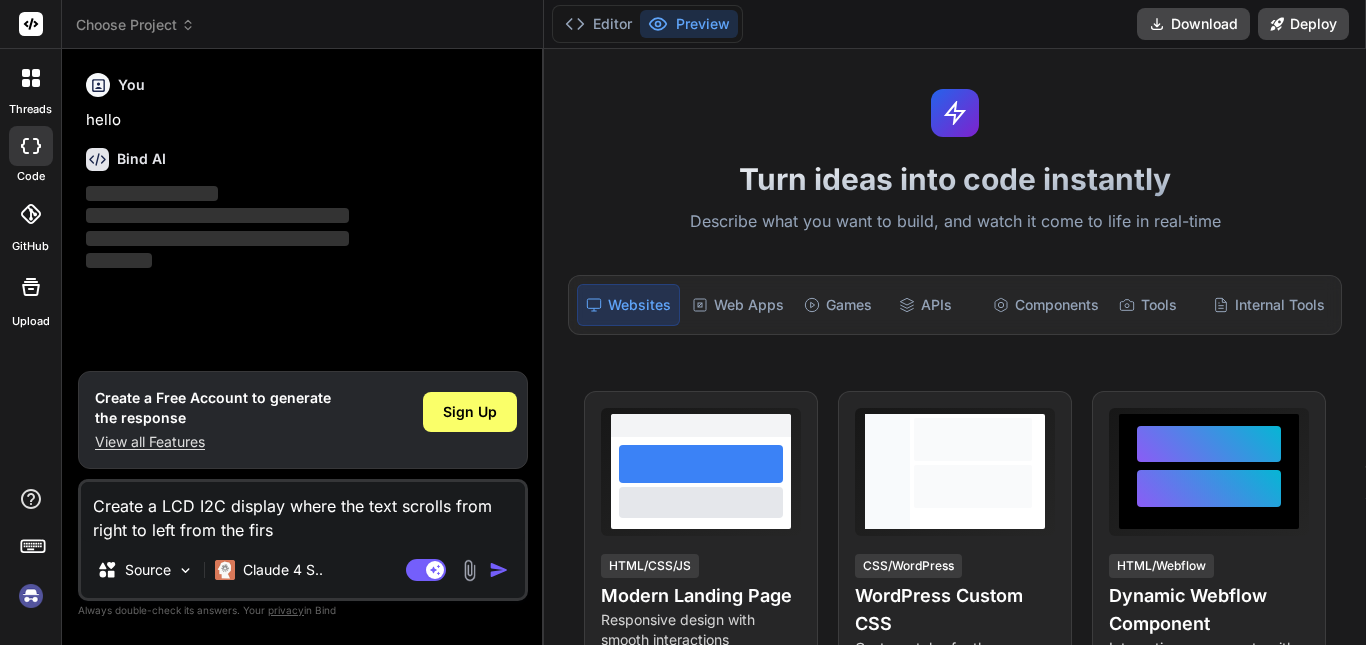 type on "x" 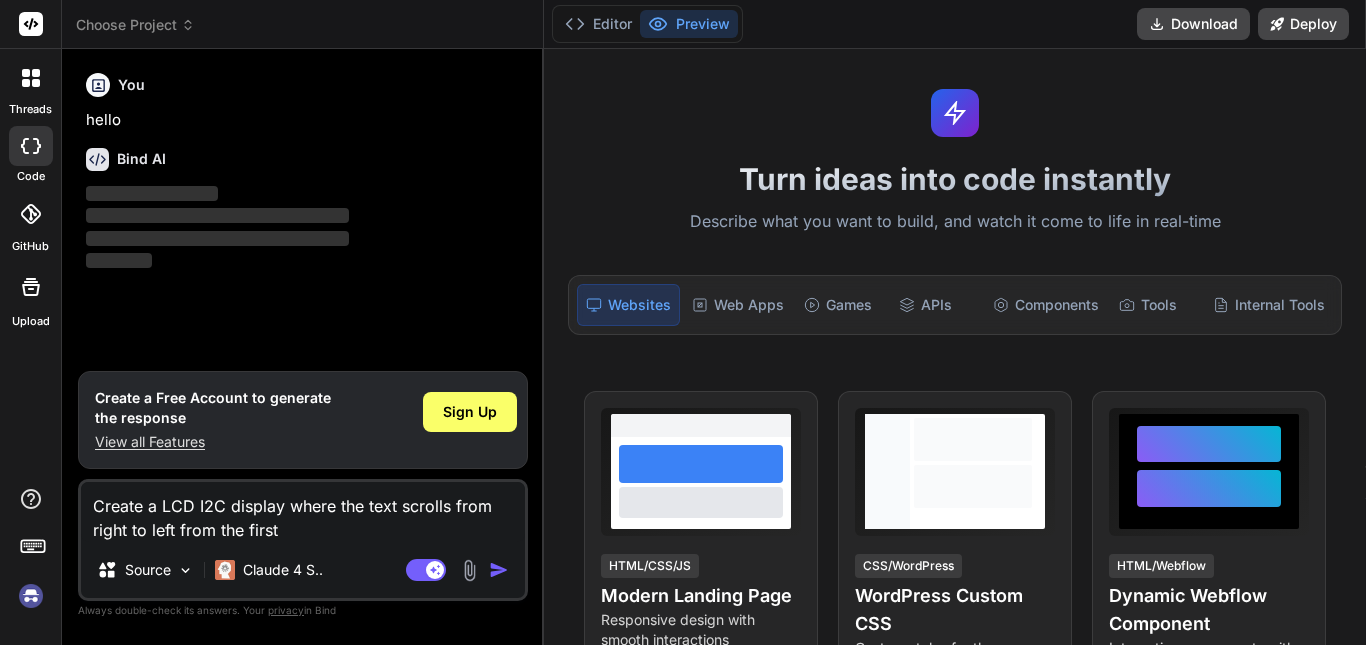 type on "Create a LCD I2C display where the text scrolls from right to left from the first" 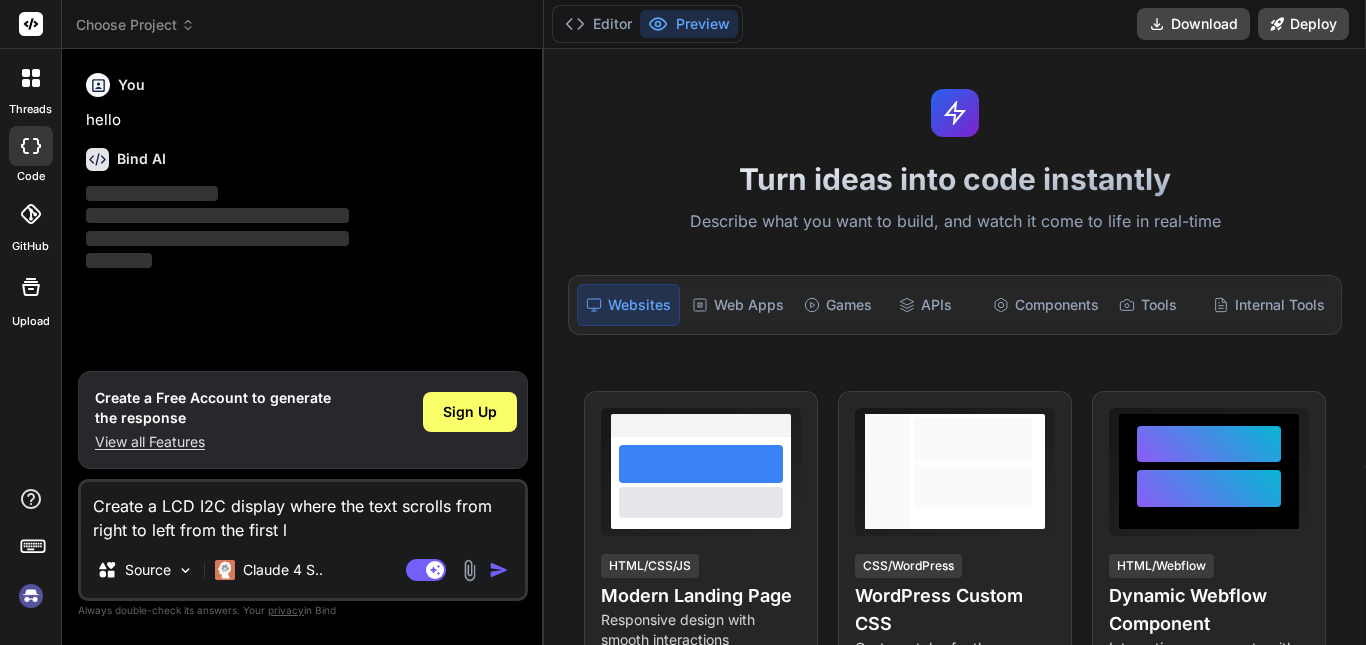 type on "Create a LCD I2C display where the text scrolls from right to left from the first le" 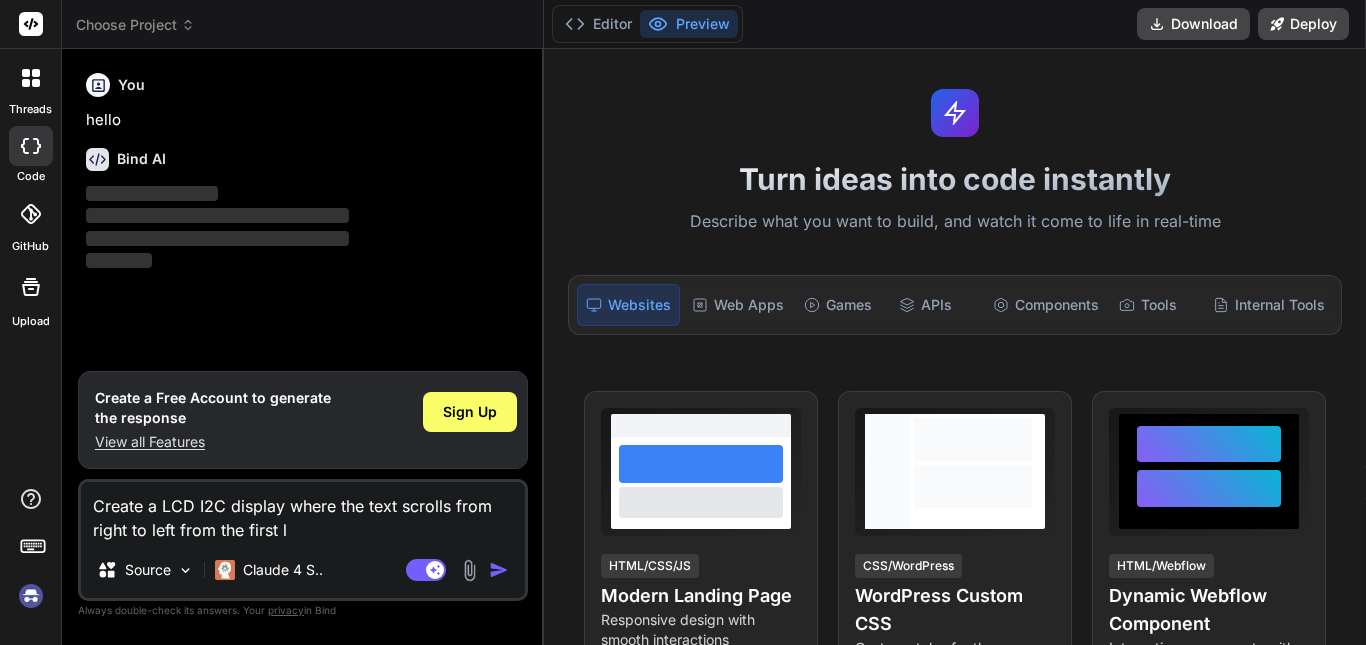 type on "x" 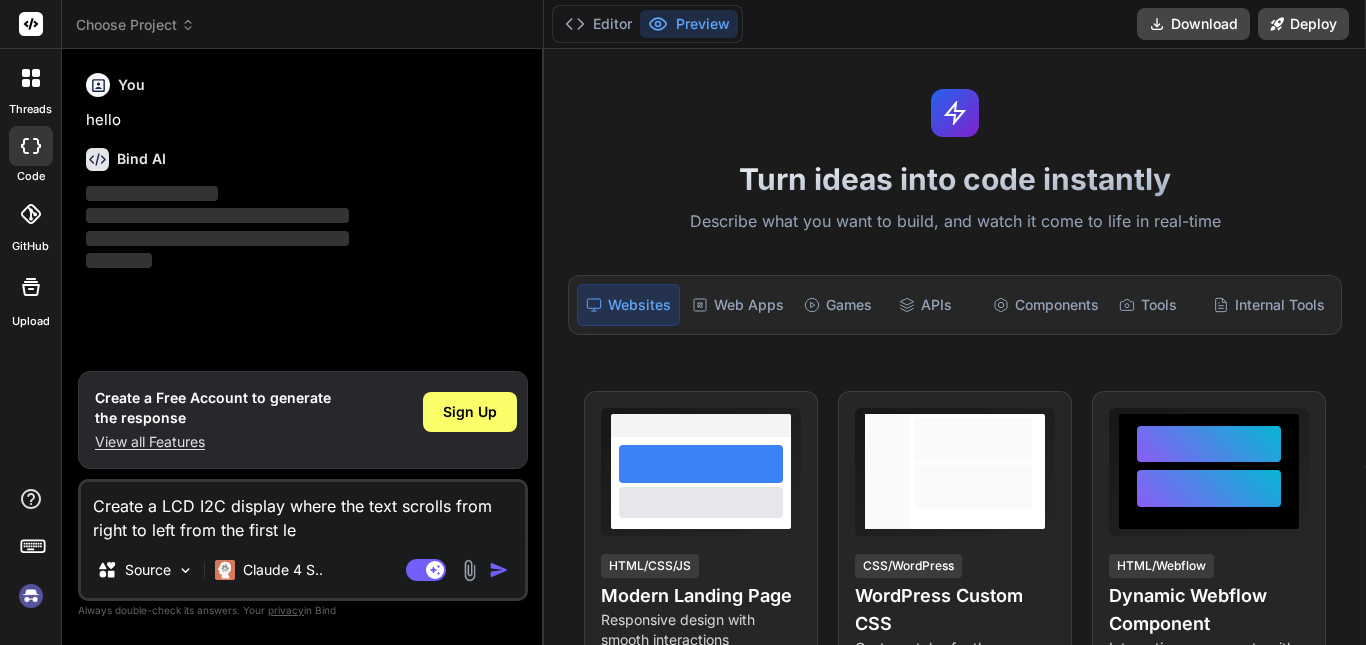 type on "Create a LCD I2C display where the text scrolls from right to left from the first let" 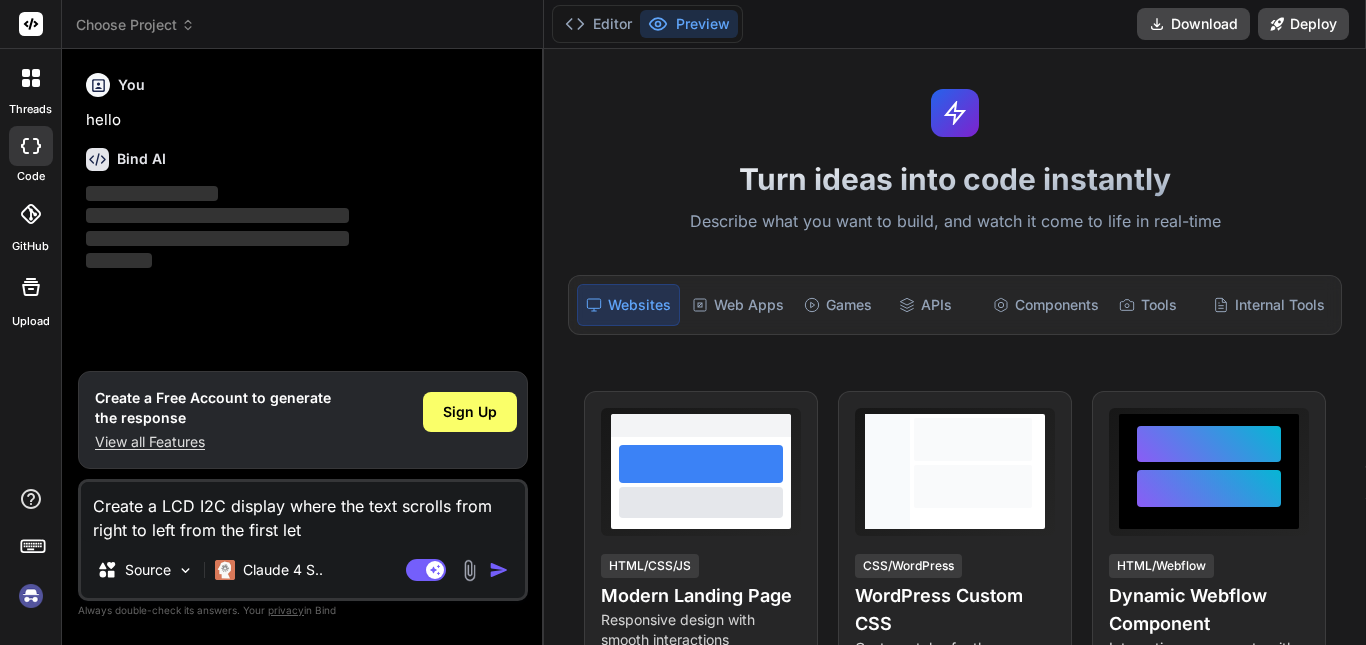 type on "Create a LCD I2C display where the text scrolls from right to left from the first lett" 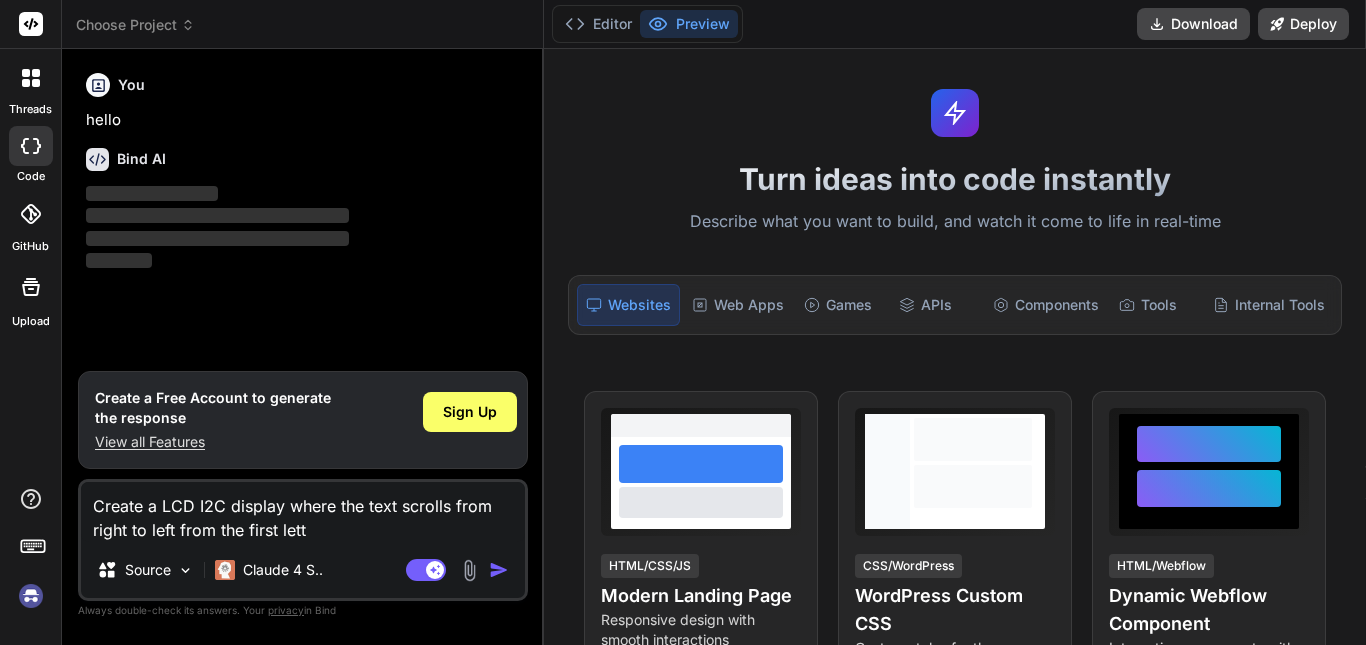 type on "Create a LCD I2C display where the text scrolls from right to left from the first lette" 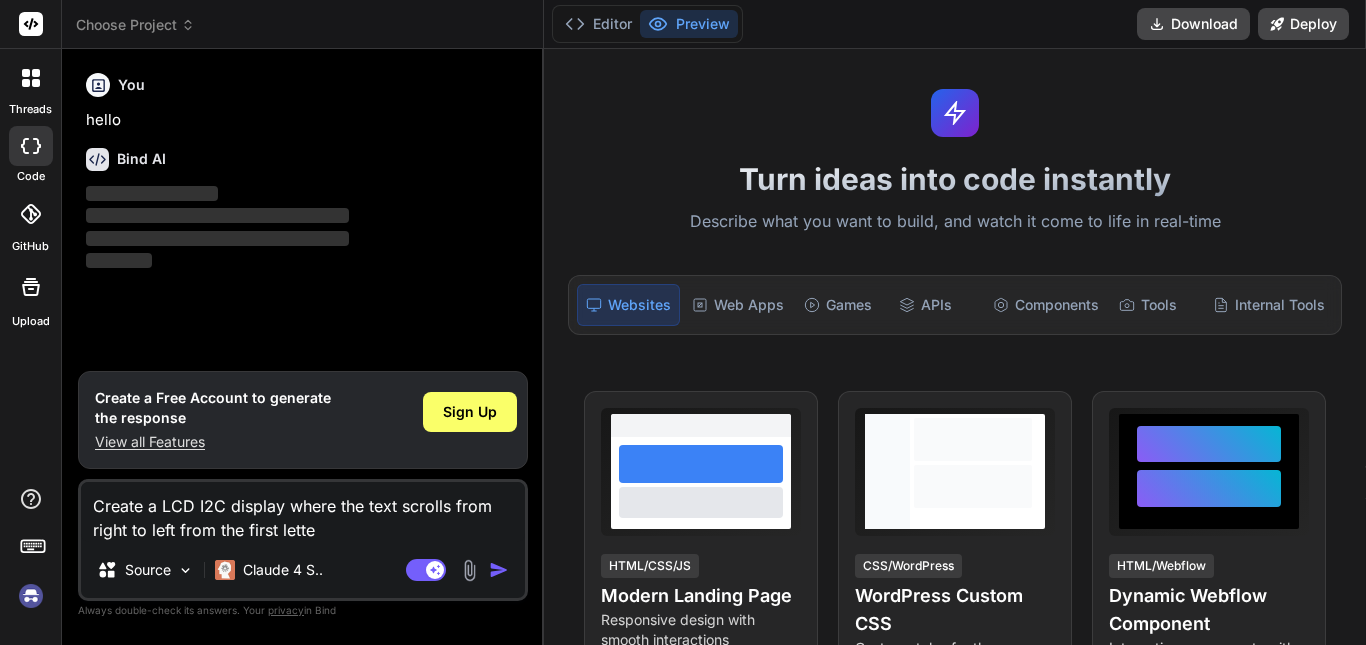 type on "Create a LCD I2C display where the text scrolls from right to left from the first letter" 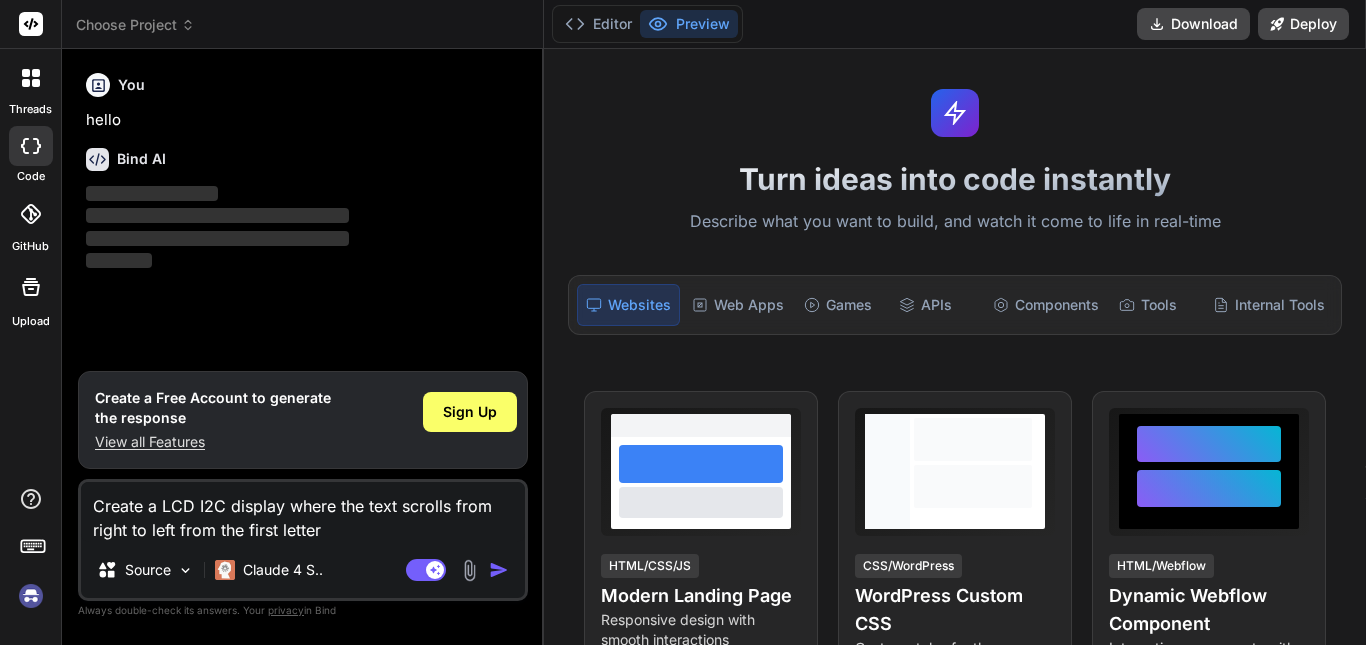 type on "Create a LCD I2C display where the text scrolls from right to left from the first letter" 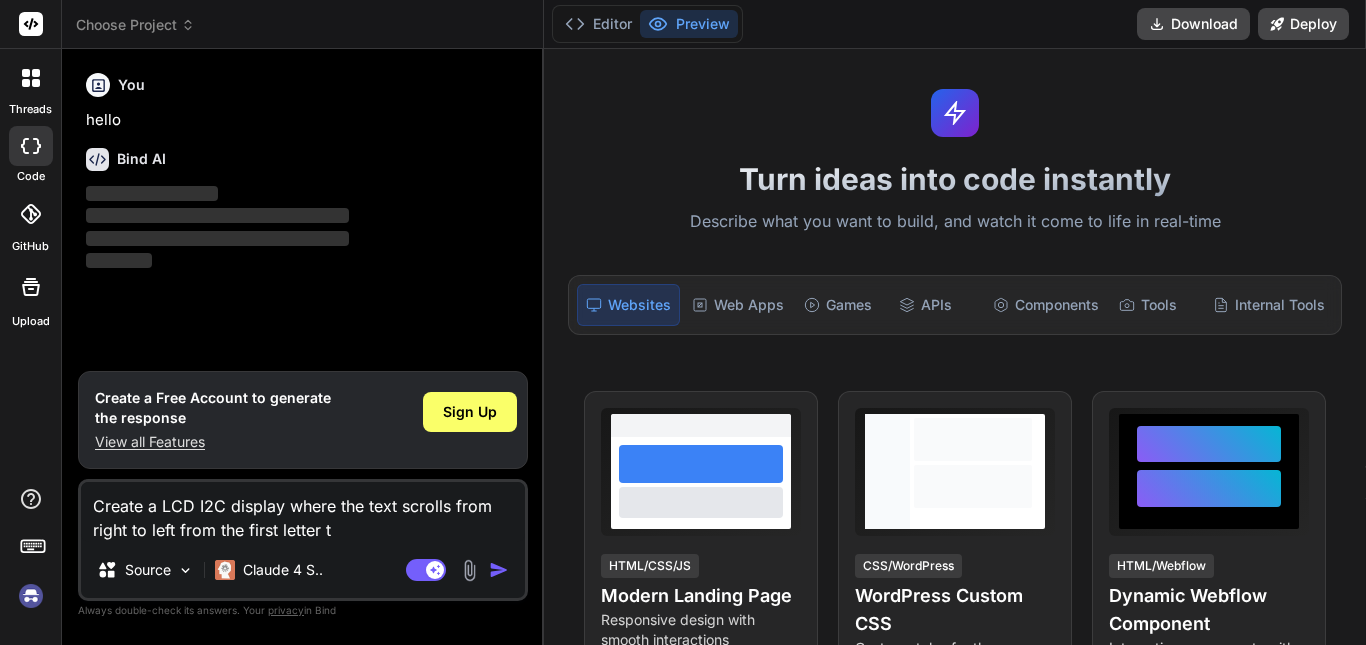 type on "Create a LCD I2C display where the text scrolls from right to left from the first letter to" 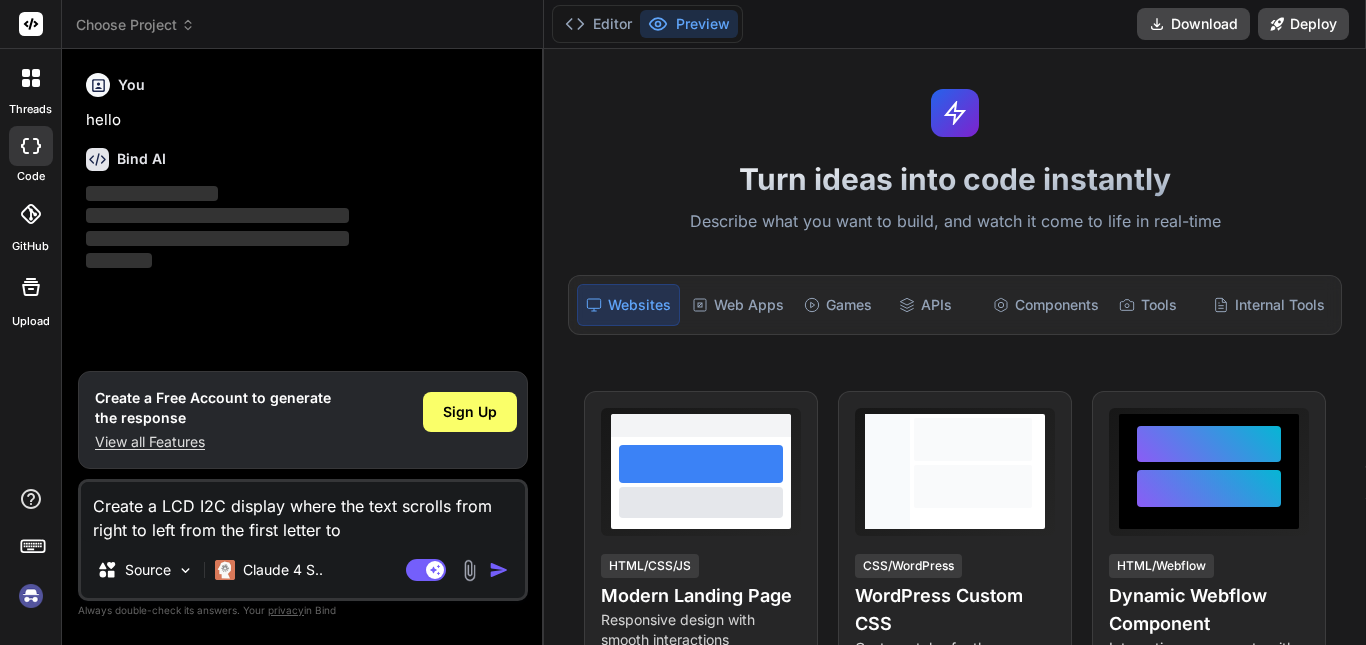 type on "Create a LCD I2C display where the text scrolls from right to left from the first letter to" 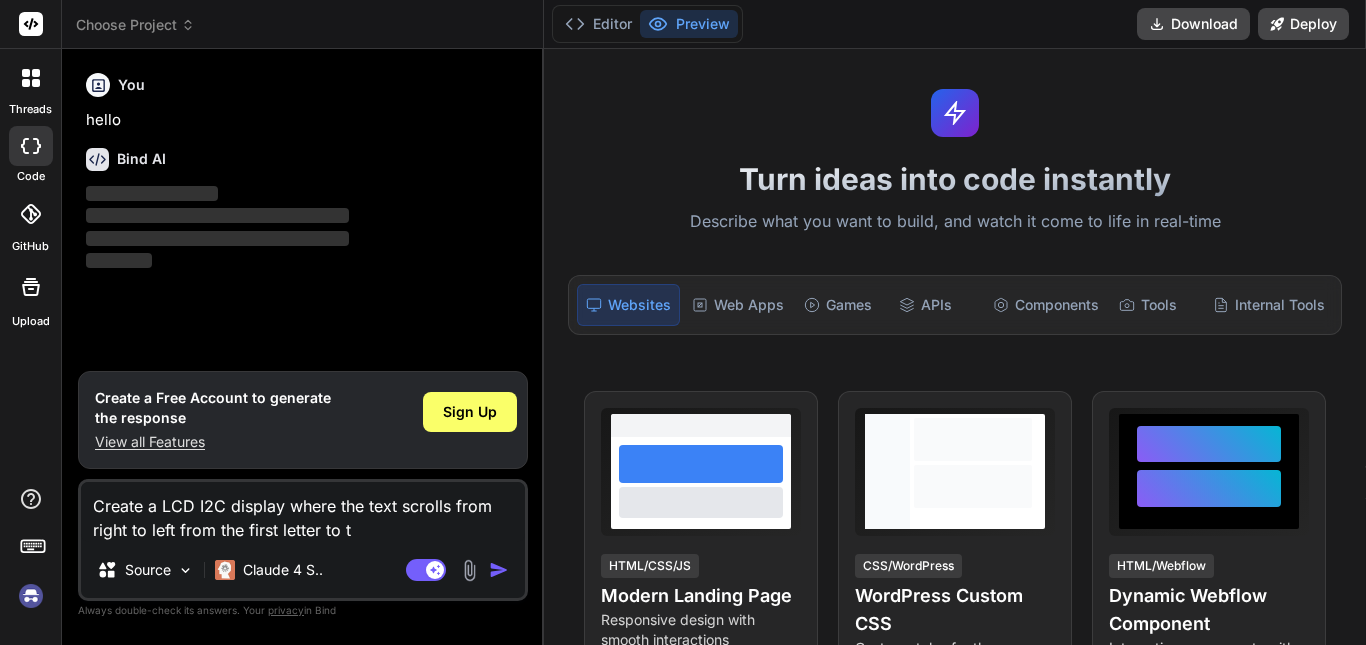 type on "x" 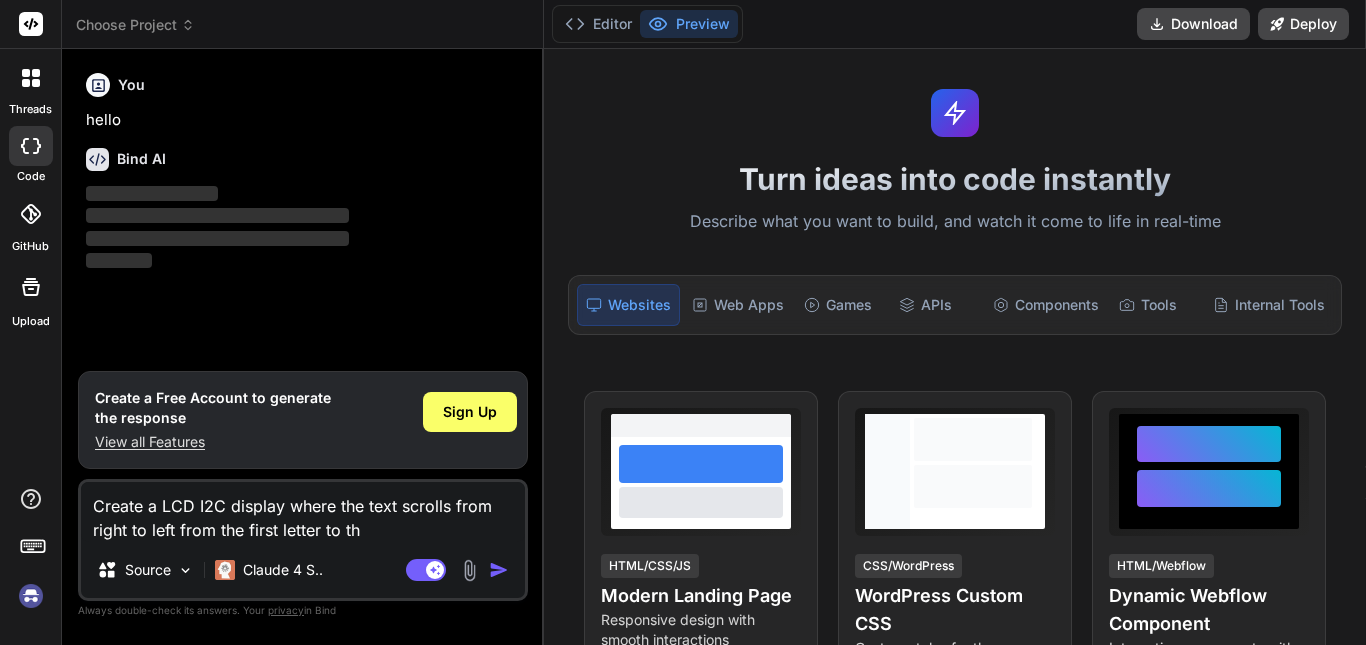 type on "Create a LCD I2C display where the text scrolls from right to left from the first letter to the" 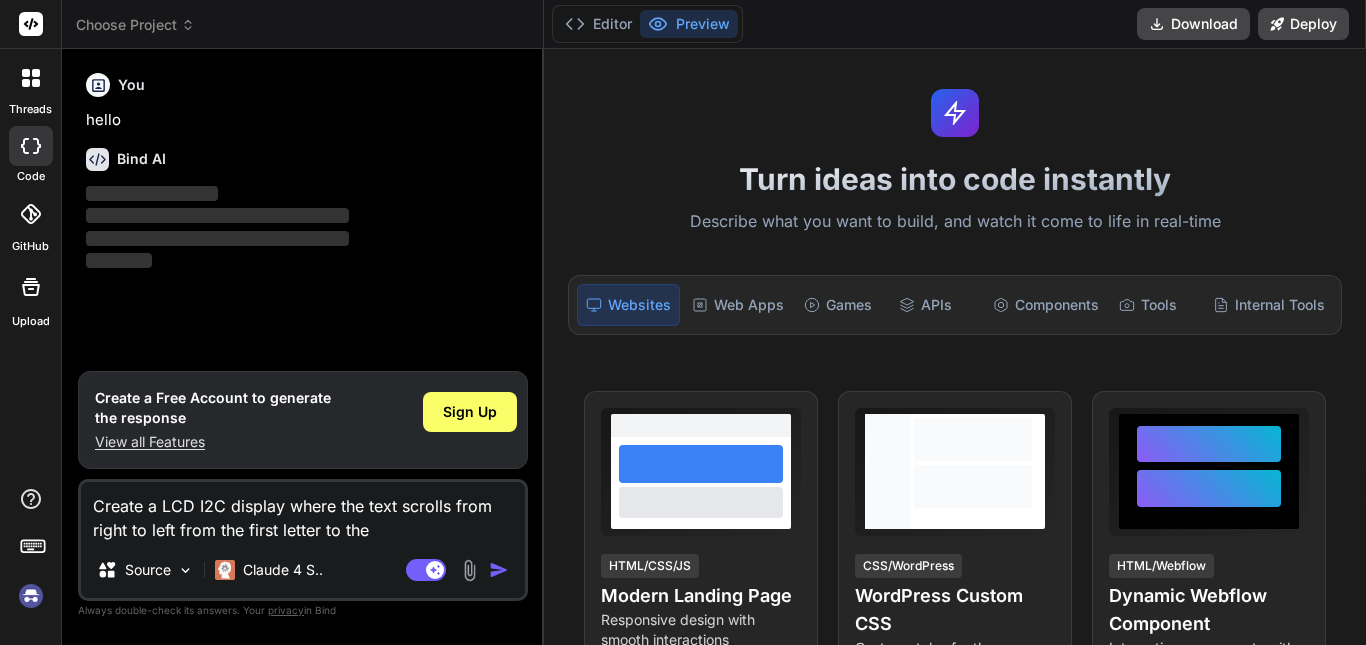 type 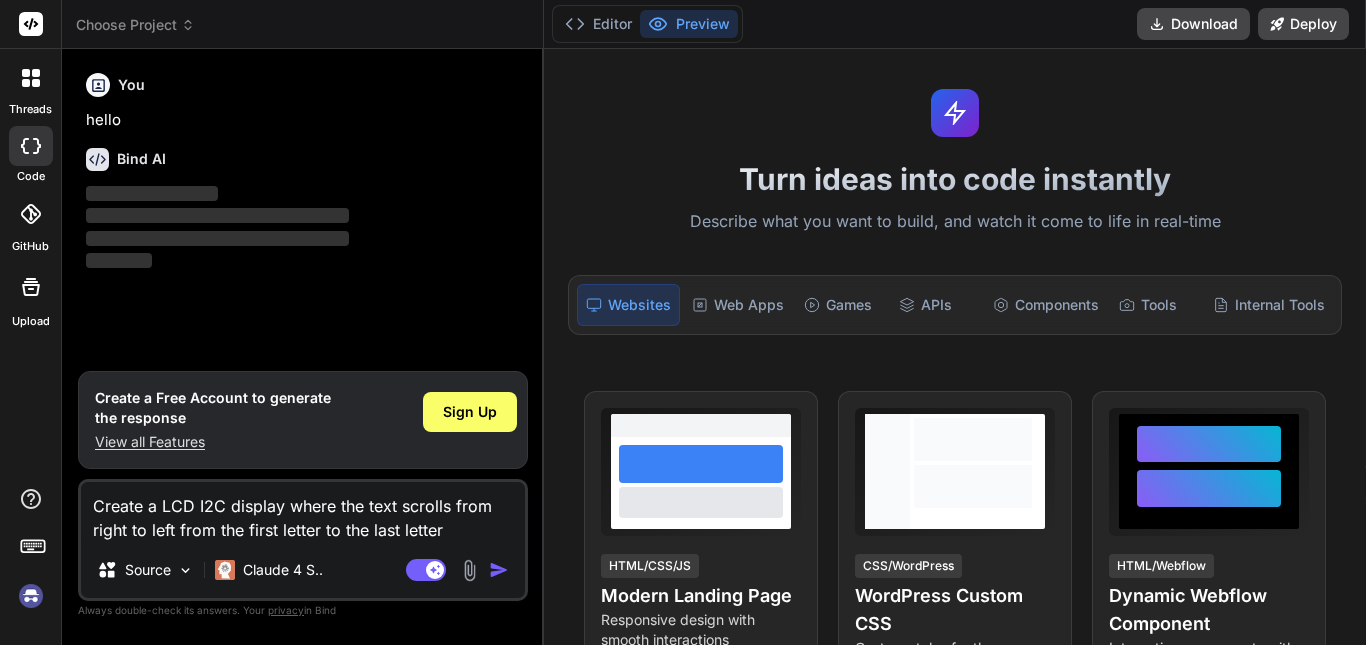 drag, startPoint x: 464, startPoint y: 534, endPoint x: 83, endPoint y: 501, distance: 382.42645 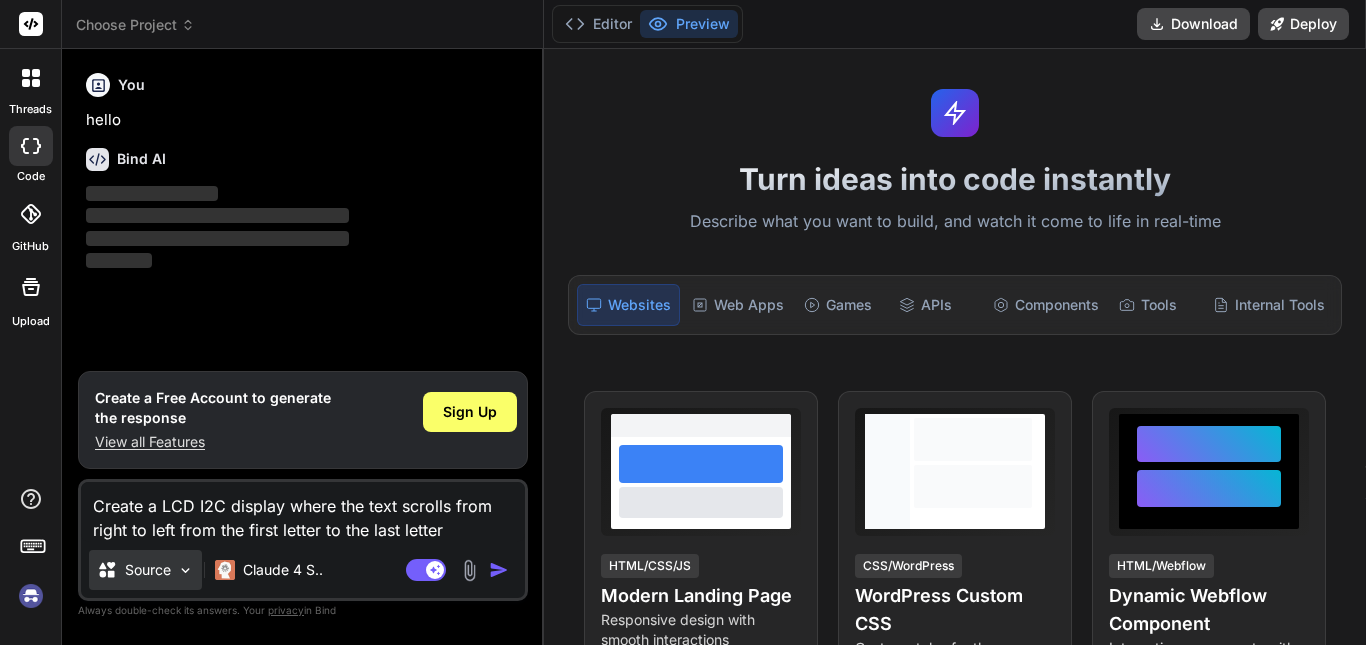 click on "Source" at bounding box center (145, 570) 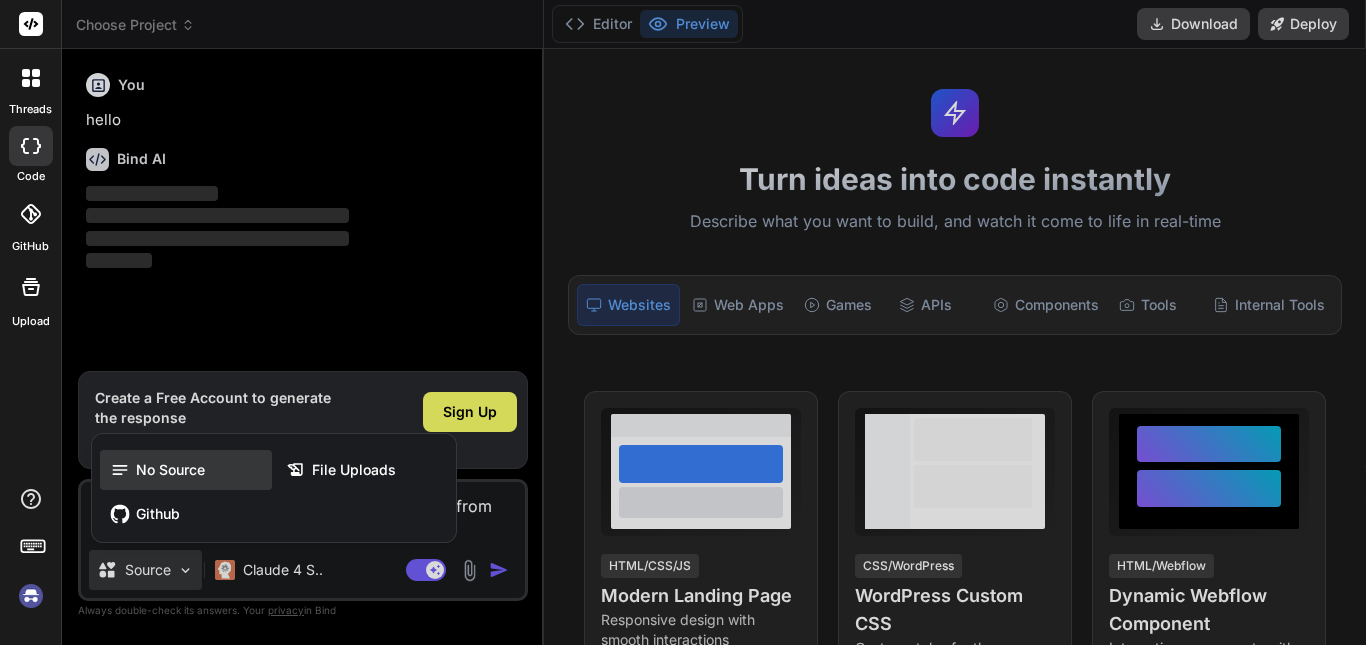 click on "No Source" at bounding box center (186, 470) 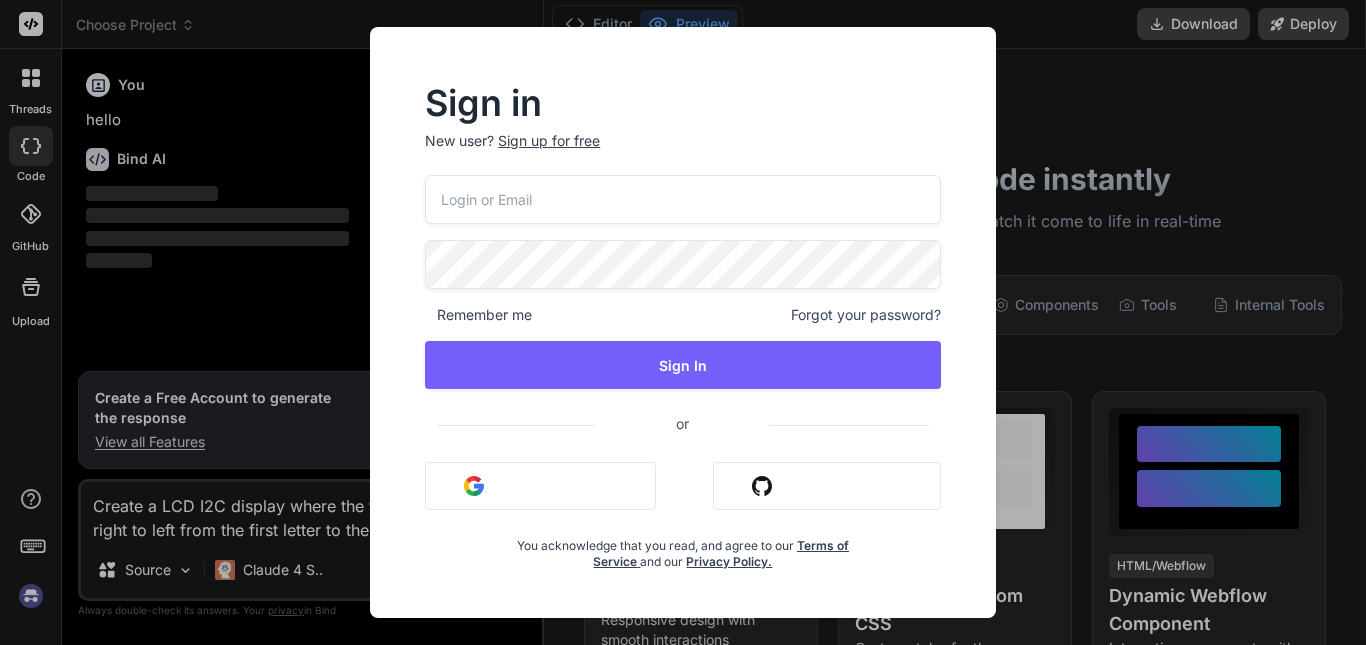 click on "Sign in New user?   Sign up for free Remember me Forgot your password? Sign In   or Sign in with Google Sign in with Github You acknowledge that you read, and agree to our   Terms of Service     and our   Privacy Policy." at bounding box center (683, 322) 